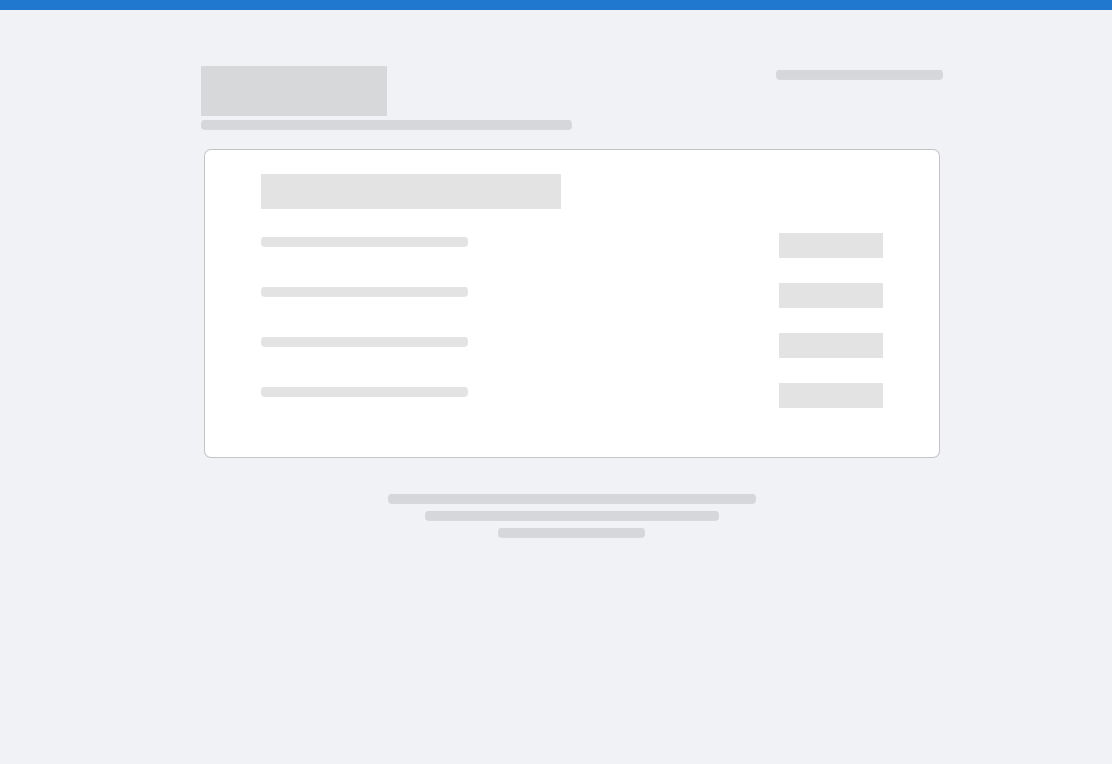 scroll, scrollTop: 0, scrollLeft: 0, axis: both 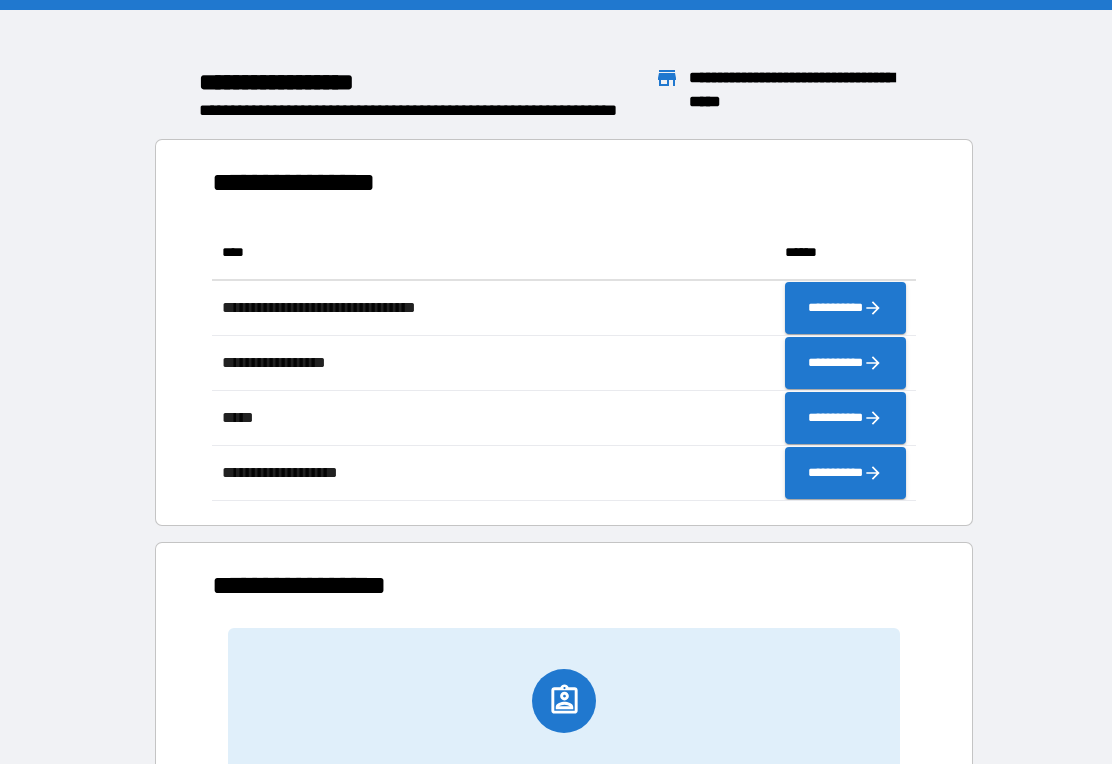 click on "**********" at bounding box center (556, 503) 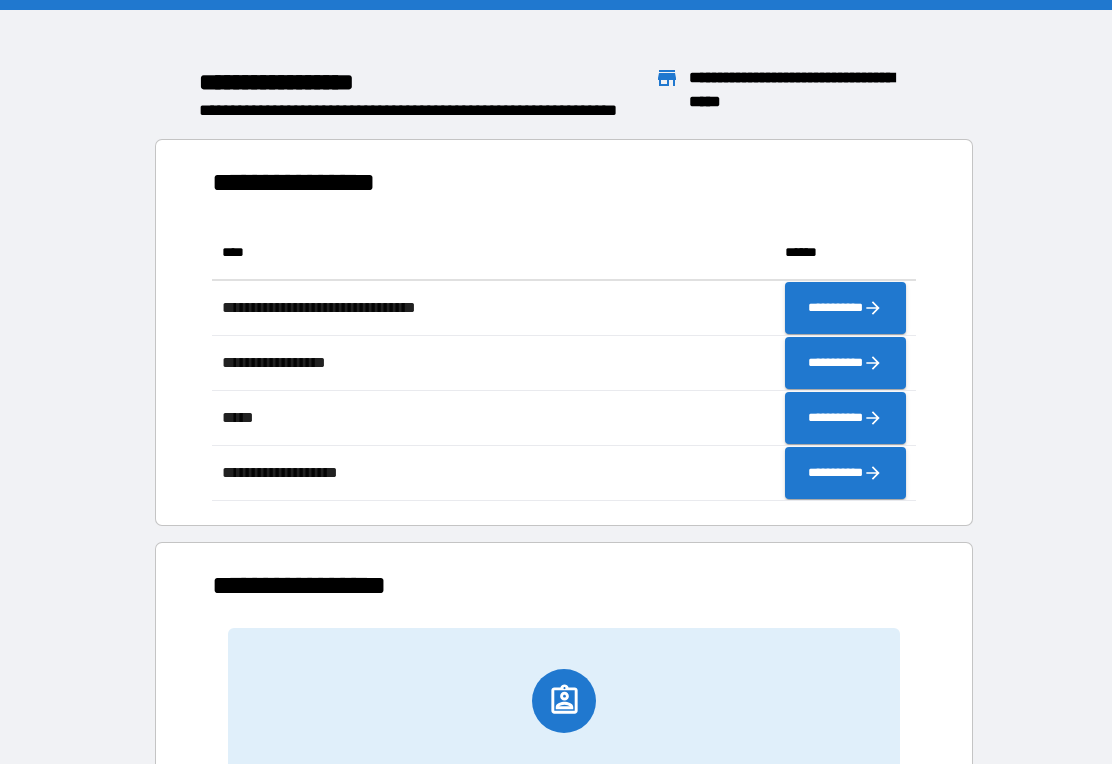 scroll, scrollTop: 276, scrollLeft: 688, axis: both 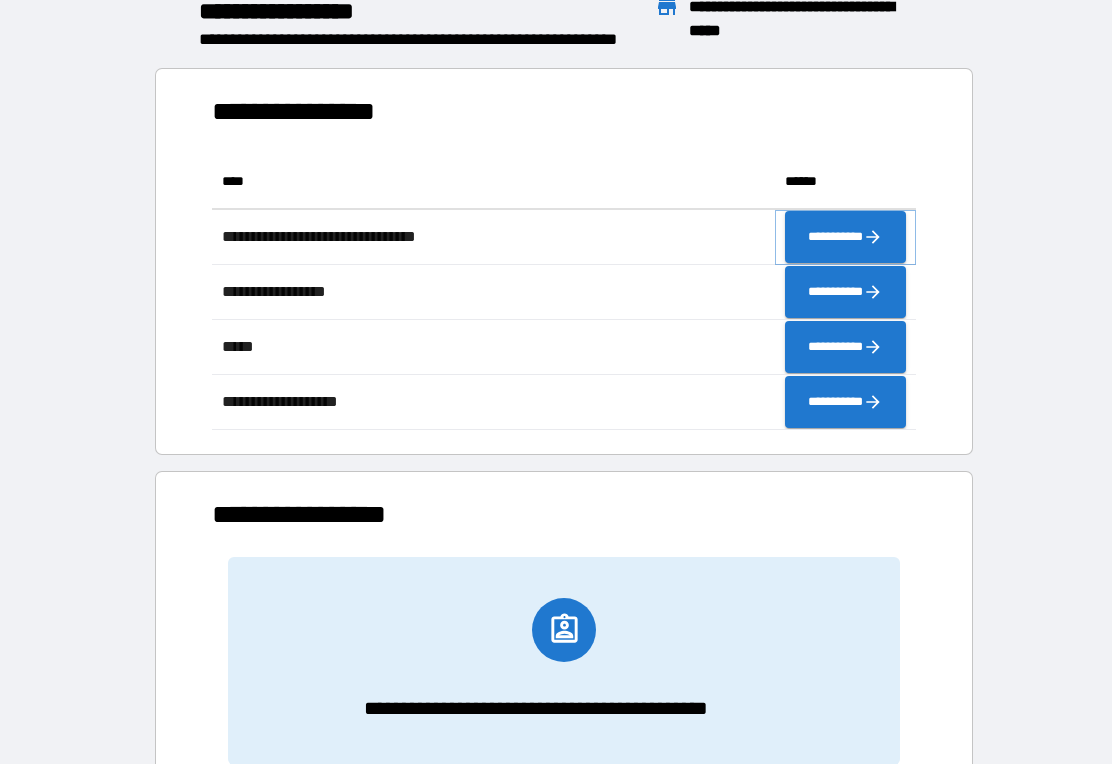 click on "**********" at bounding box center (845, 237) 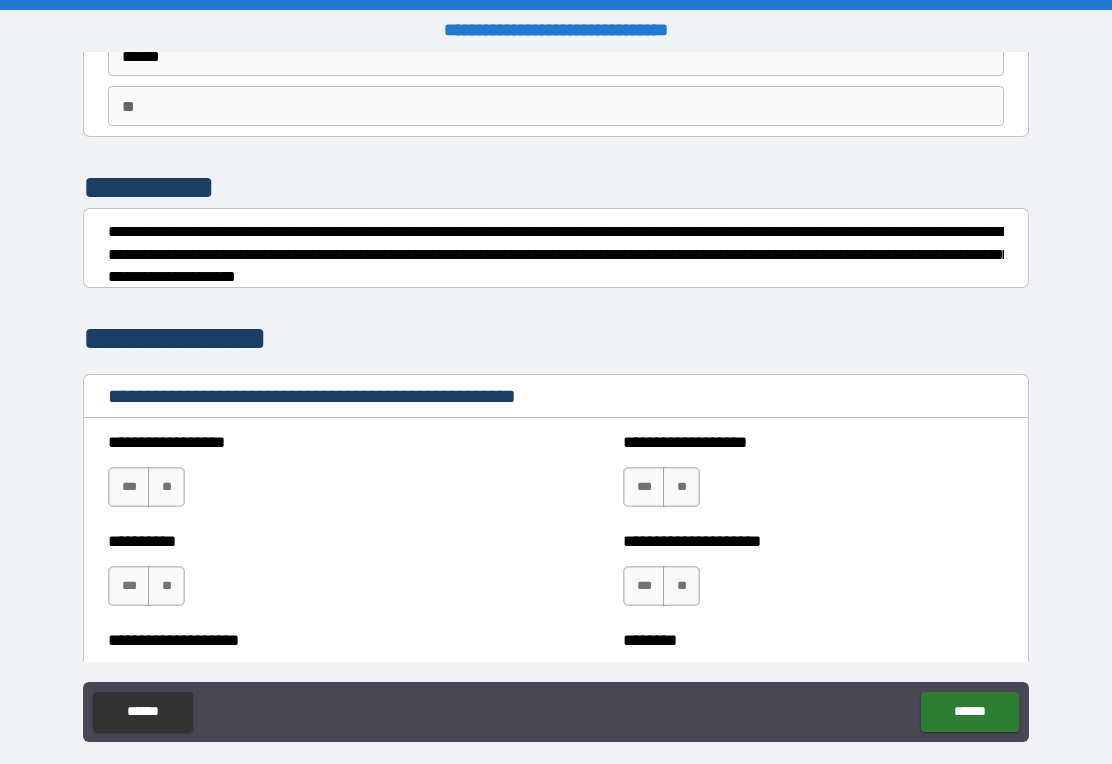 scroll, scrollTop: 175, scrollLeft: 0, axis: vertical 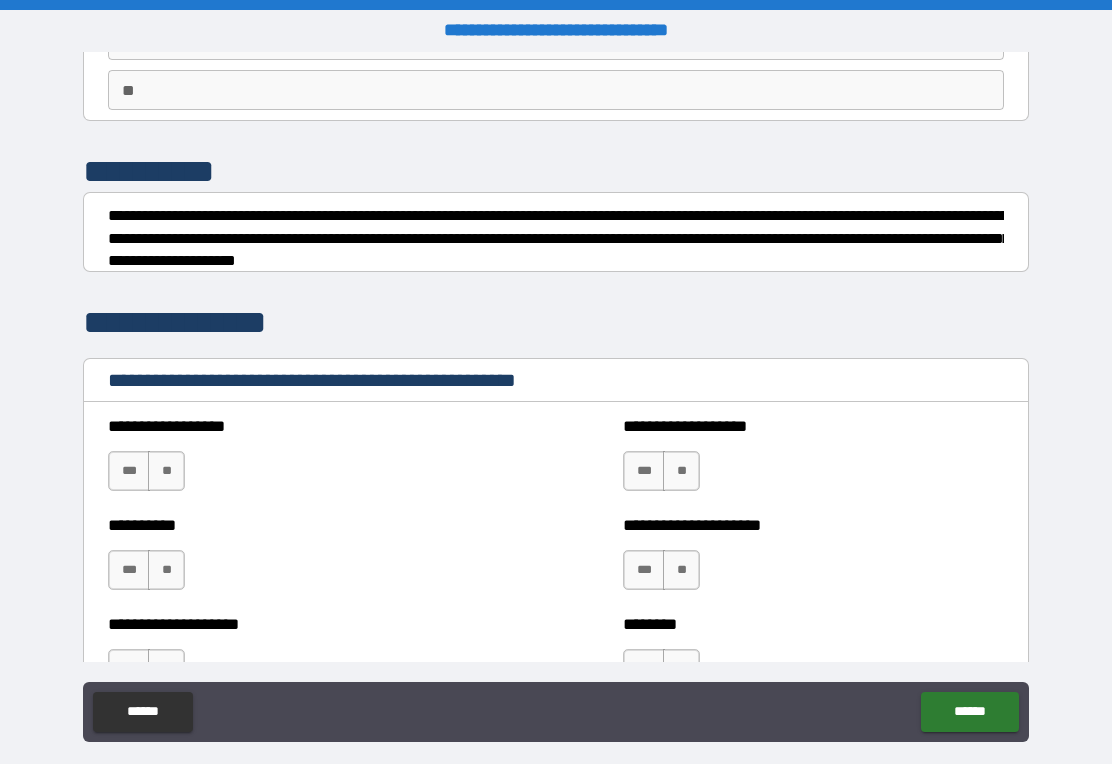 click on "**" at bounding box center [166, 471] 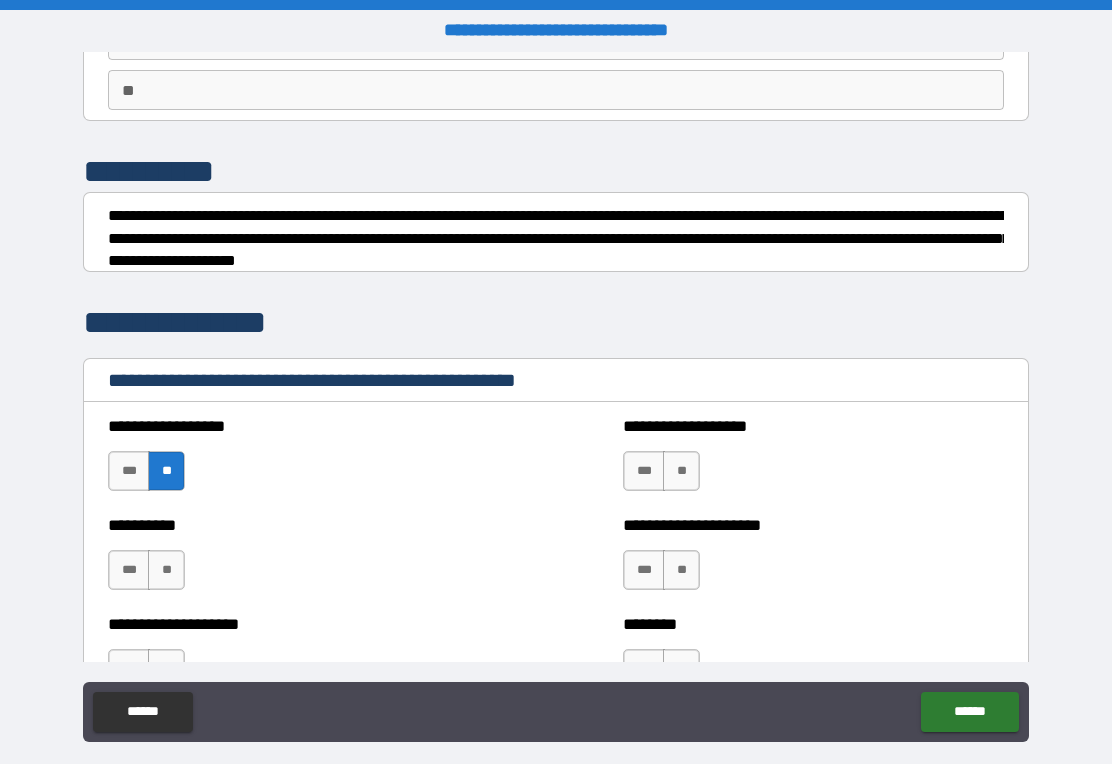 click on "**" at bounding box center [166, 570] 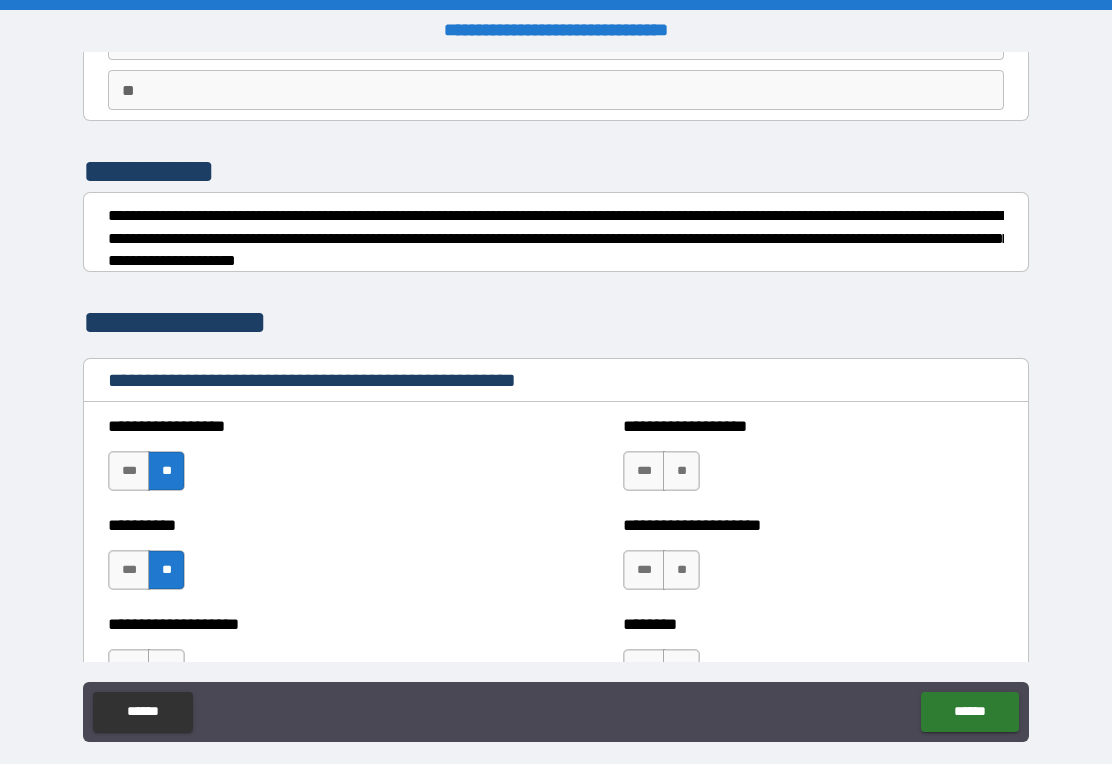 click on "**********" at bounding box center (813, 461) 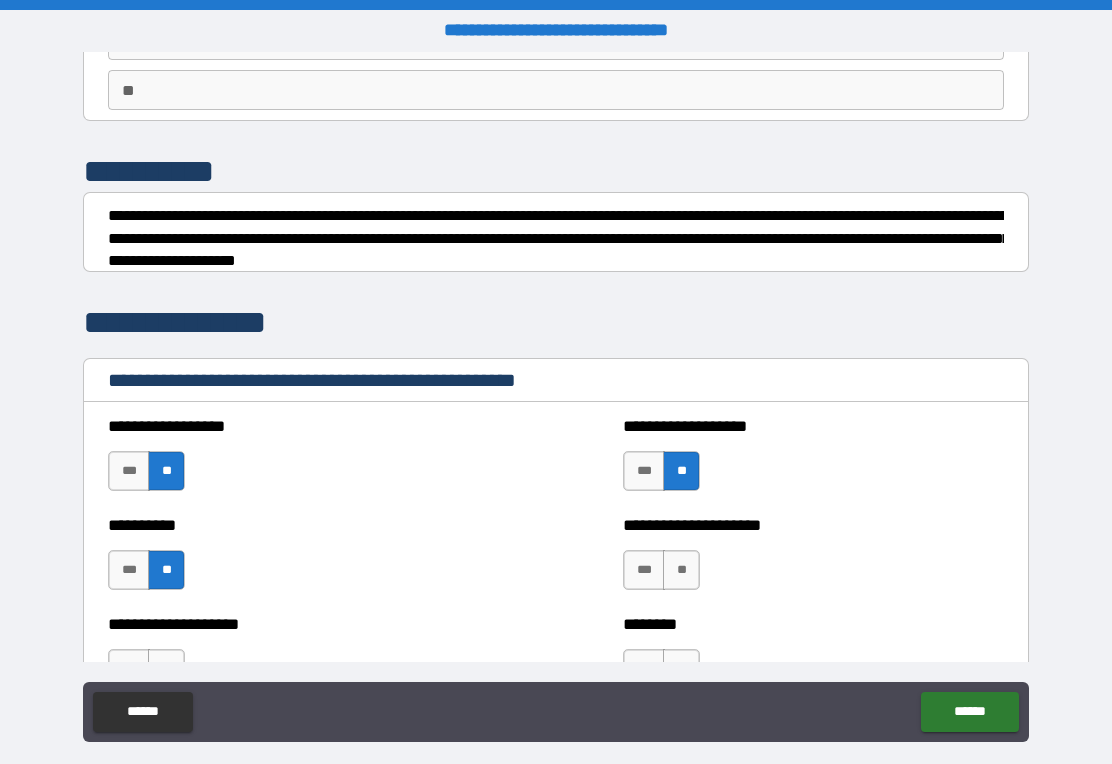 click on "**" at bounding box center [681, 570] 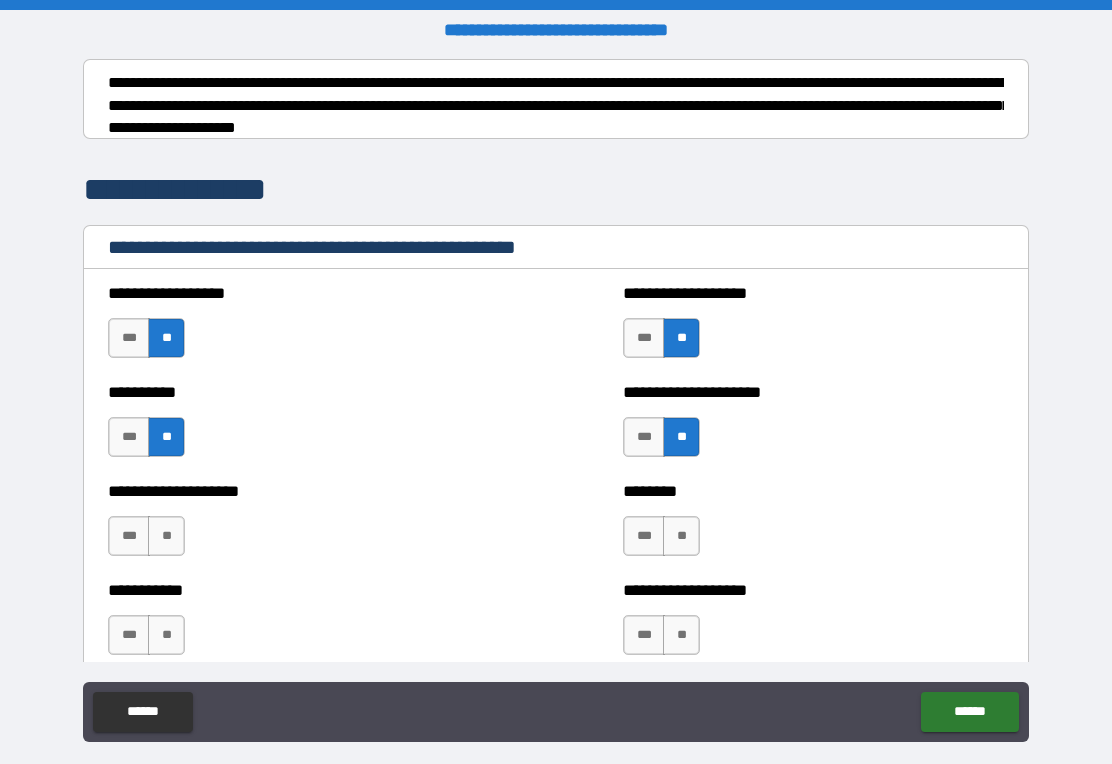 scroll, scrollTop: 309, scrollLeft: 0, axis: vertical 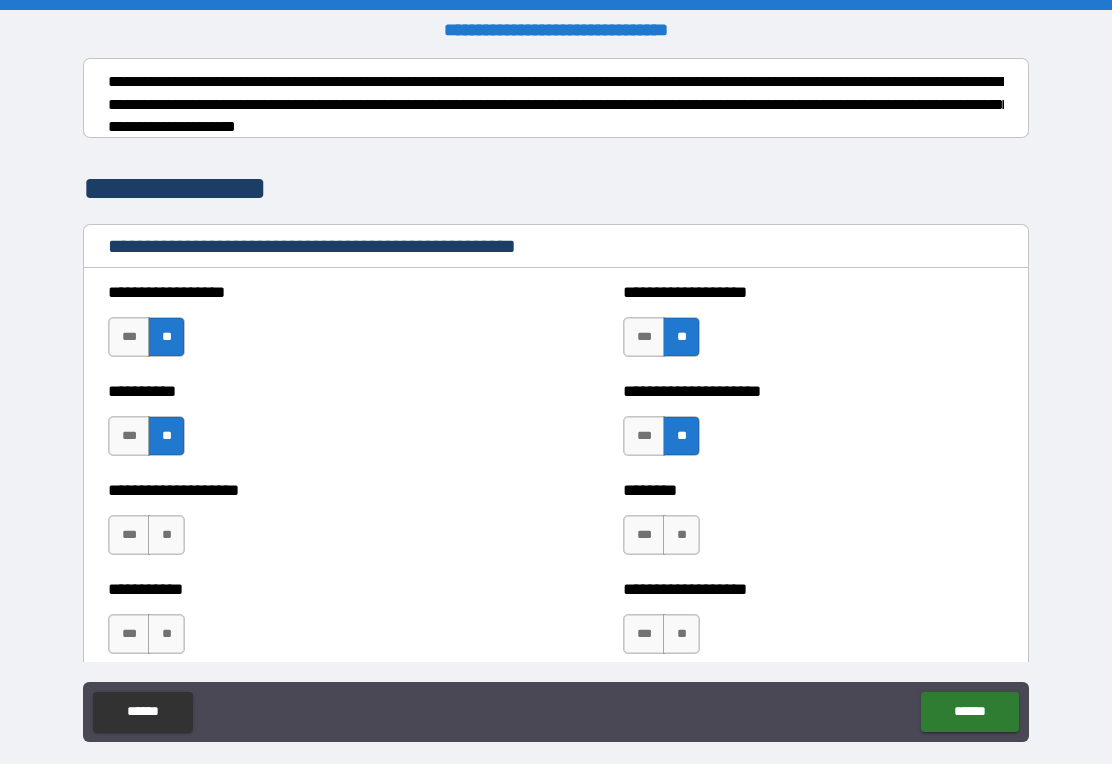 click on "******** *** **" at bounding box center (813, 525) 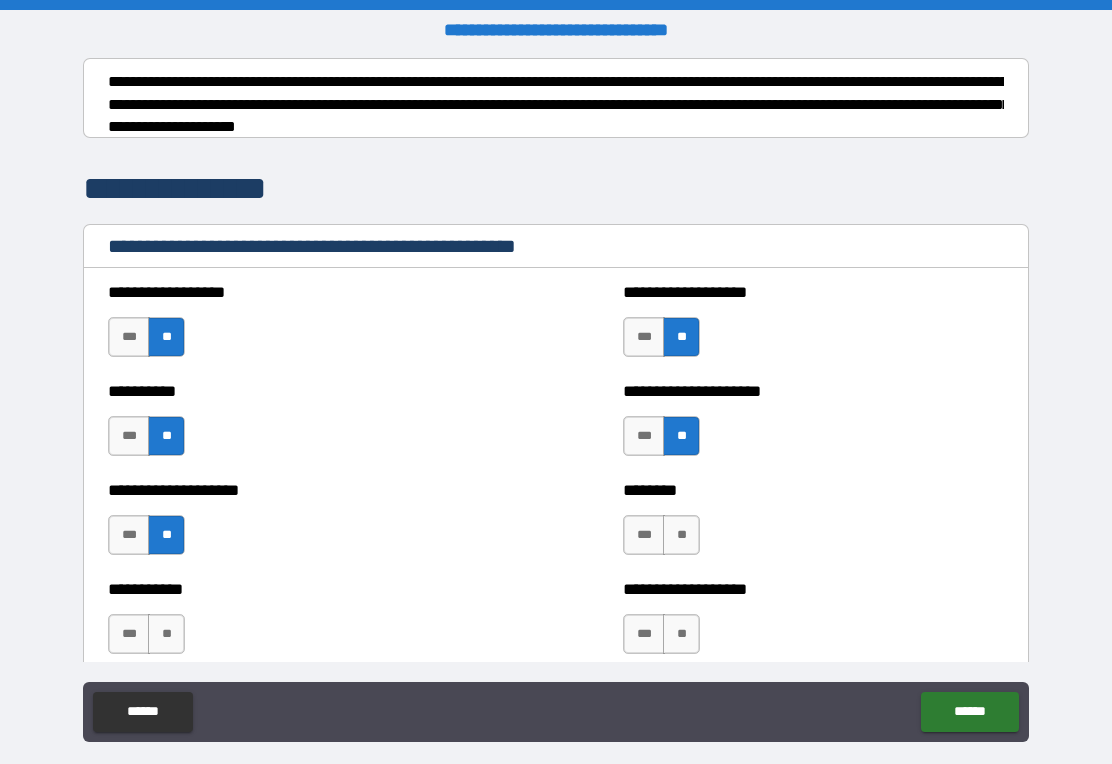 click on "******** *** **" at bounding box center [813, 525] 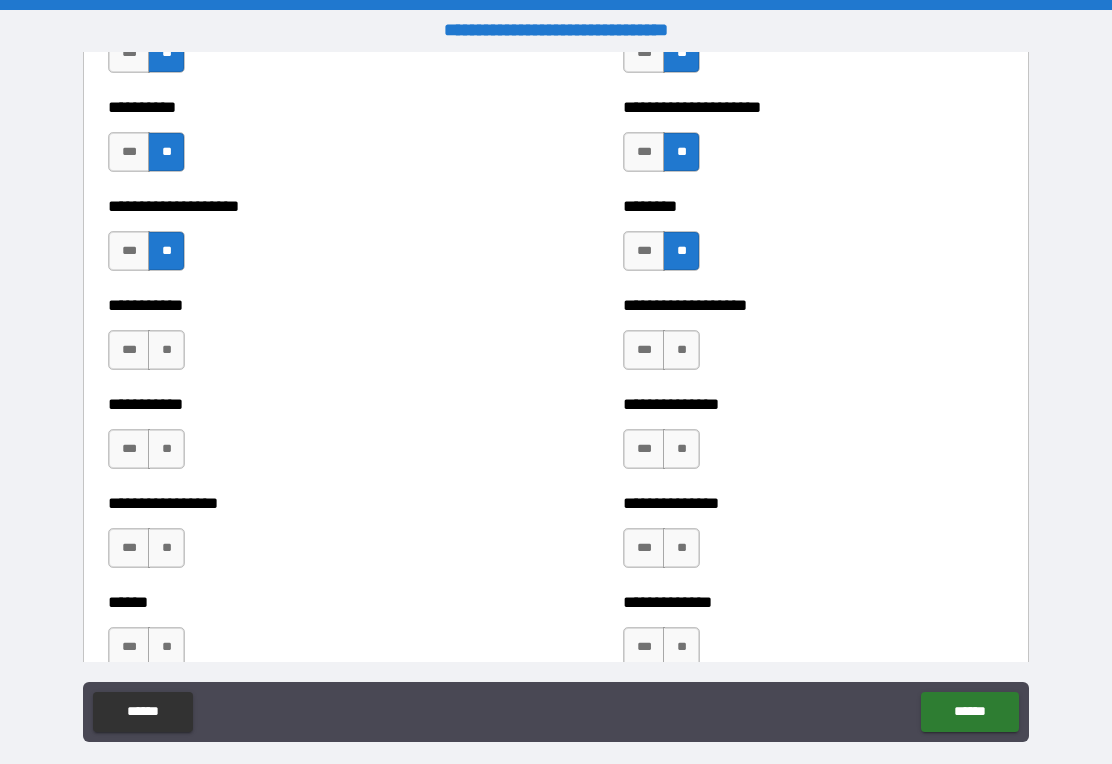 scroll, scrollTop: 586, scrollLeft: 0, axis: vertical 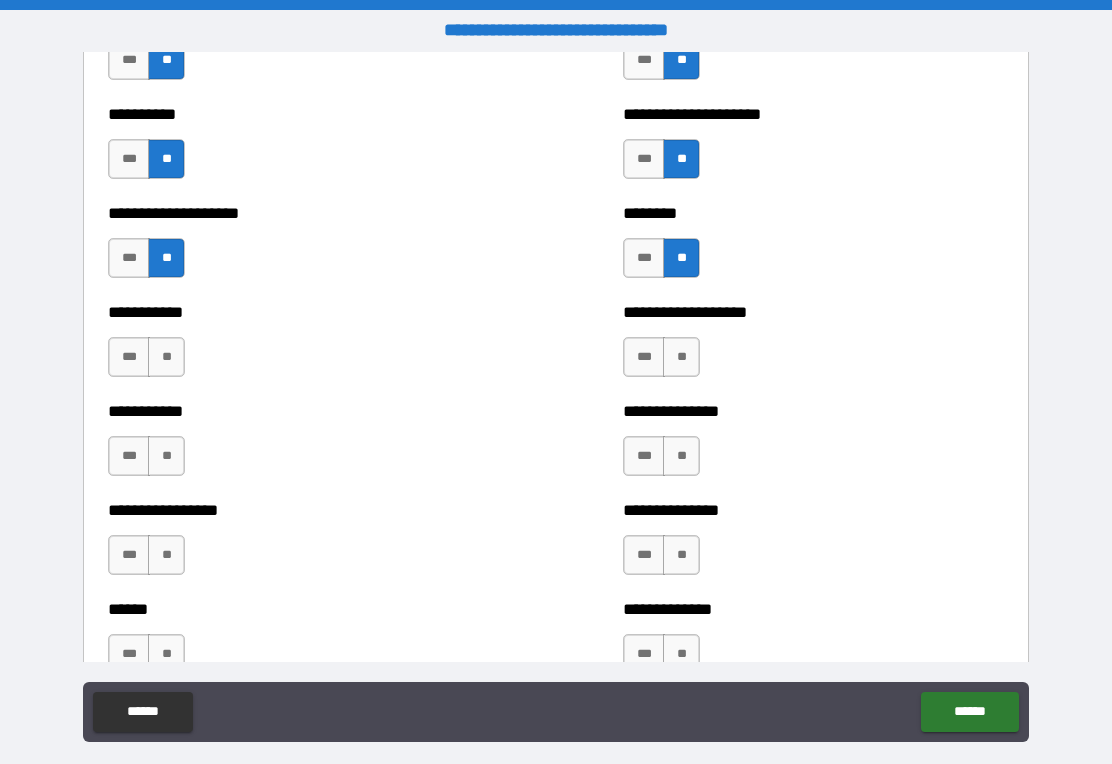click on "**" at bounding box center (681, 357) 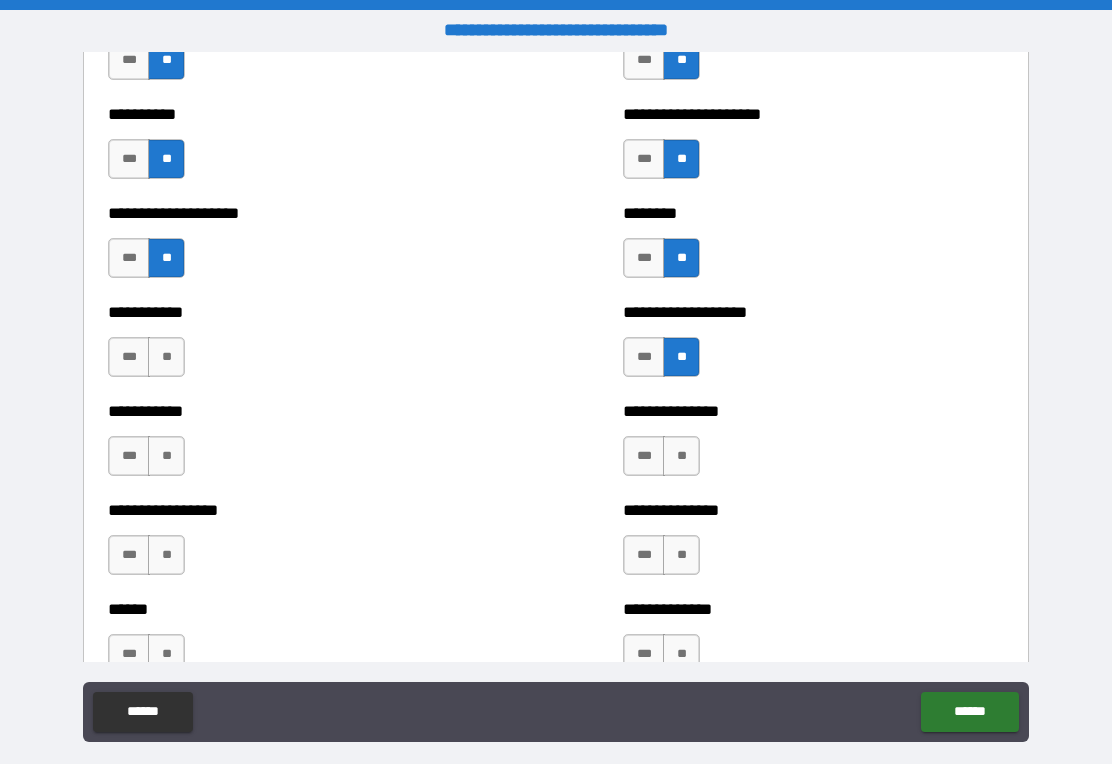 click on "**" at bounding box center (166, 357) 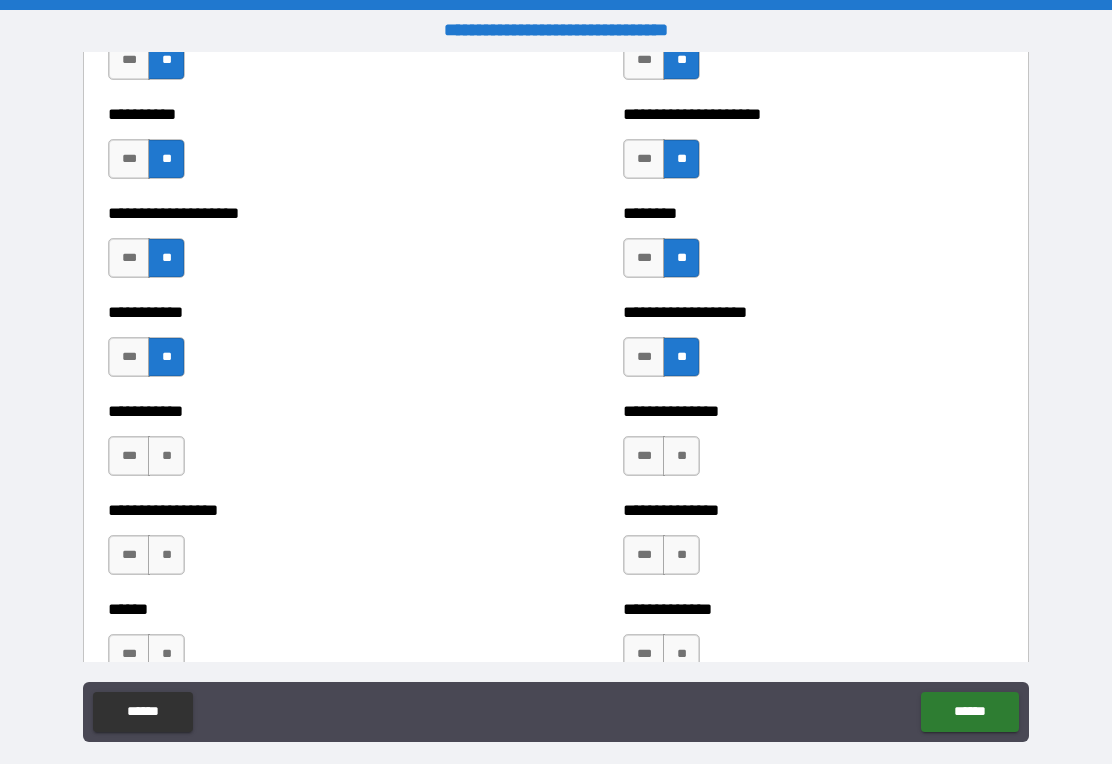 click on "**" at bounding box center (681, 456) 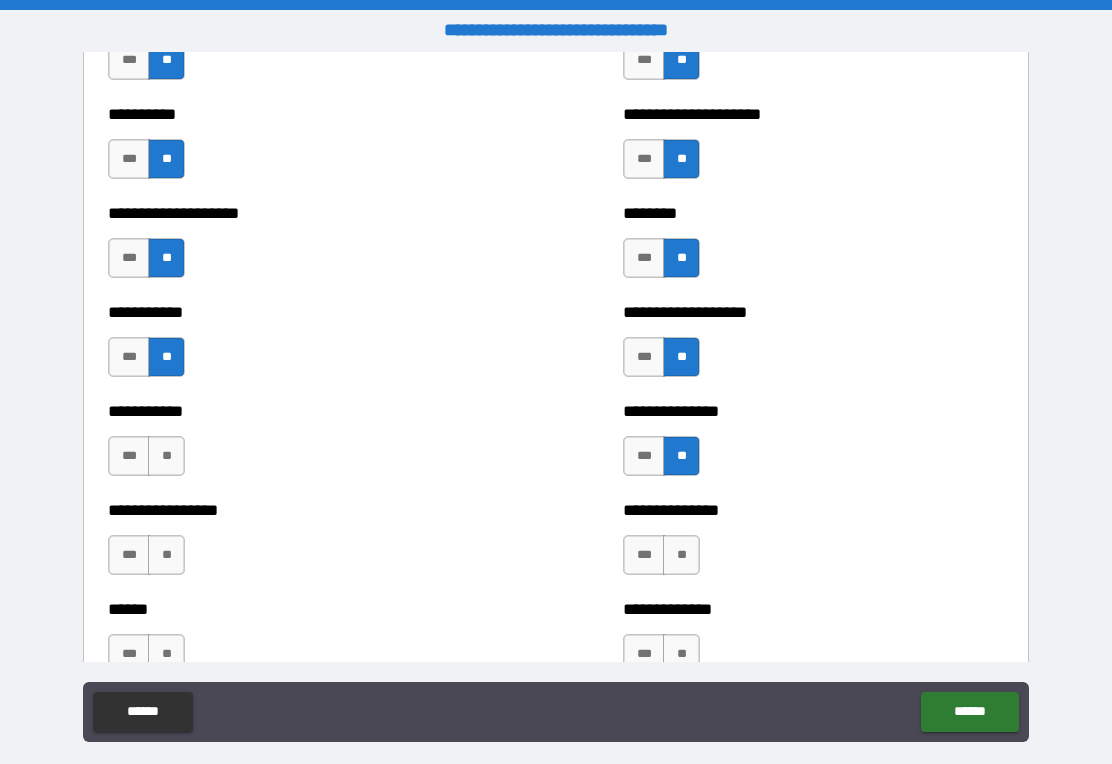 click on "**" at bounding box center [166, 456] 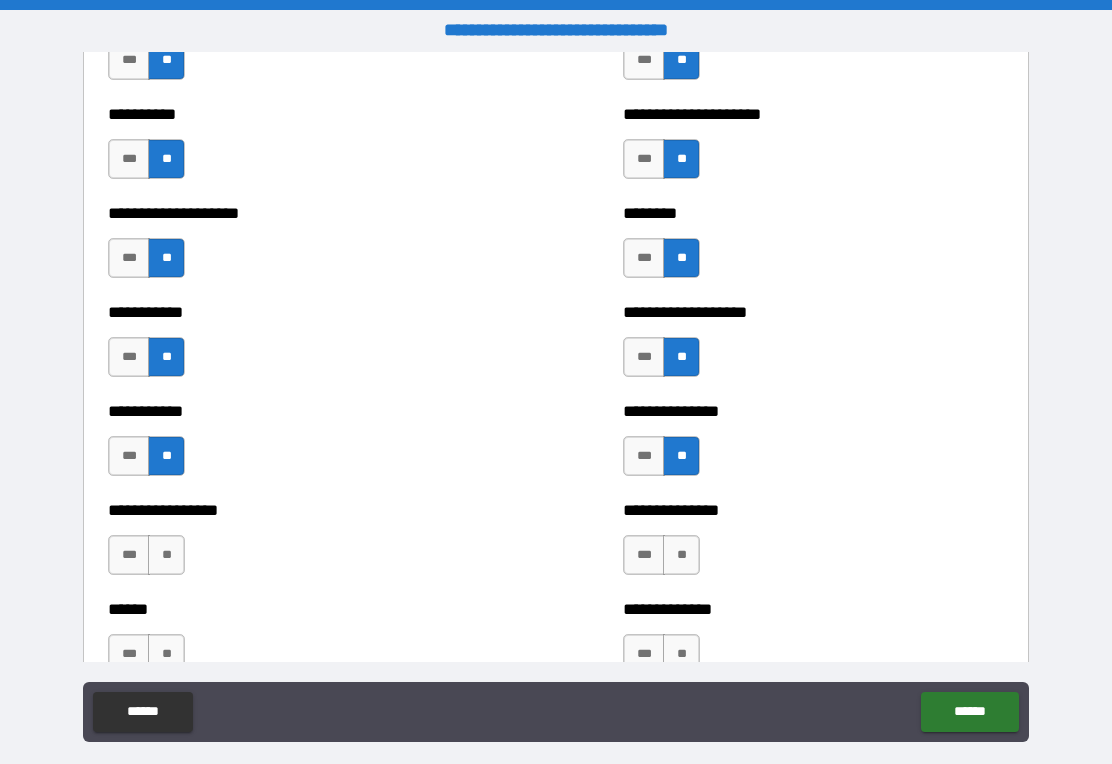 click on "**" at bounding box center (166, 555) 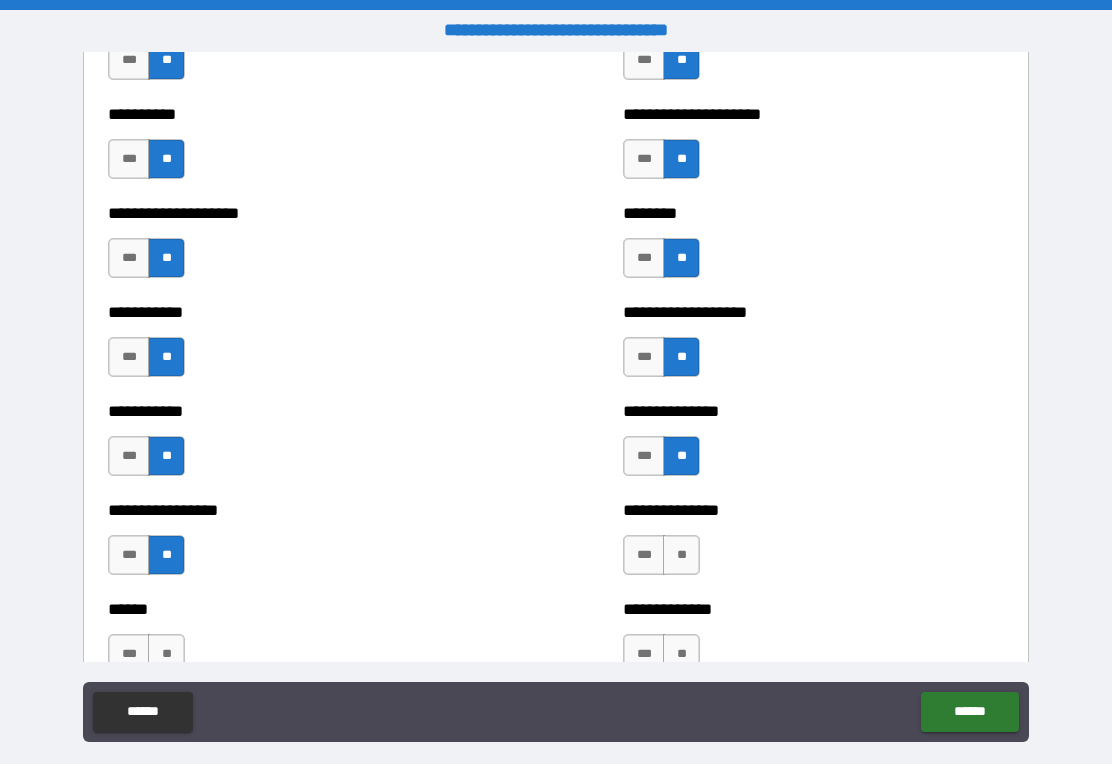 click on "**" at bounding box center (681, 555) 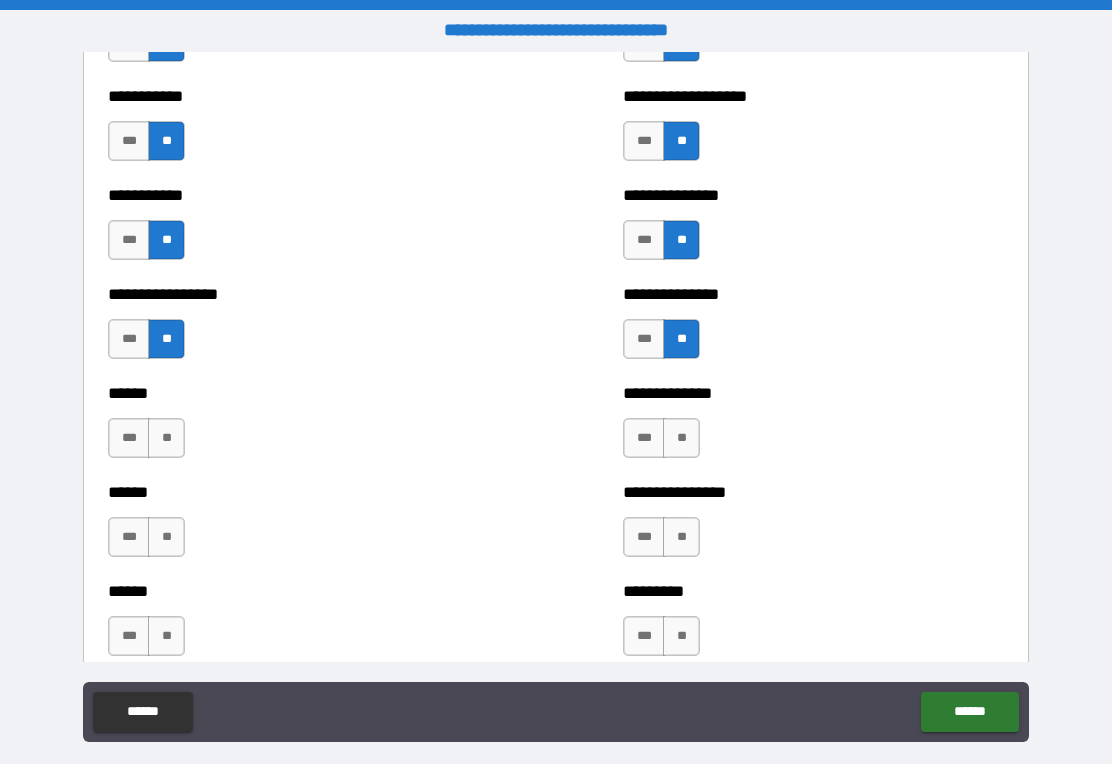 scroll, scrollTop: 807, scrollLeft: 0, axis: vertical 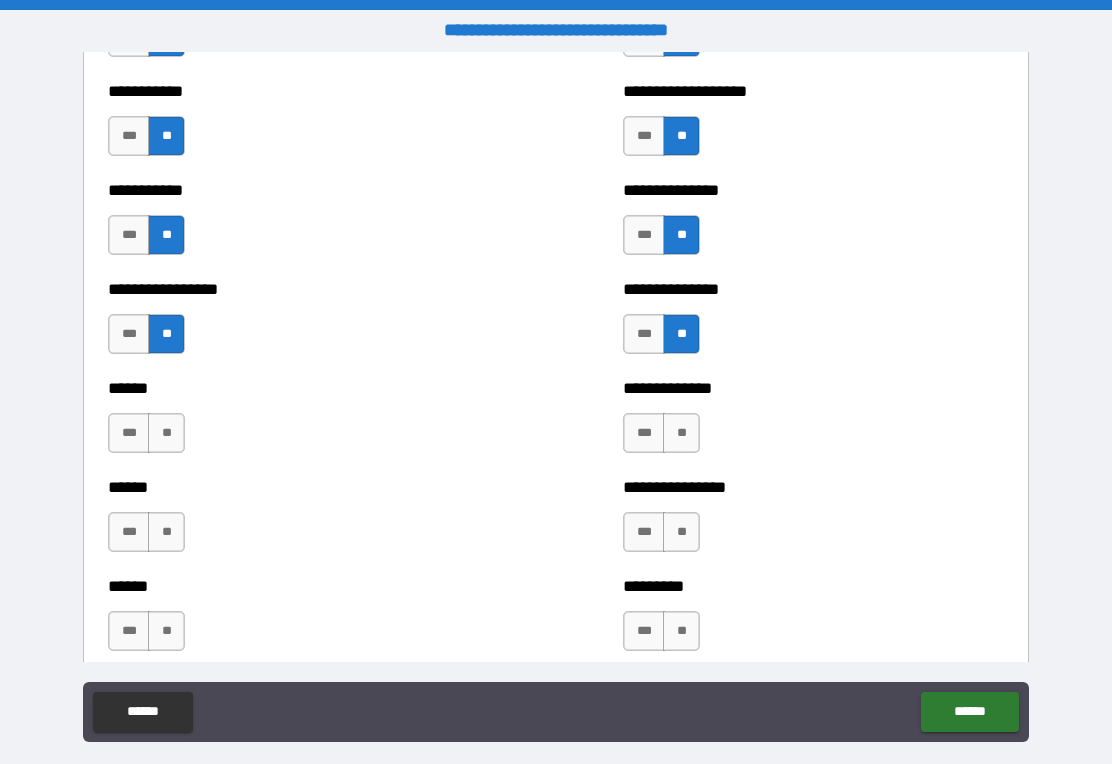 click on "**" at bounding box center (681, 433) 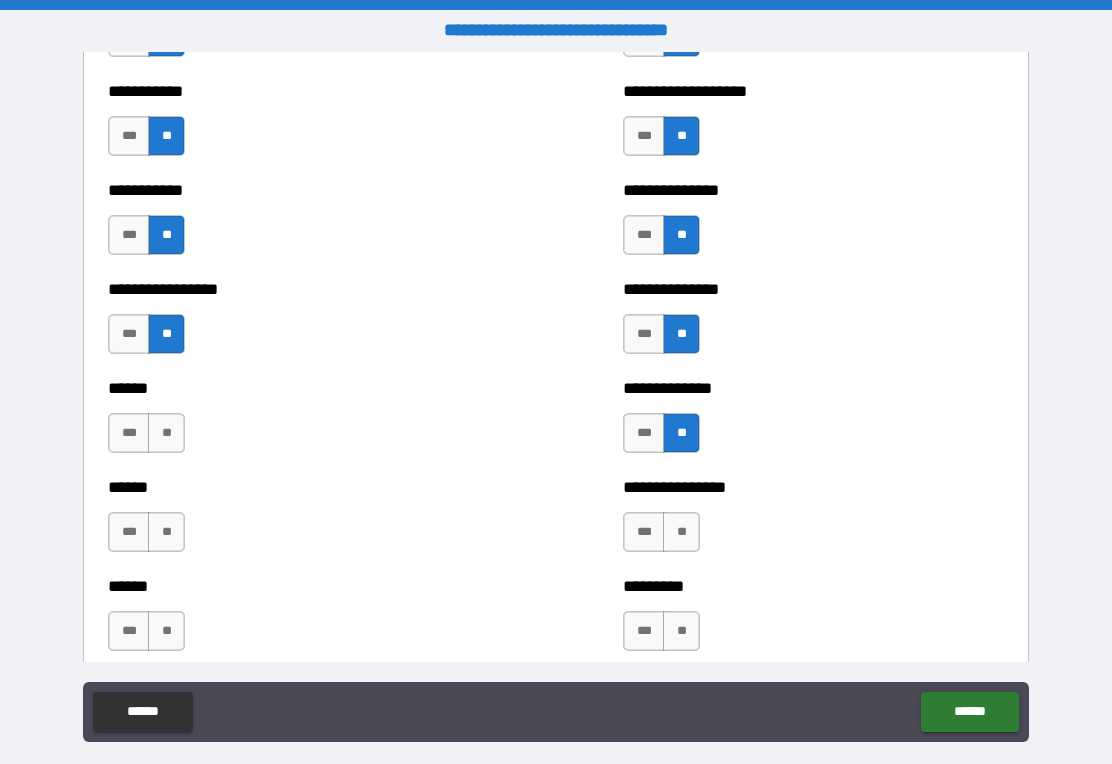 click on "**" at bounding box center (166, 433) 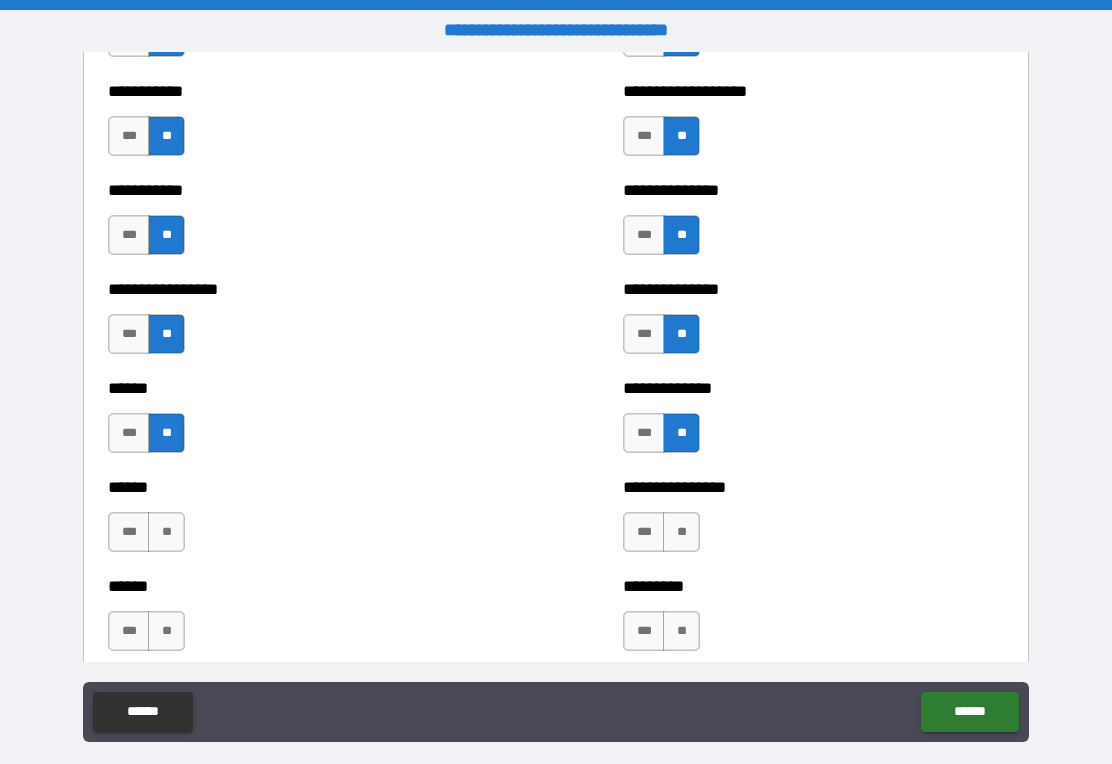 click on "**" at bounding box center [166, 532] 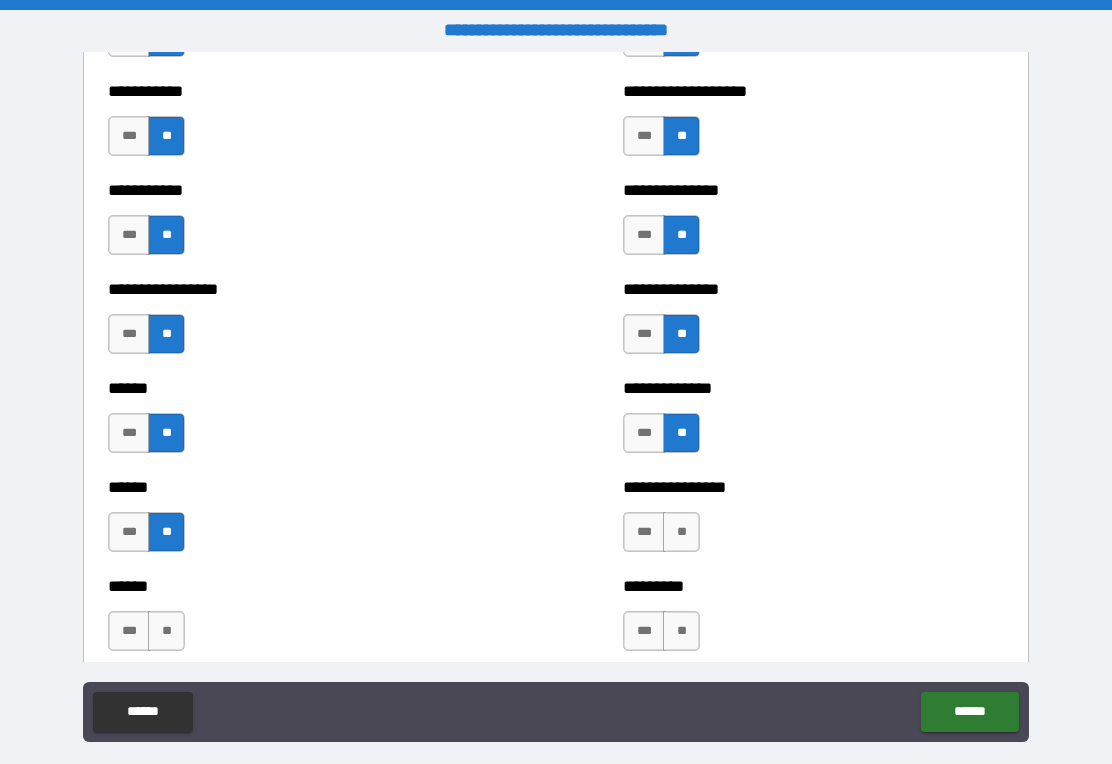 click on "**" at bounding box center (681, 532) 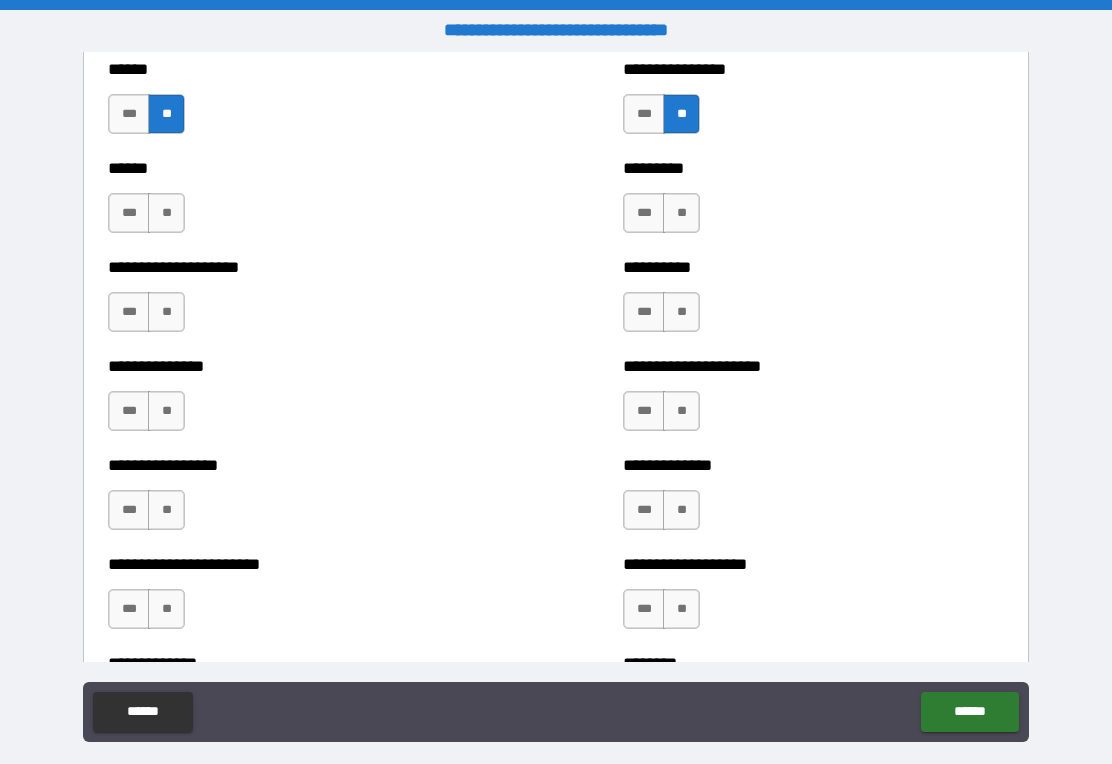 scroll, scrollTop: 1227, scrollLeft: 0, axis: vertical 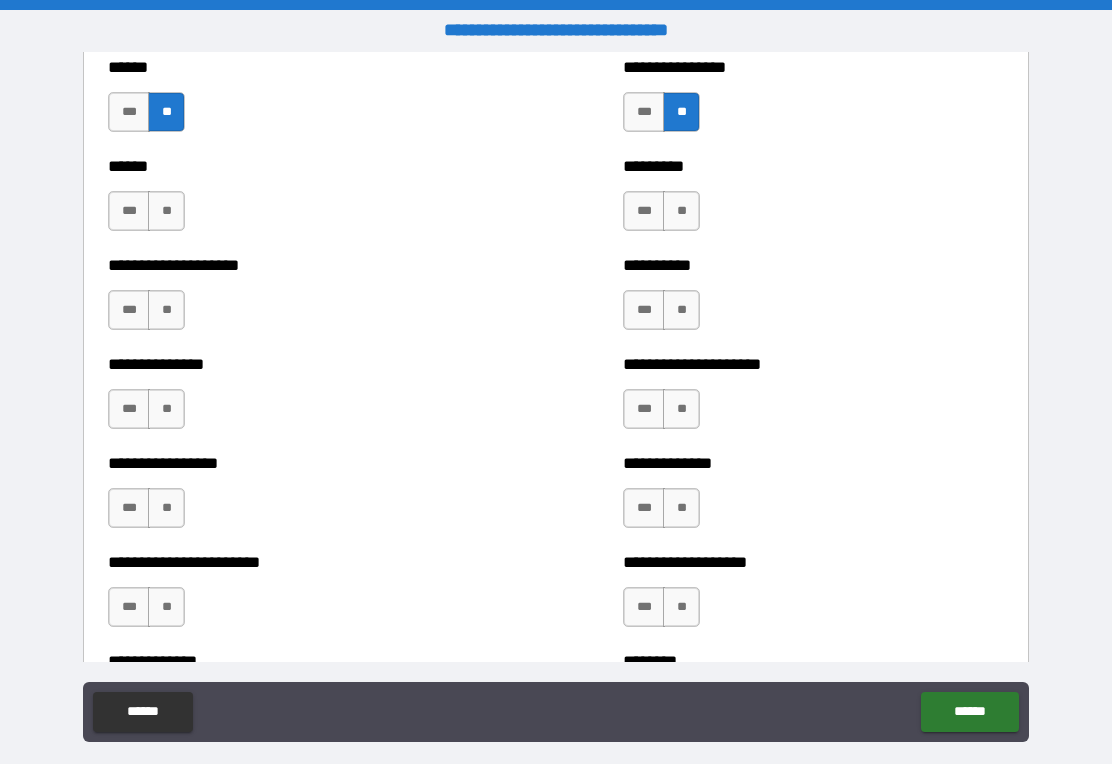 click on "**" at bounding box center [166, 211] 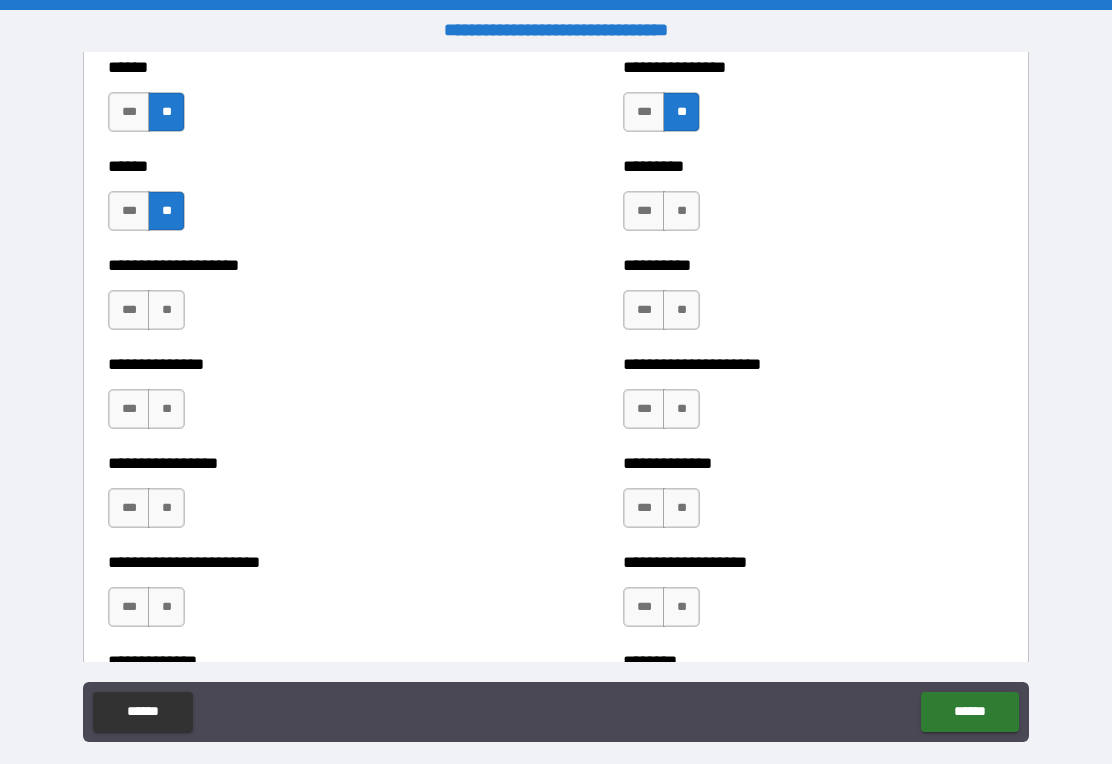 click on "********* *** **" at bounding box center (813, 201) 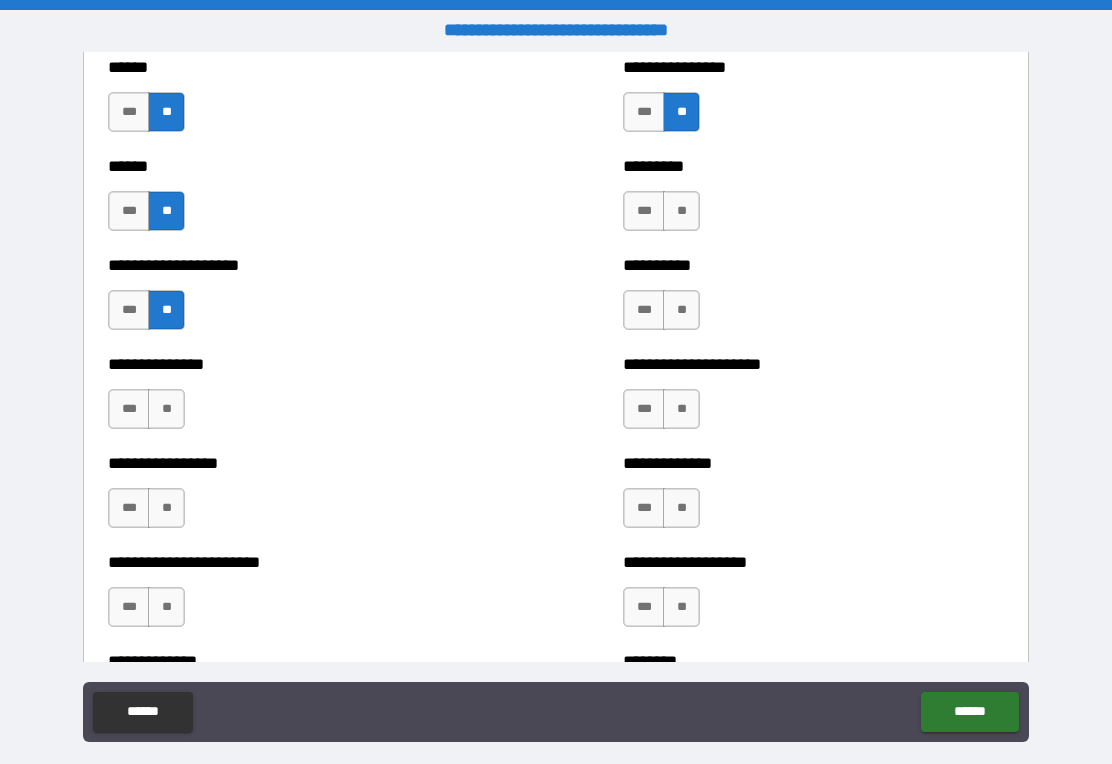 click on "**" at bounding box center (681, 310) 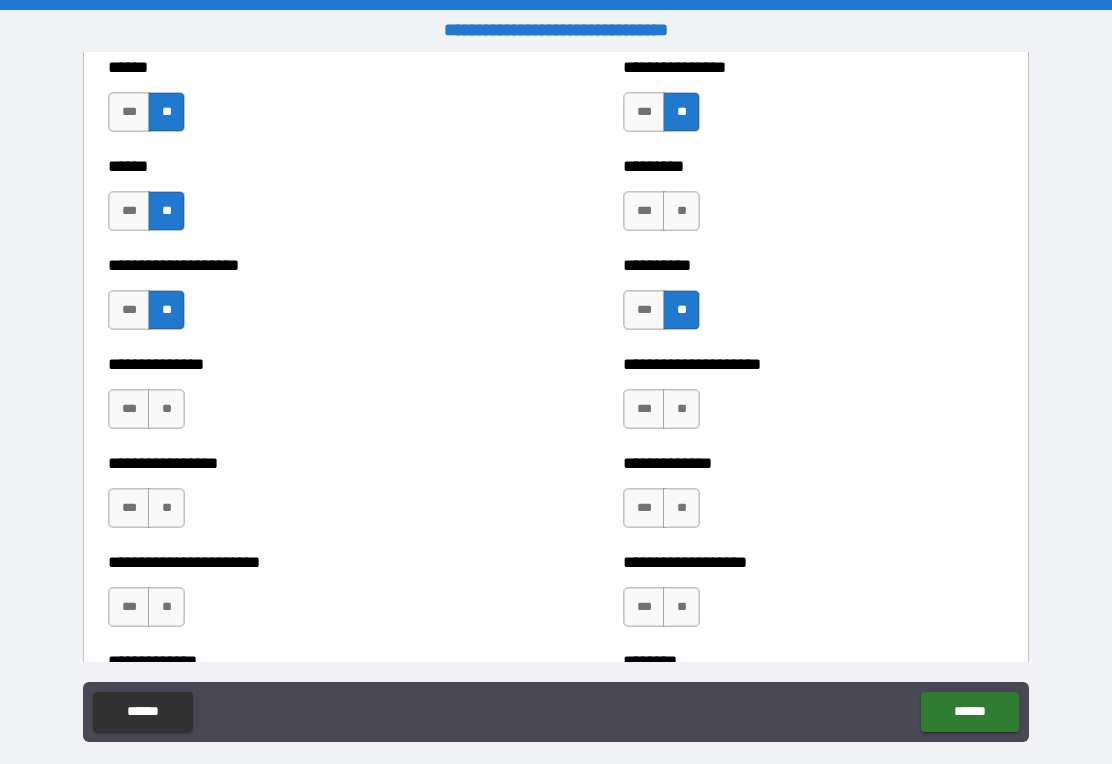 click on "**" at bounding box center (681, 211) 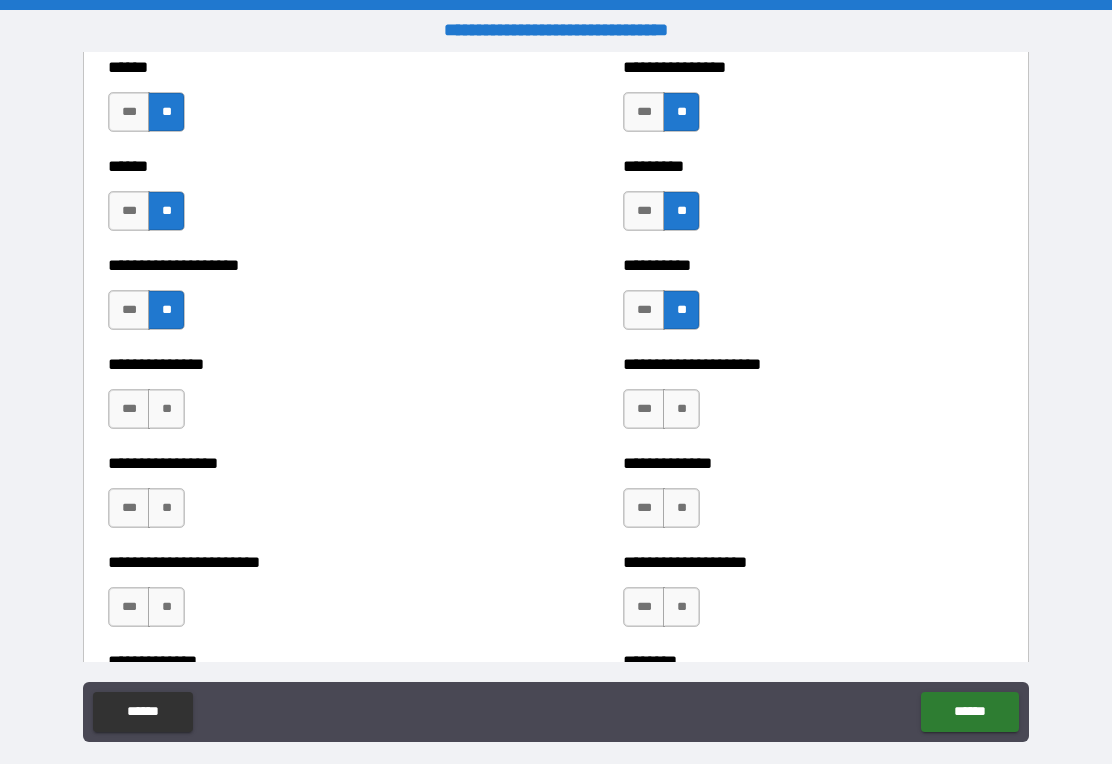click on "**" at bounding box center [166, 409] 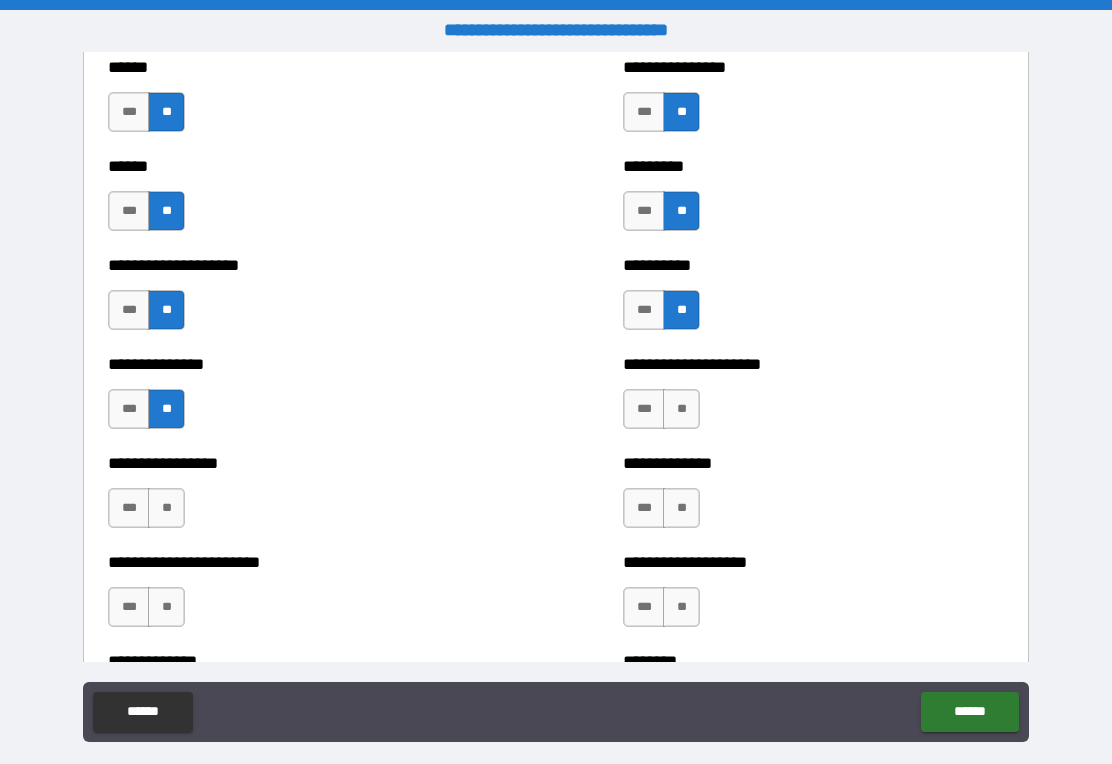 click on "**" at bounding box center [681, 409] 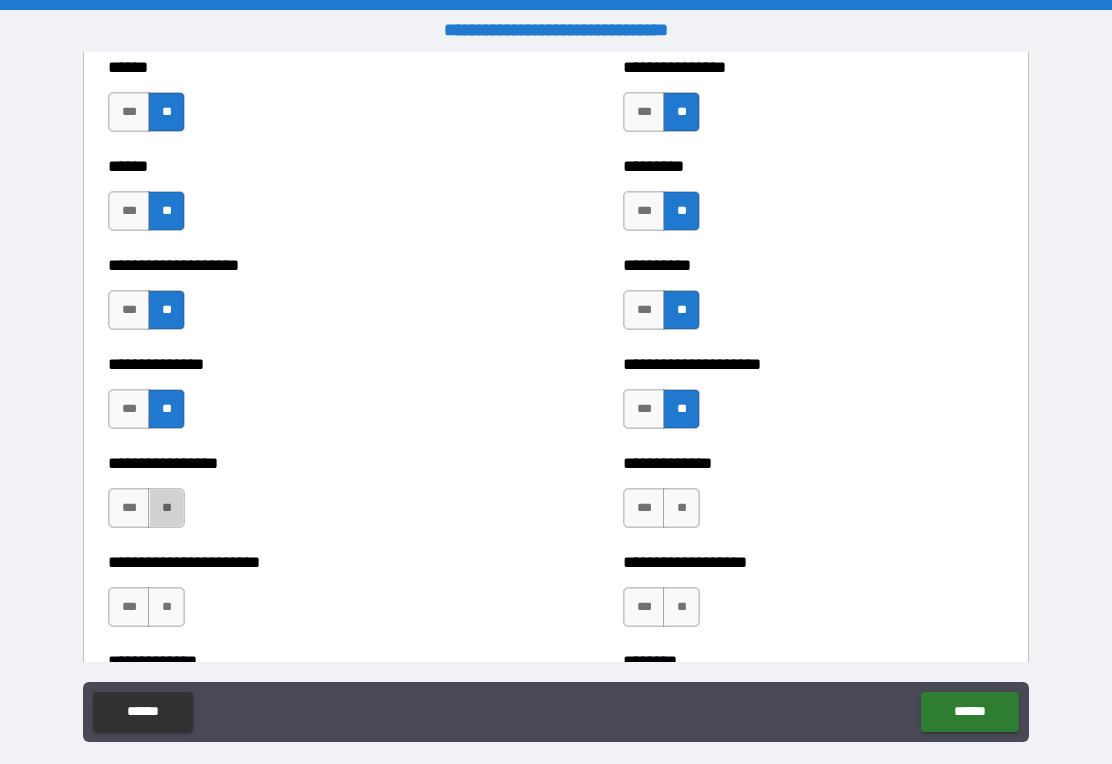 click on "**" at bounding box center [166, 508] 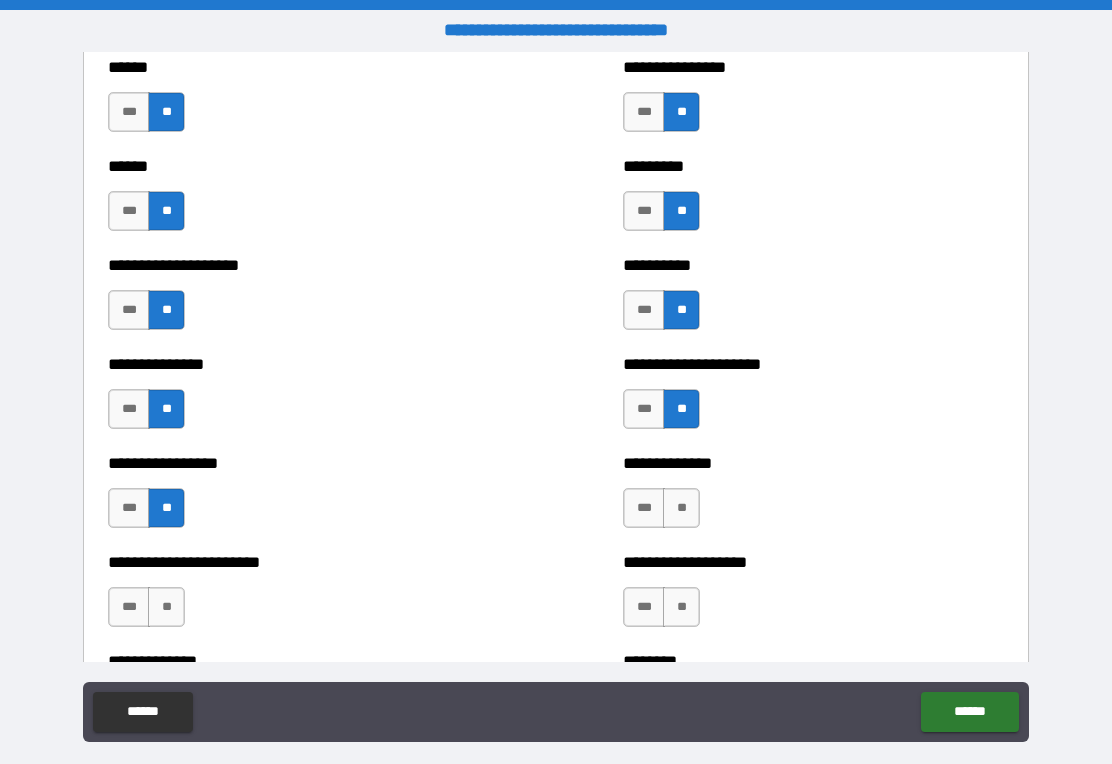click on "**********" at bounding box center (813, 498) 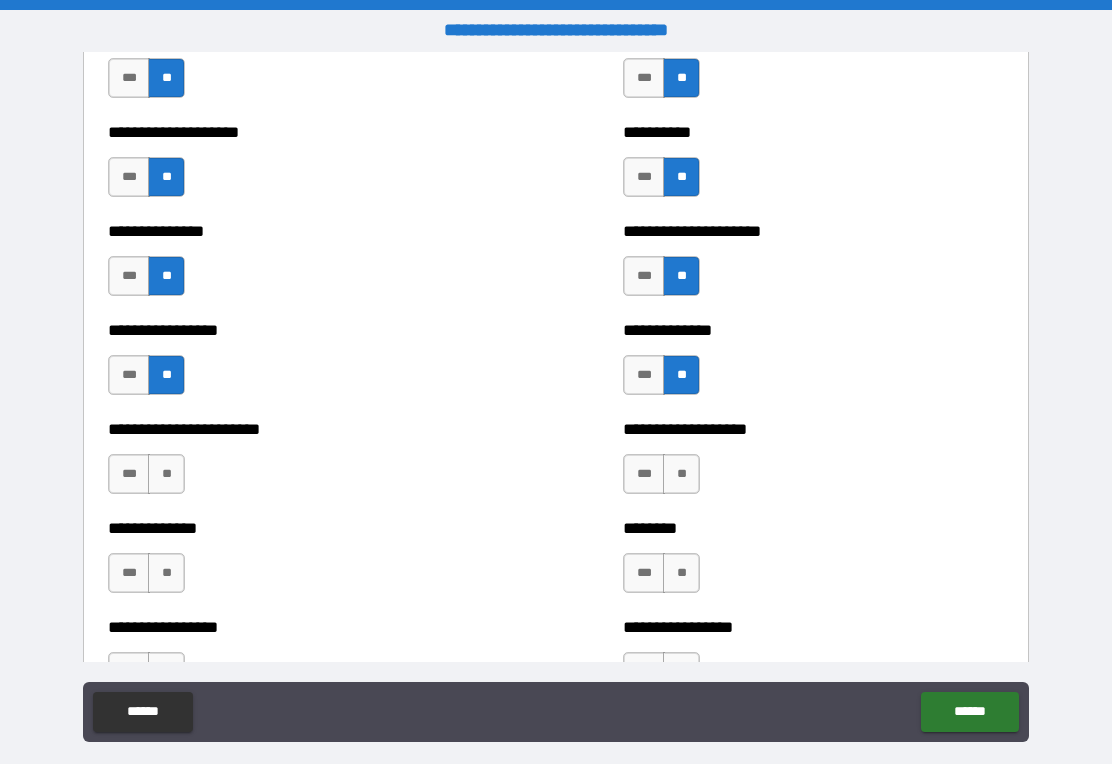scroll, scrollTop: 1365, scrollLeft: 0, axis: vertical 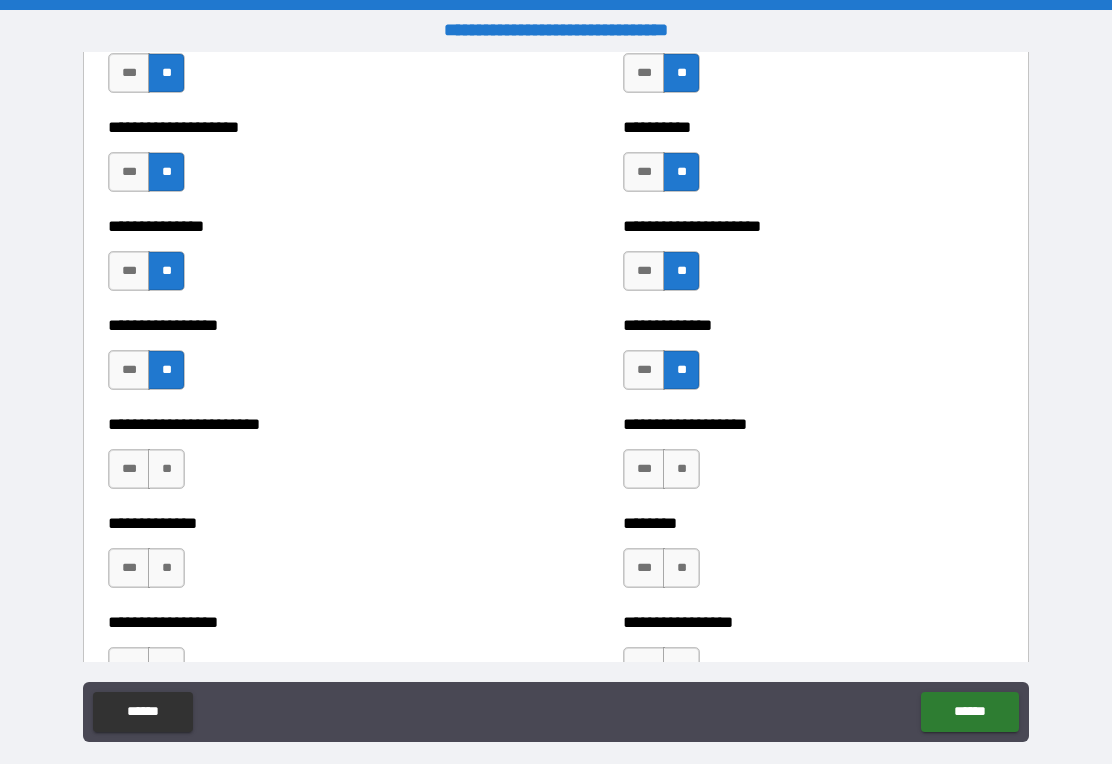 click on "**" at bounding box center (166, 469) 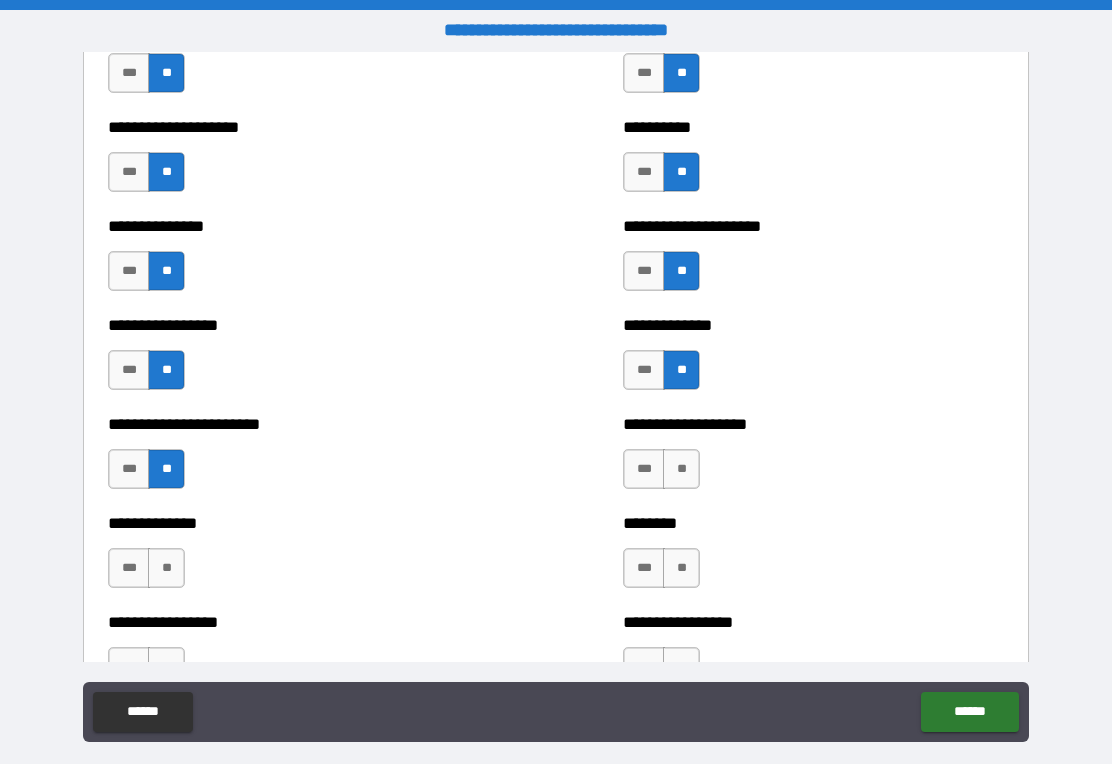 click on "**********" at bounding box center [813, 459] 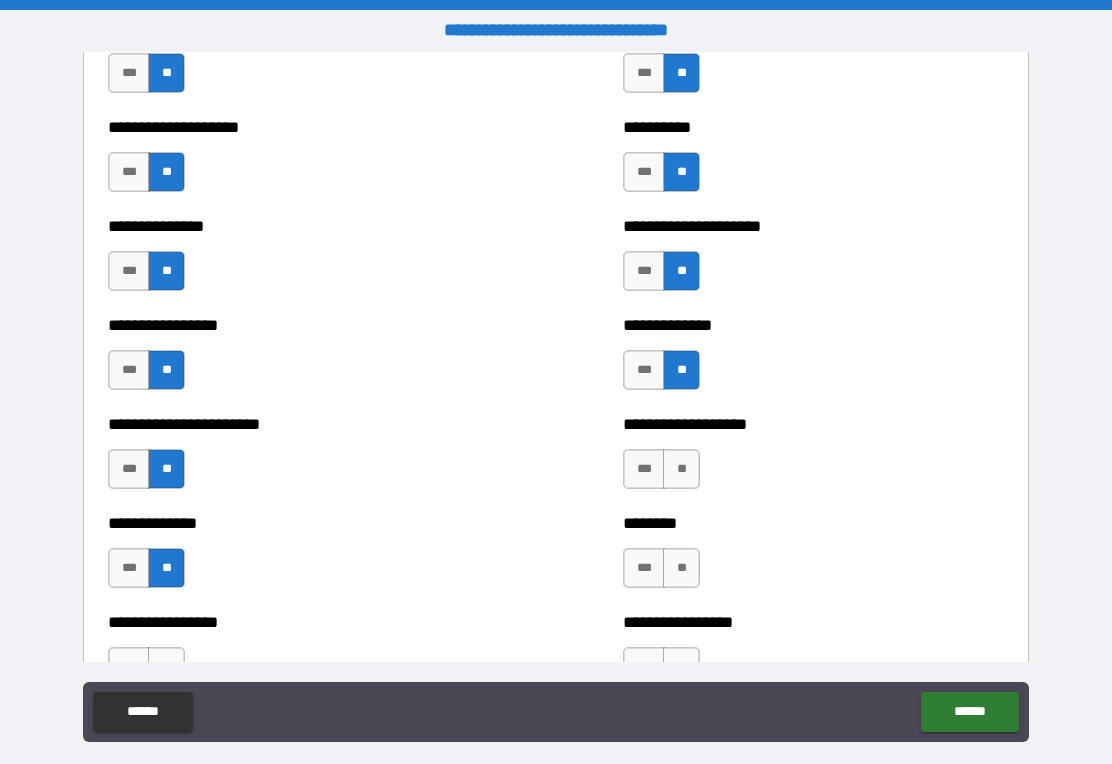 click on "******** *** **" at bounding box center (813, 558) 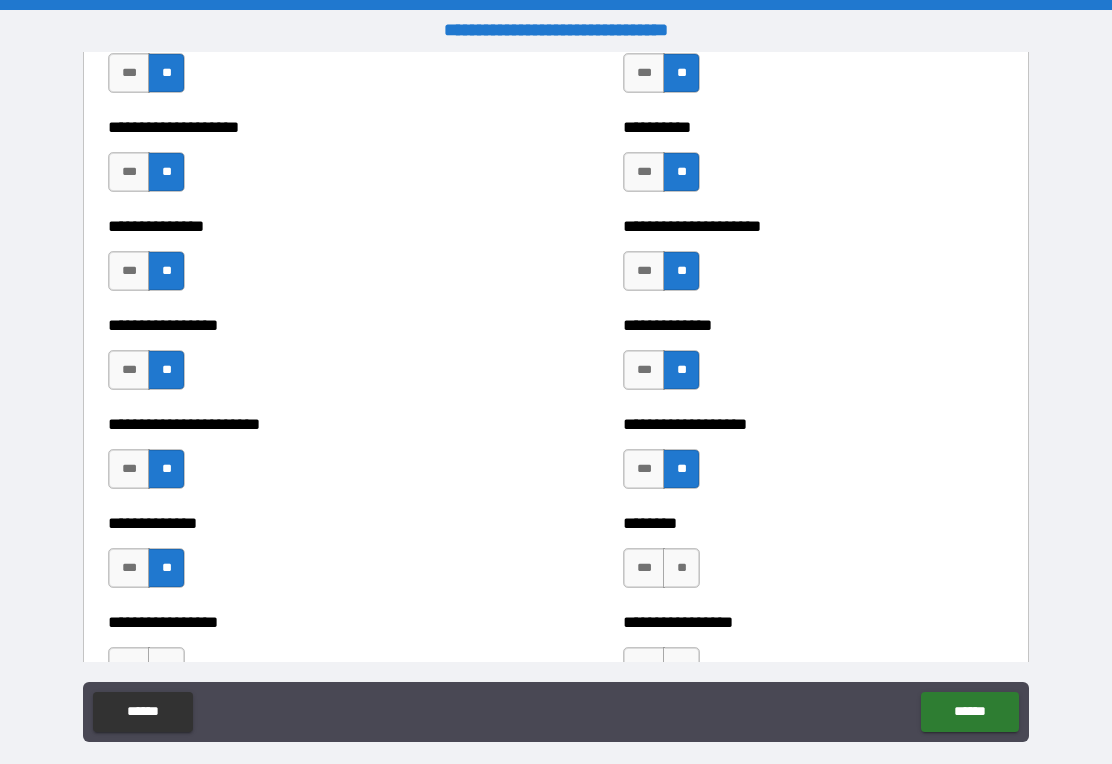 click on "**" at bounding box center (681, 568) 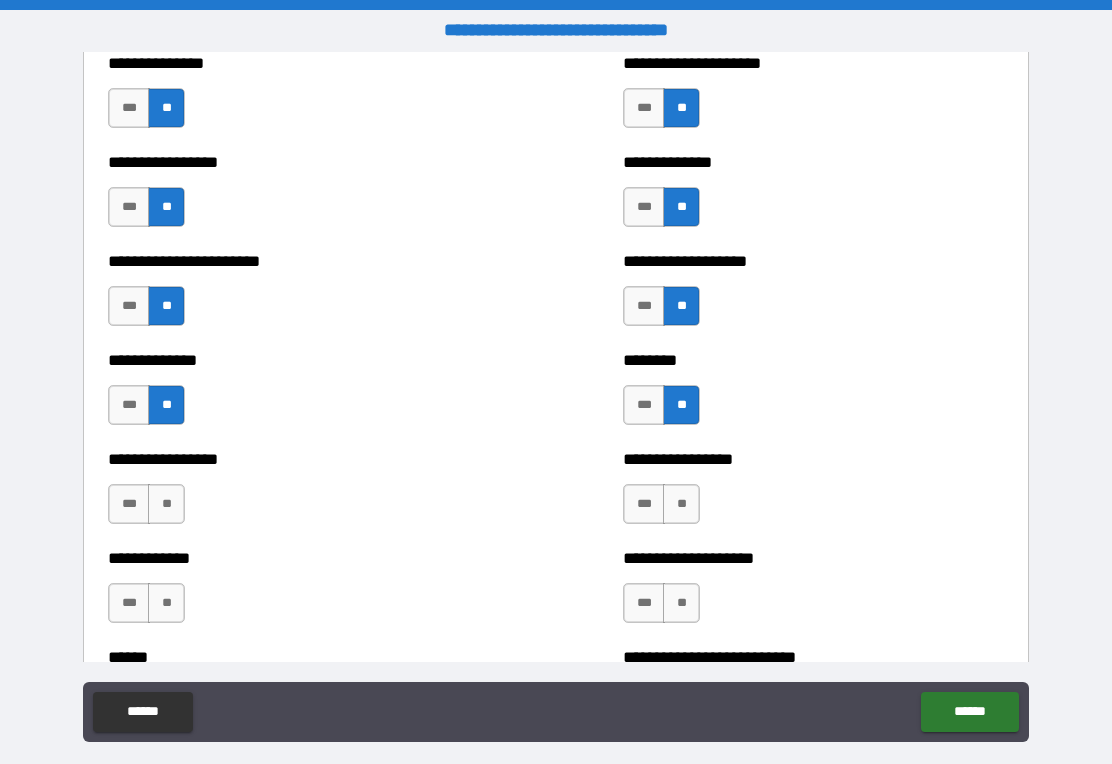 scroll, scrollTop: 1523, scrollLeft: 0, axis: vertical 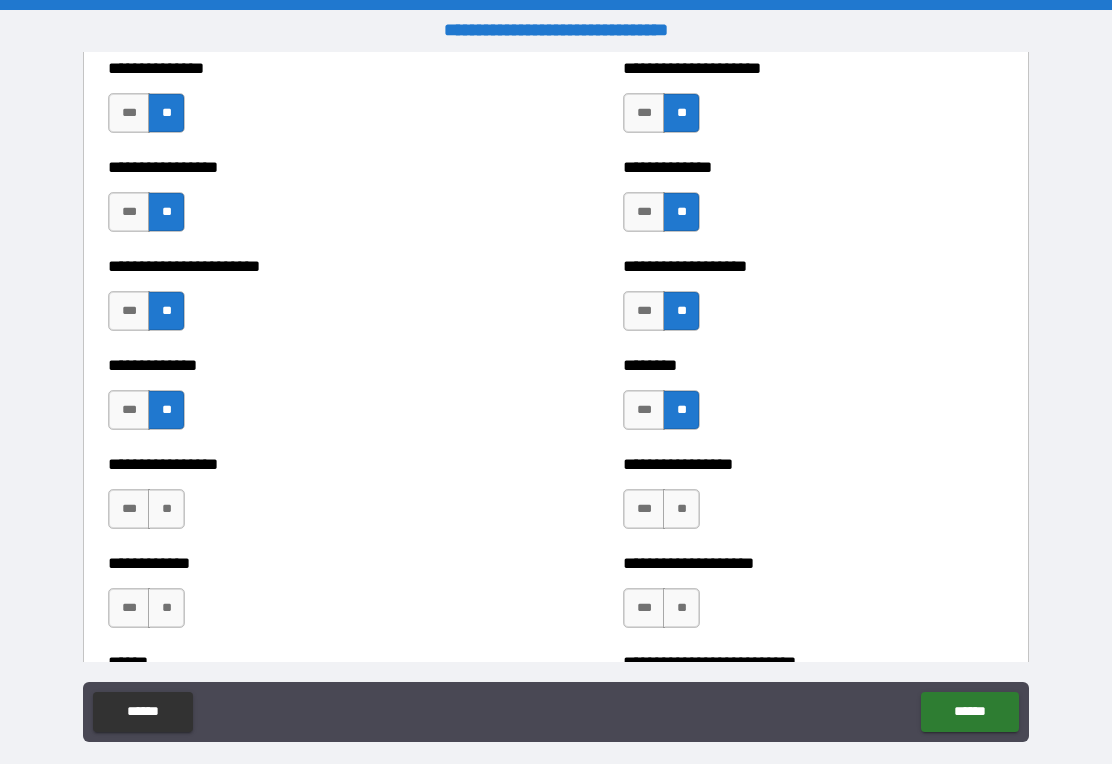 click on "**" at bounding box center [166, 509] 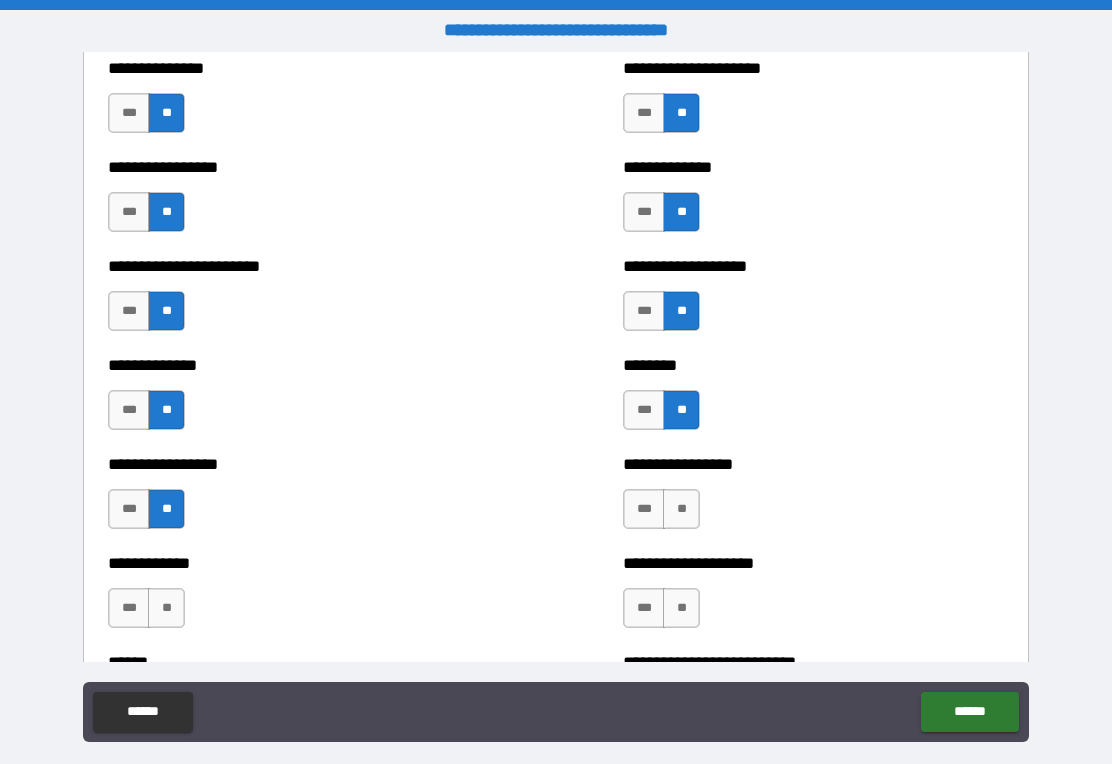 click on "**********" at bounding box center (813, 499) 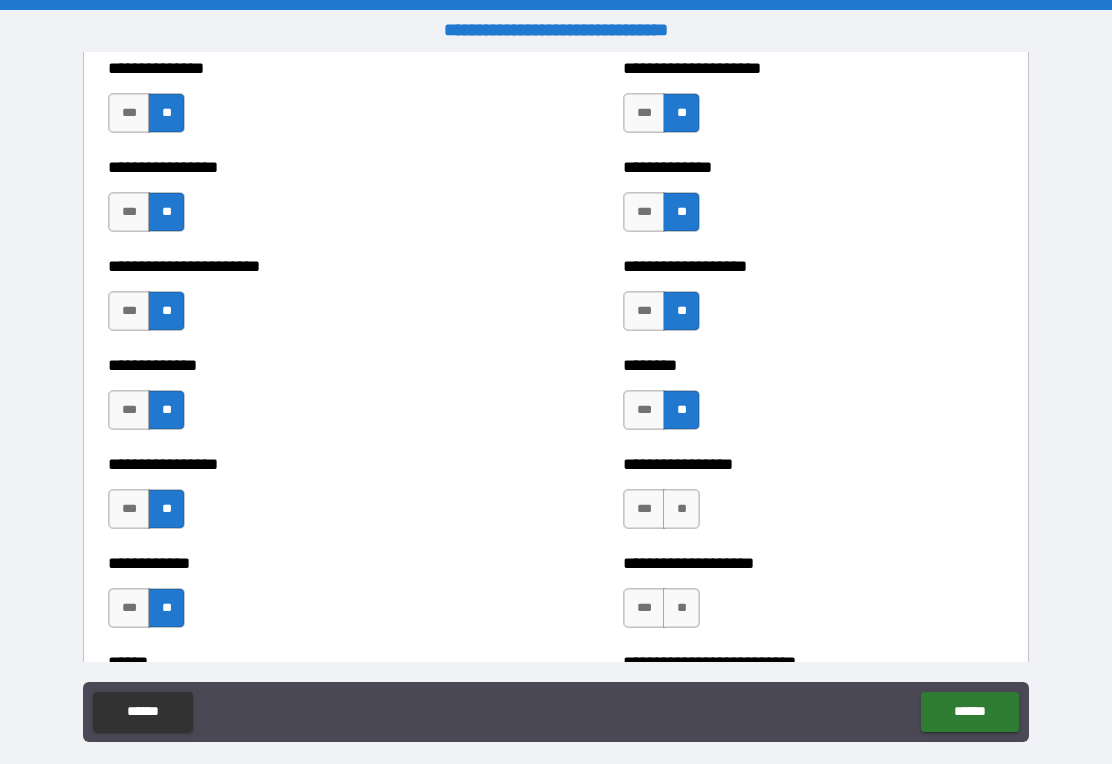 click on "**********" at bounding box center [813, 598] 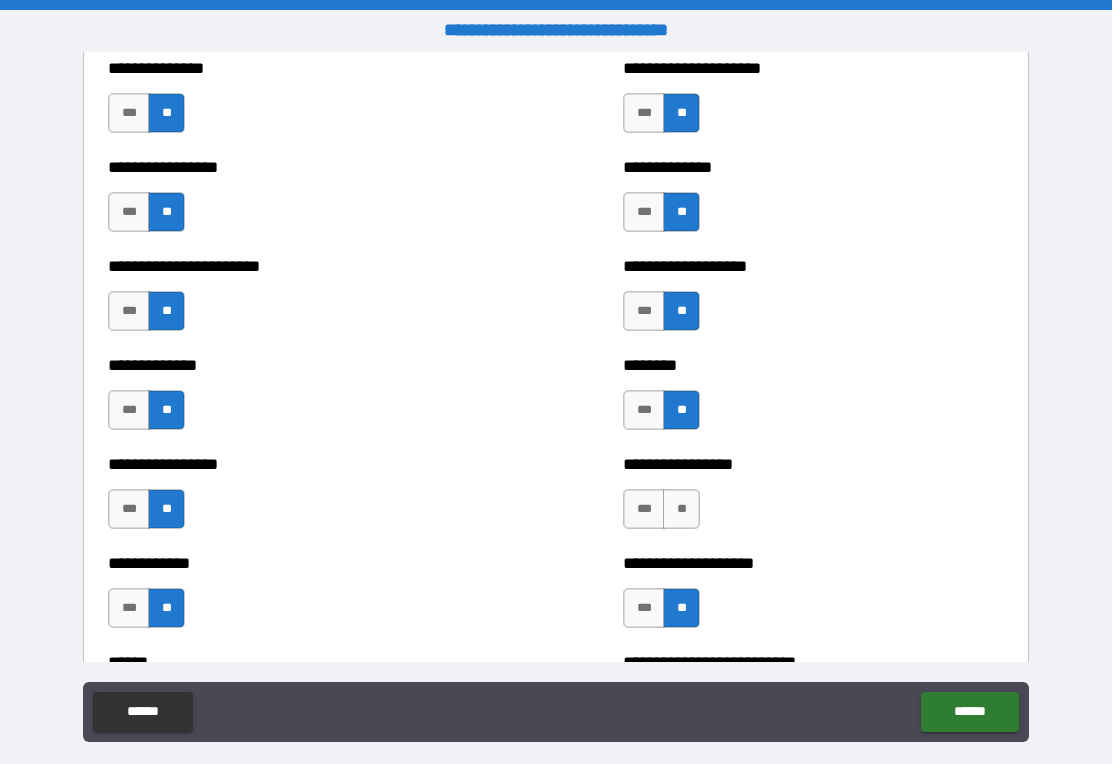 click on "**" at bounding box center (681, 509) 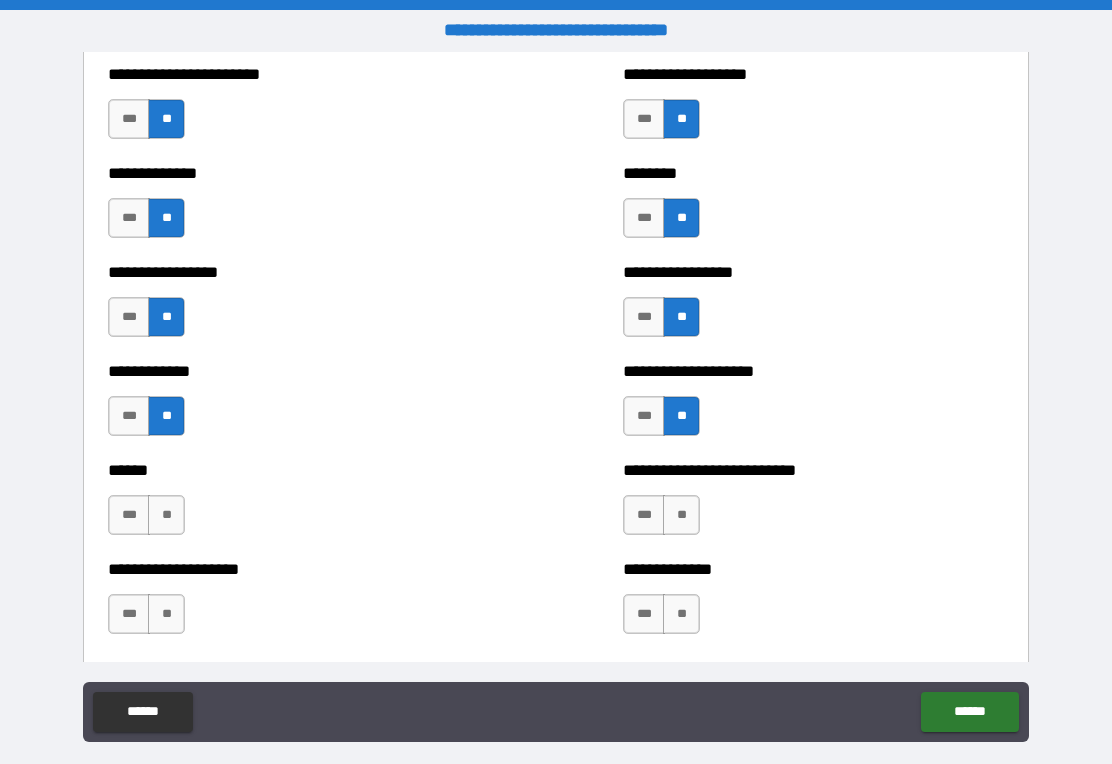 scroll, scrollTop: 1723, scrollLeft: 0, axis: vertical 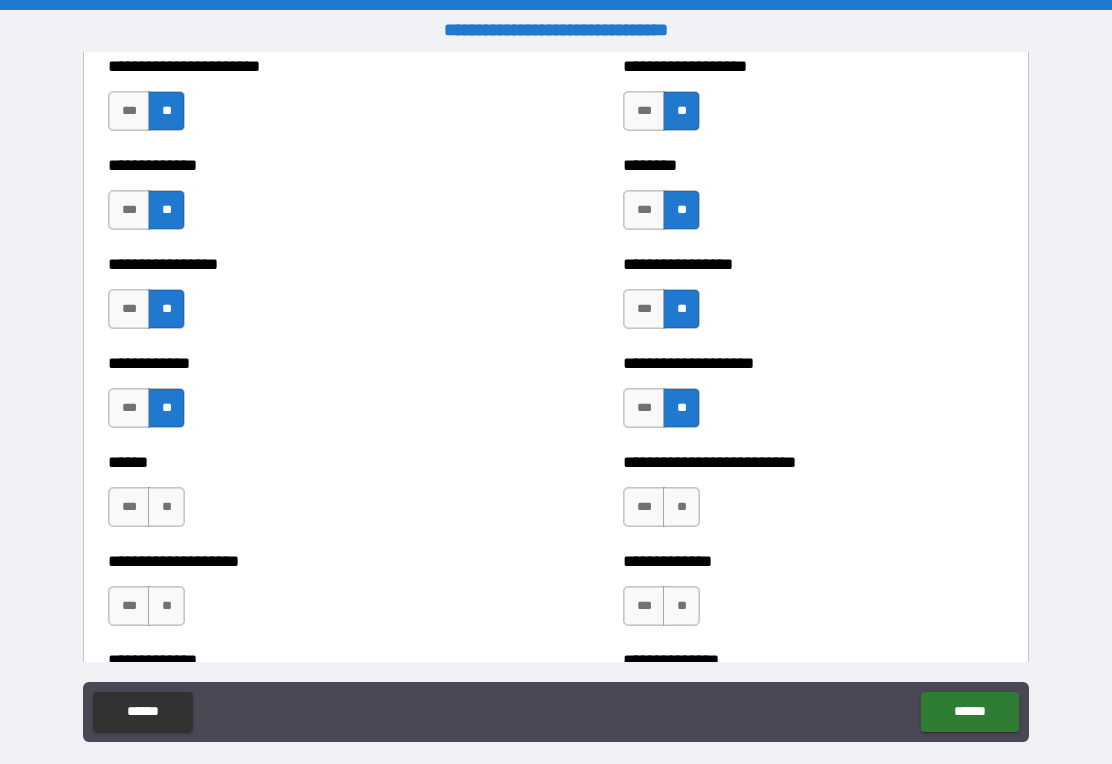click on "**" at bounding box center (166, 507) 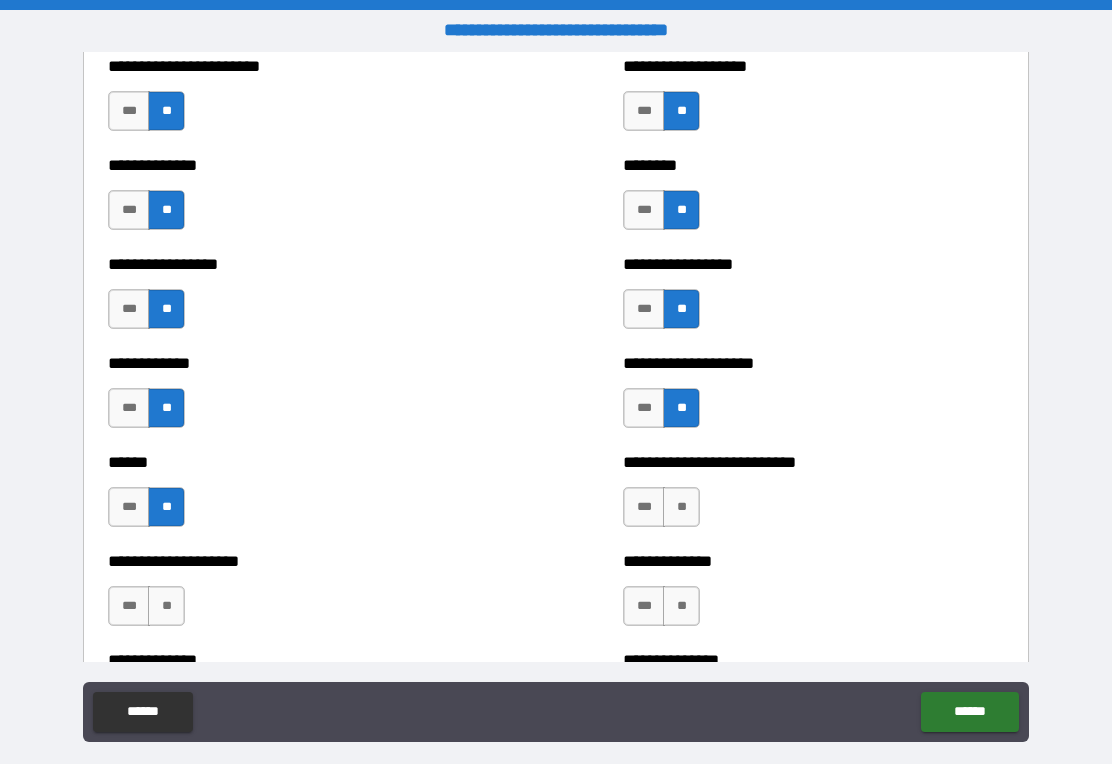 click on "**" at bounding box center [681, 507] 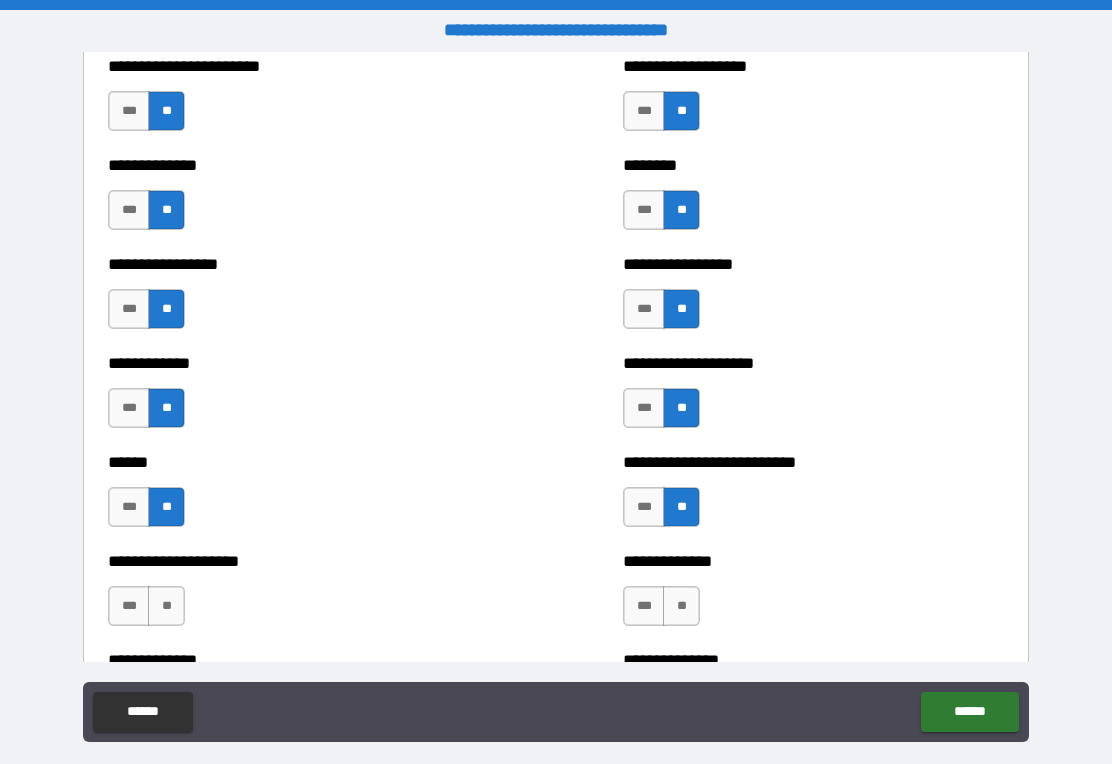 click on "**" at bounding box center (681, 606) 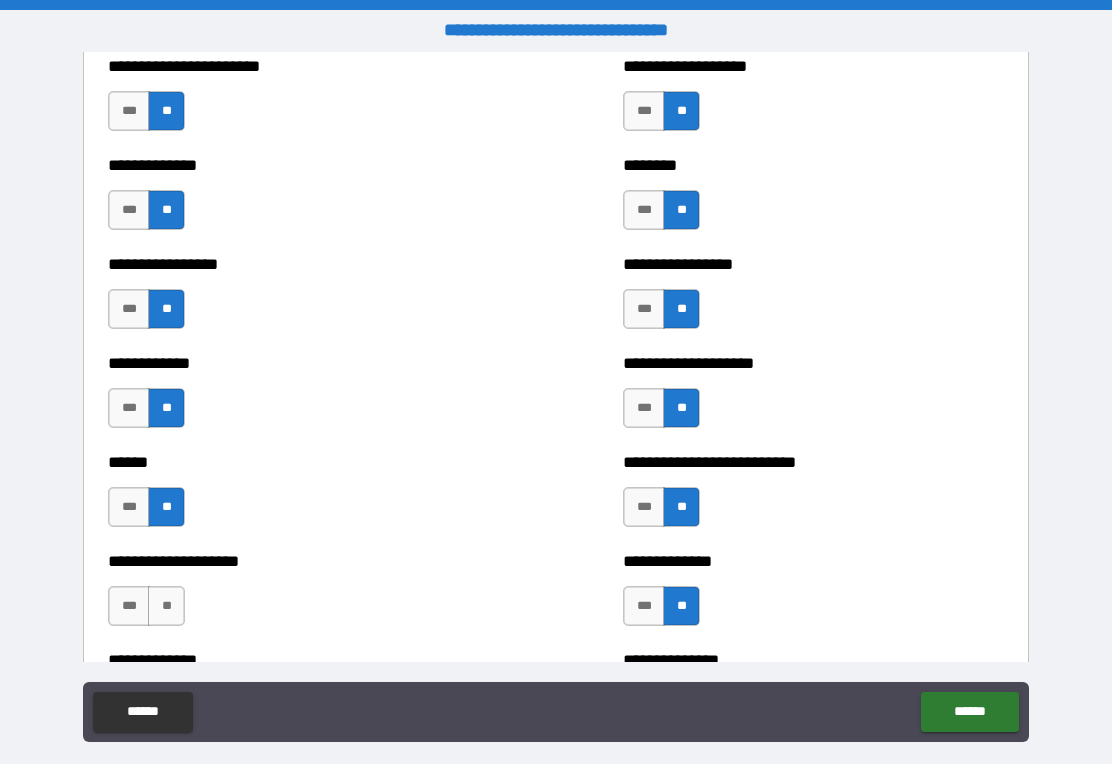 click on "**" at bounding box center (166, 606) 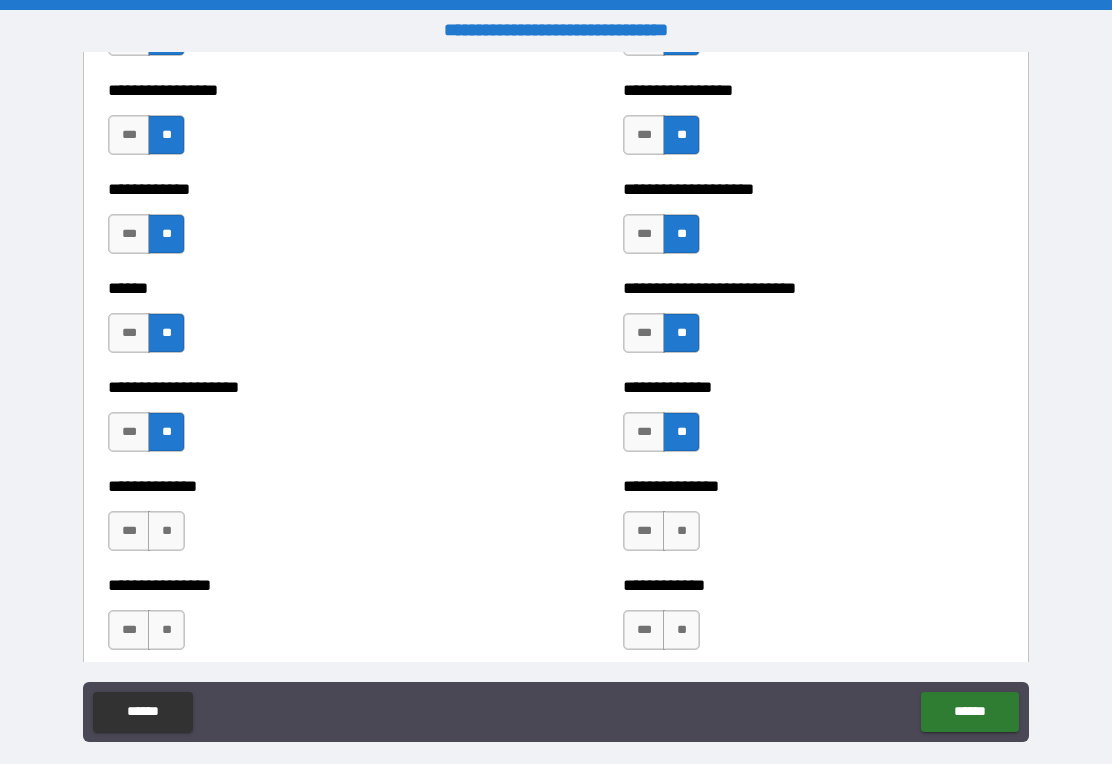scroll, scrollTop: 1896, scrollLeft: 0, axis: vertical 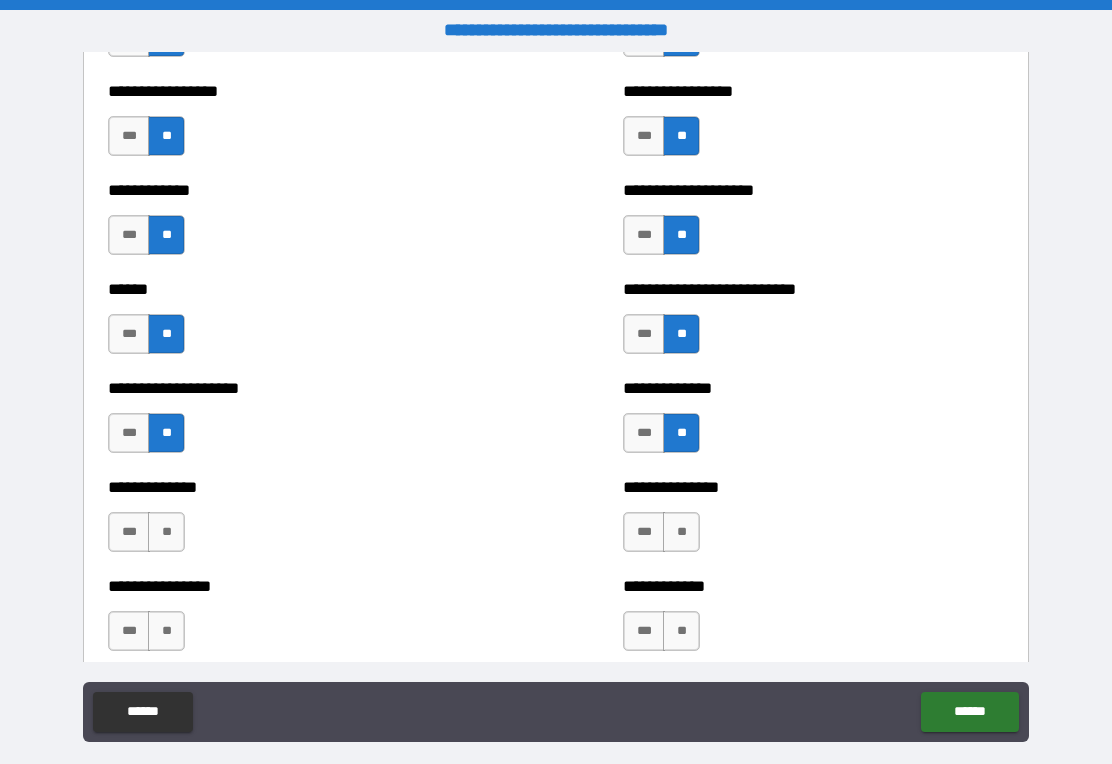 click on "**" at bounding box center (166, 532) 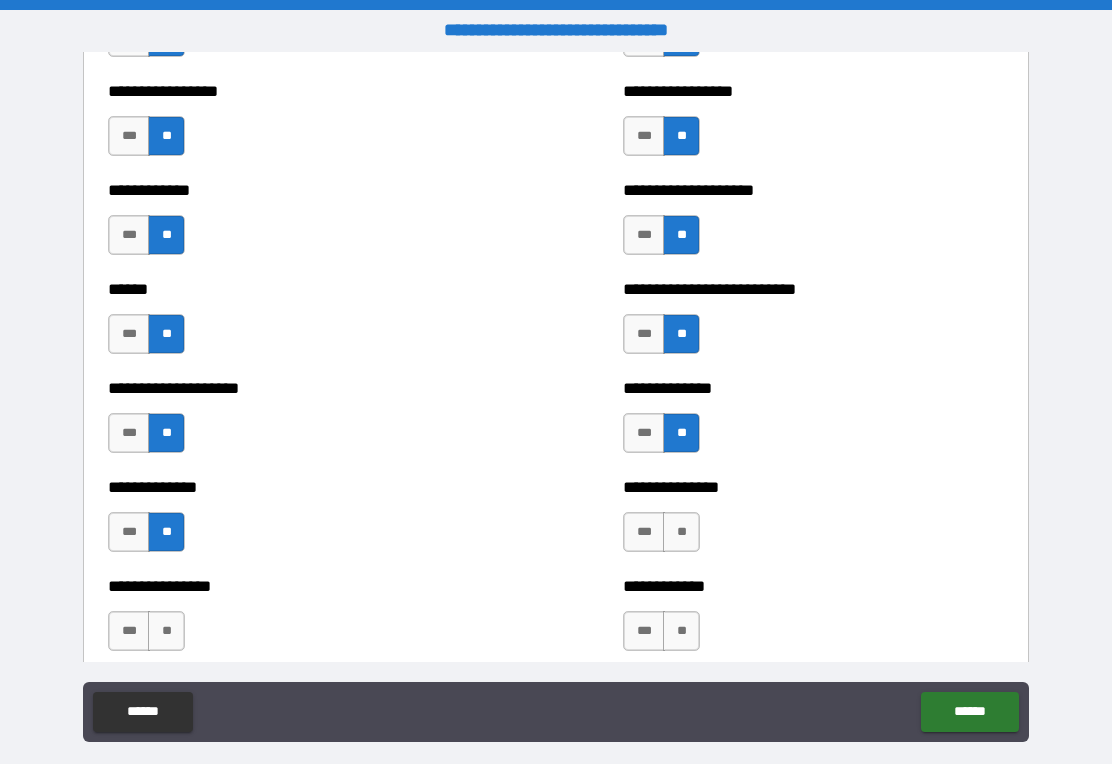 click on "**" at bounding box center [681, 532] 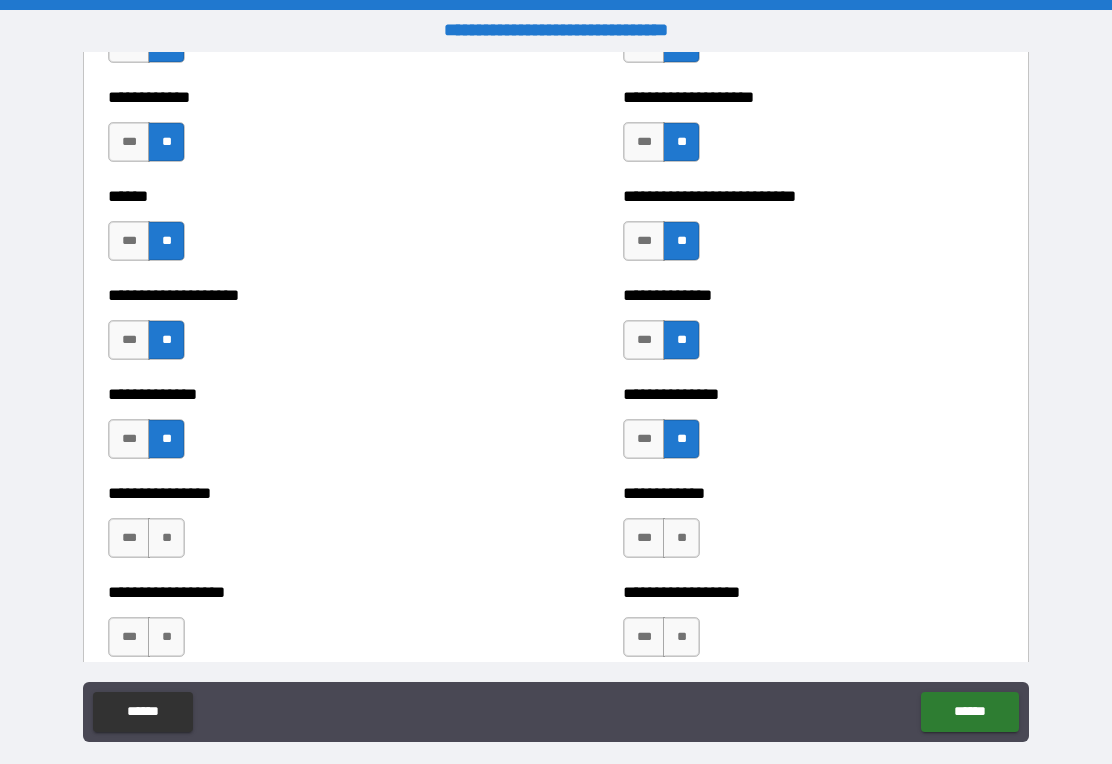scroll, scrollTop: 1991, scrollLeft: 0, axis: vertical 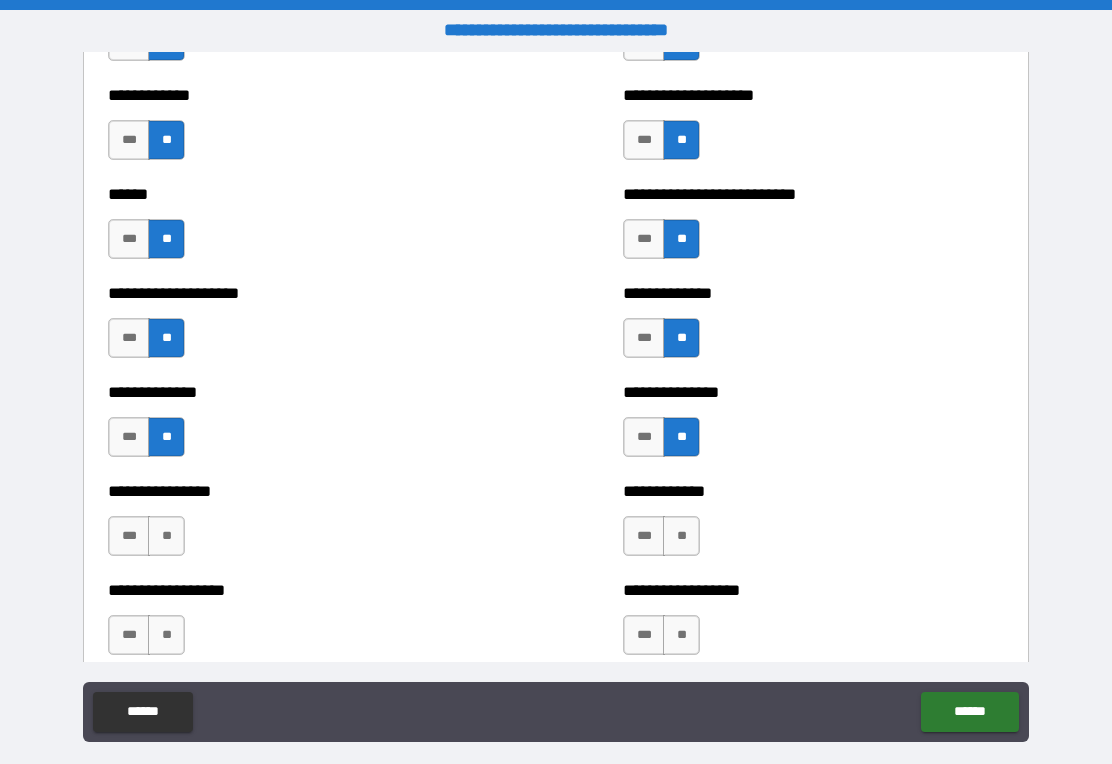 click on "**" at bounding box center [166, 536] 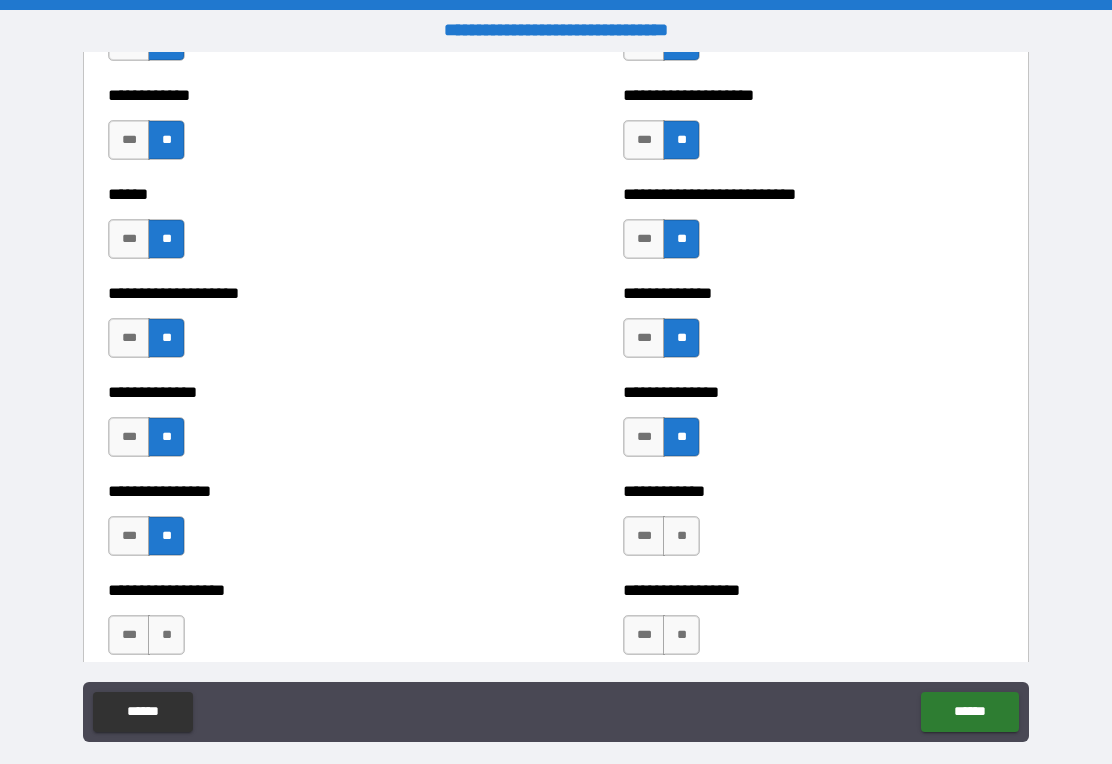 click on "**********" at bounding box center (813, 526) 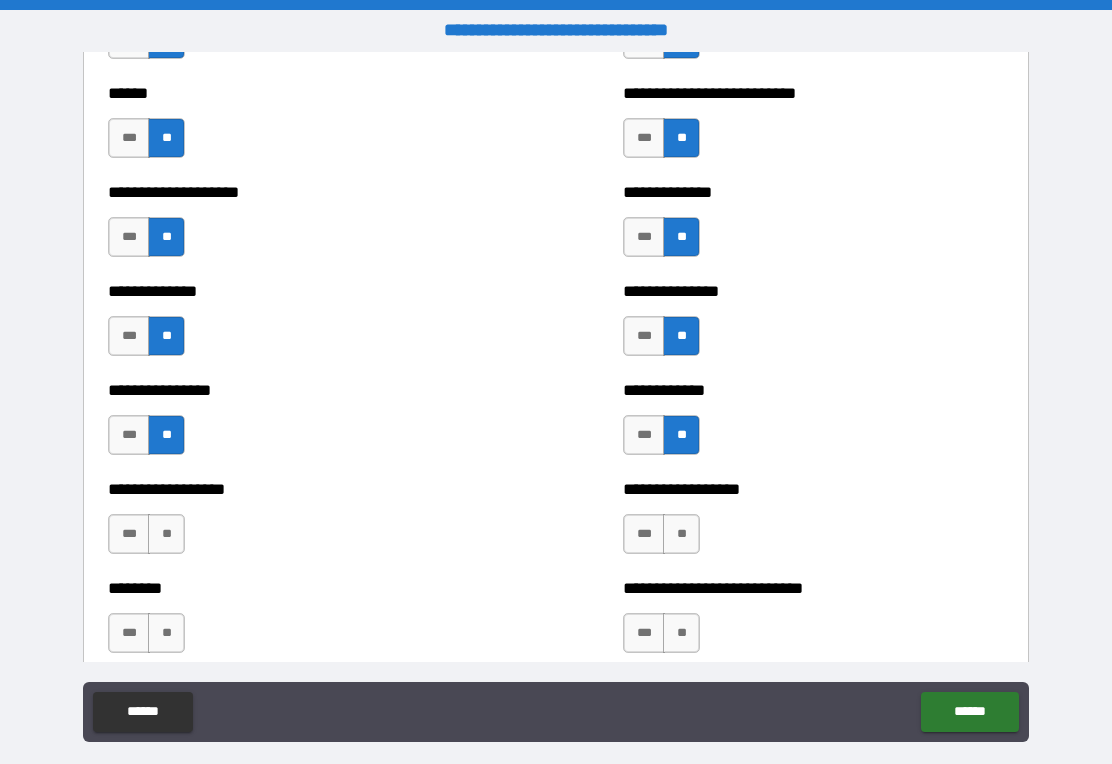 scroll, scrollTop: 2093, scrollLeft: 0, axis: vertical 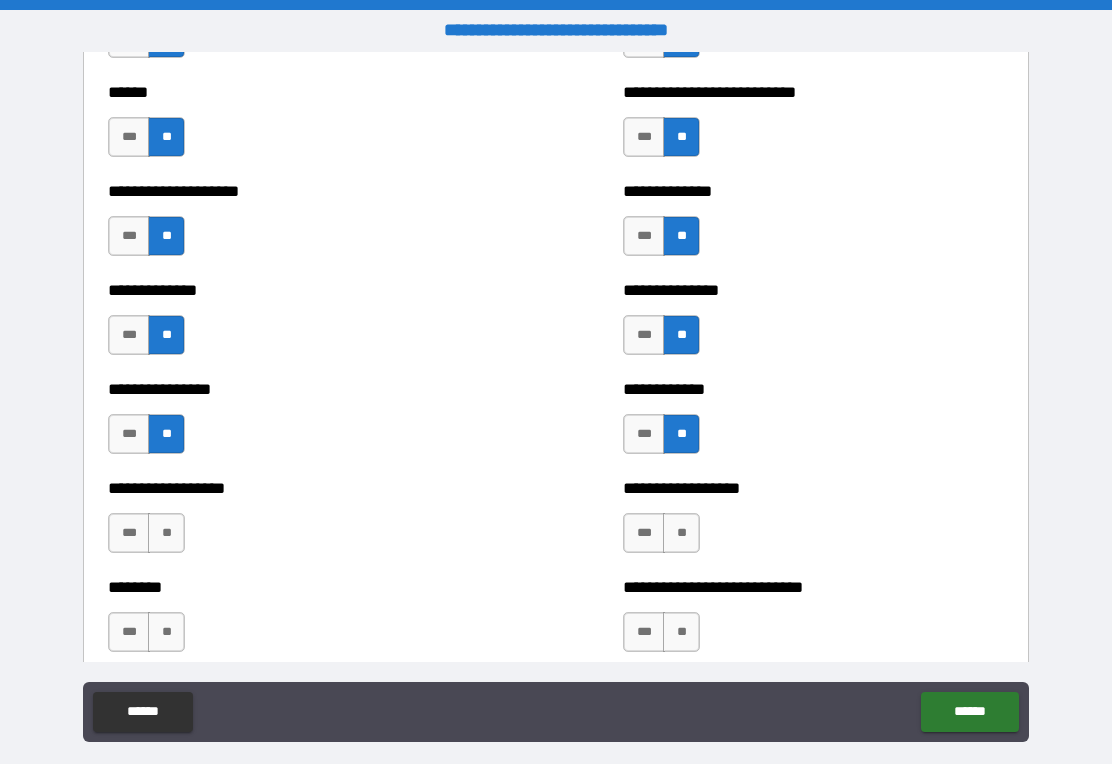 click on "**" at bounding box center (166, 533) 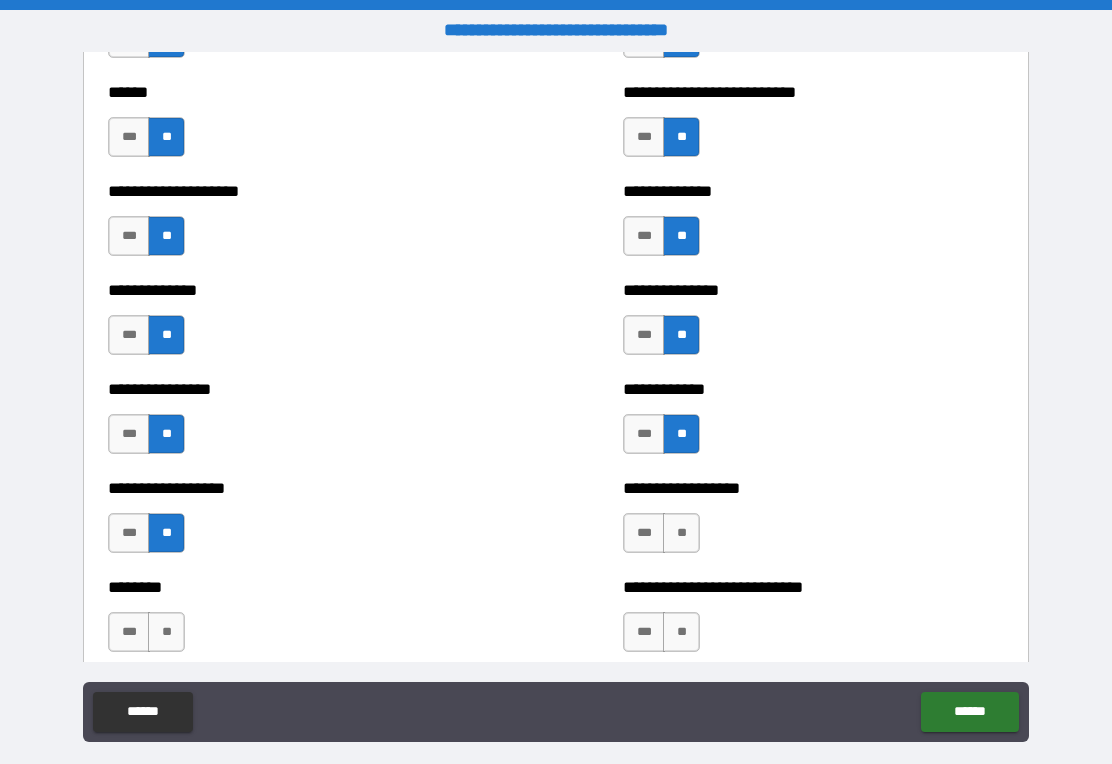 click on "**" at bounding box center (681, 533) 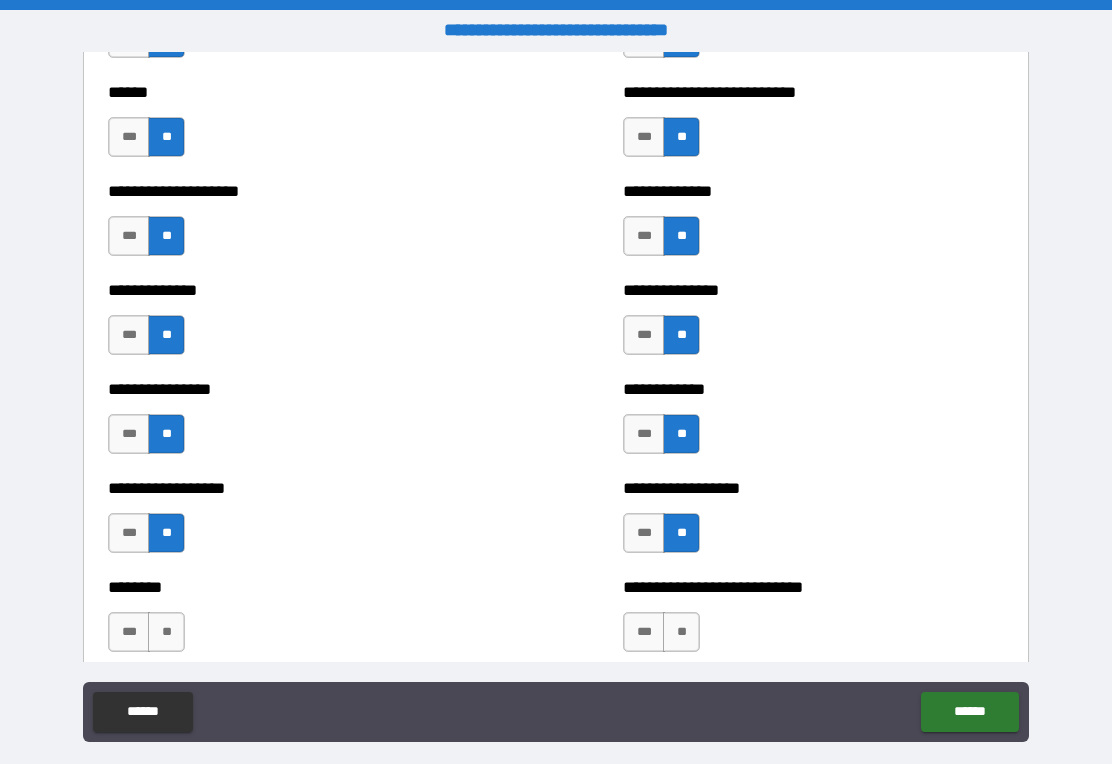 click on "**" at bounding box center [681, 632] 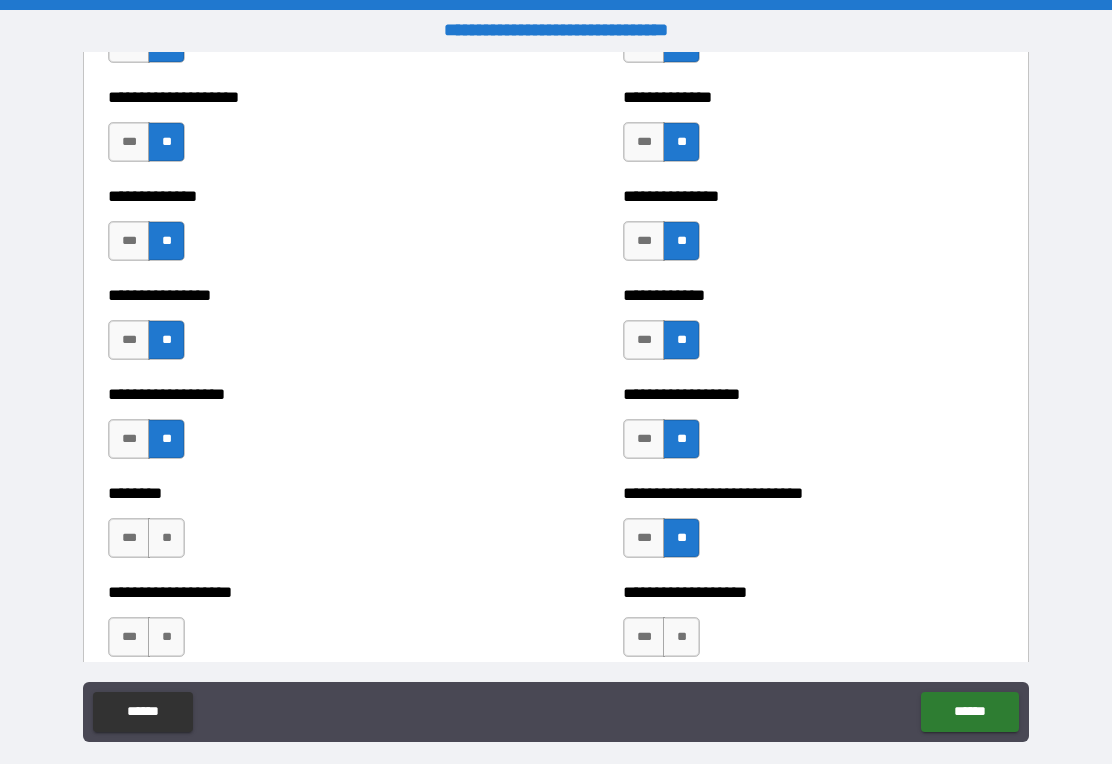 click on "**" at bounding box center [166, 538] 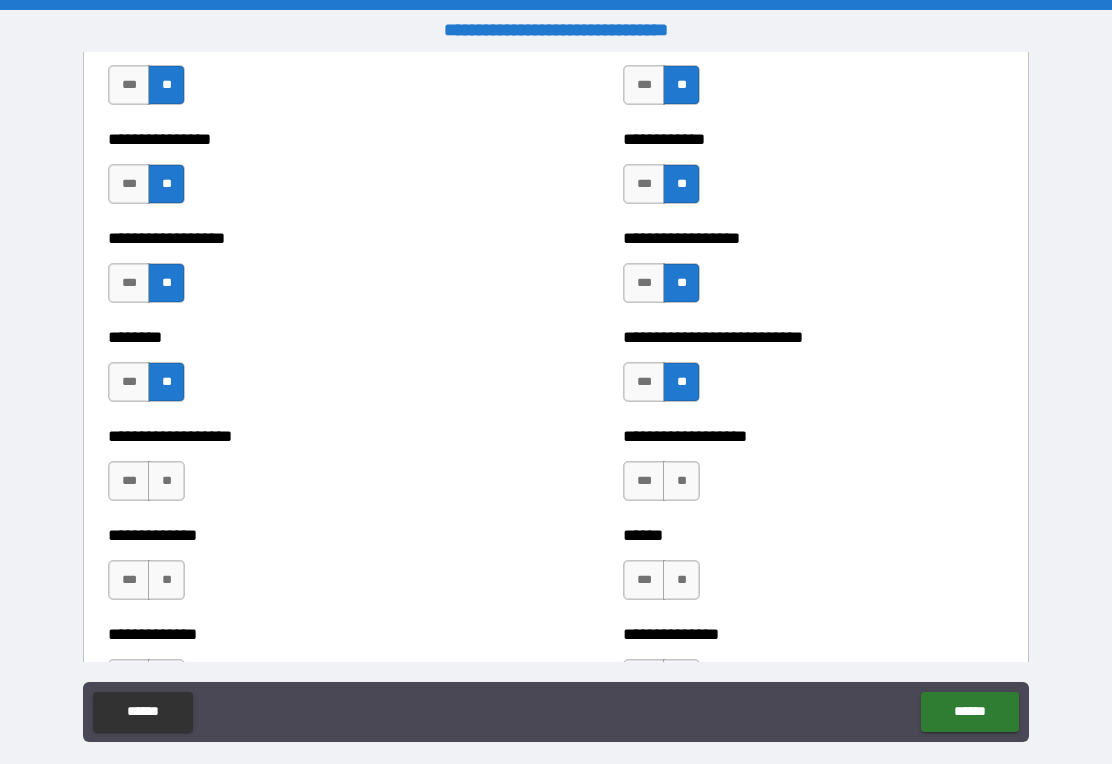 scroll, scrollTop: 2348, scrollLeft: 0, axis: vertical 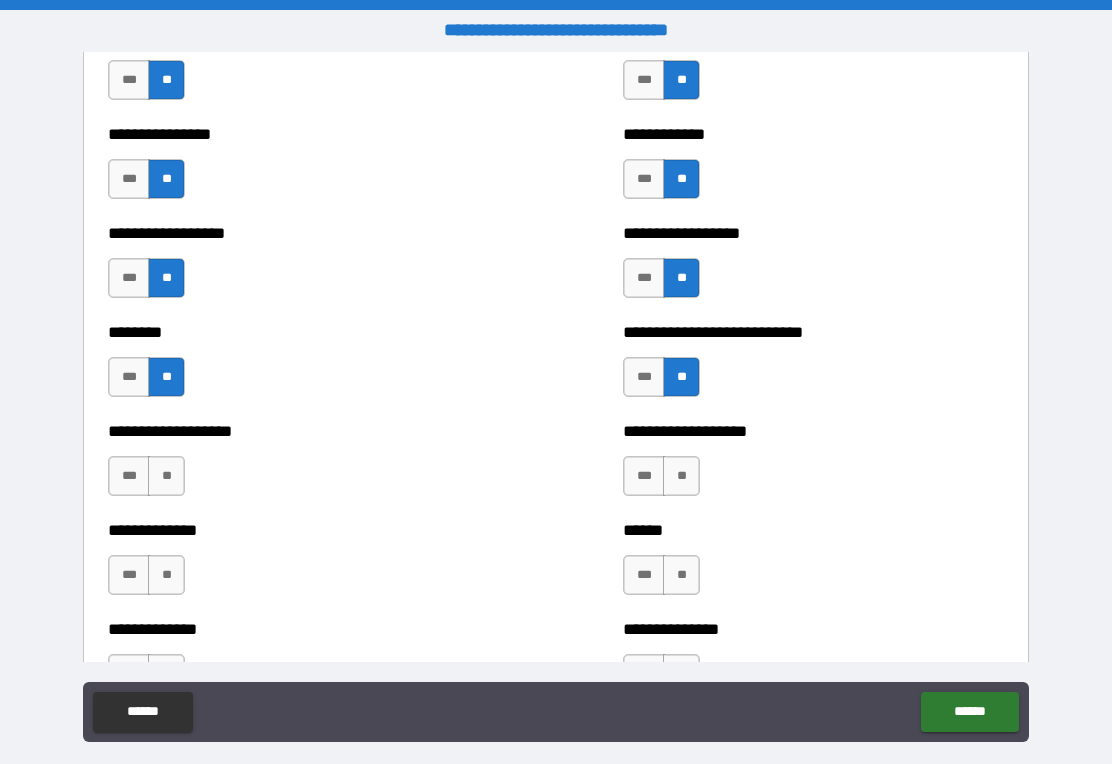 click on "**" at bounding box center [166, 476] 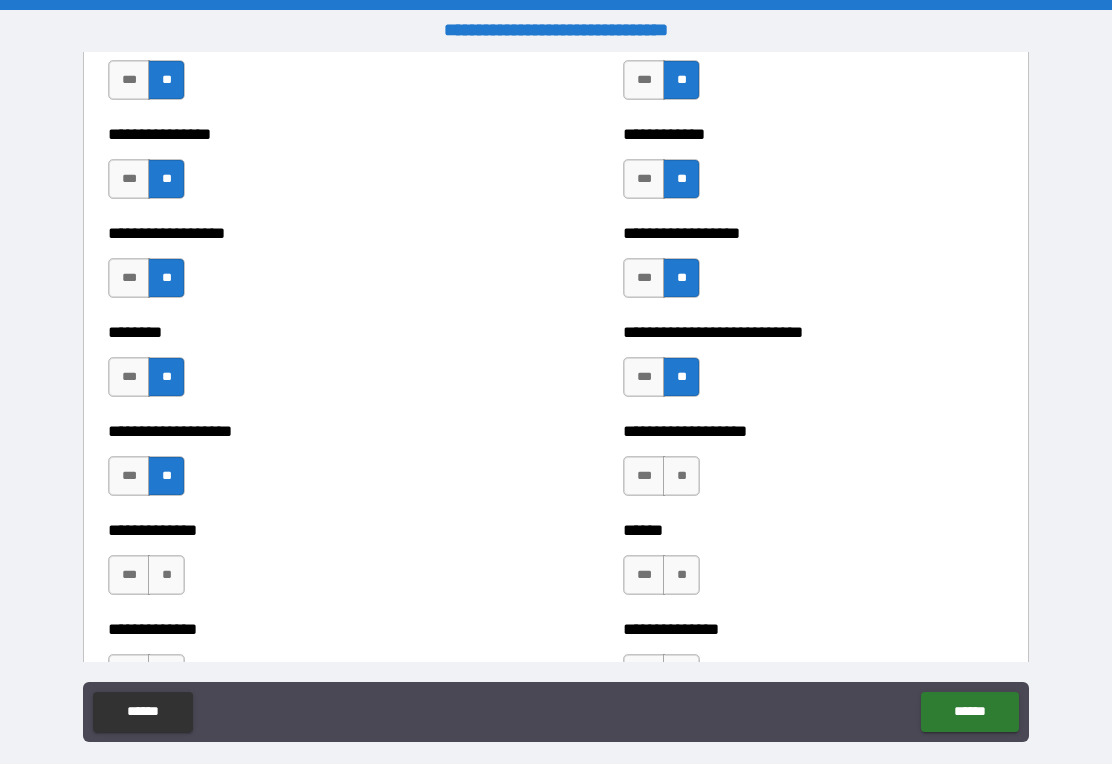 click on "**" at bounding box center (681, 476) 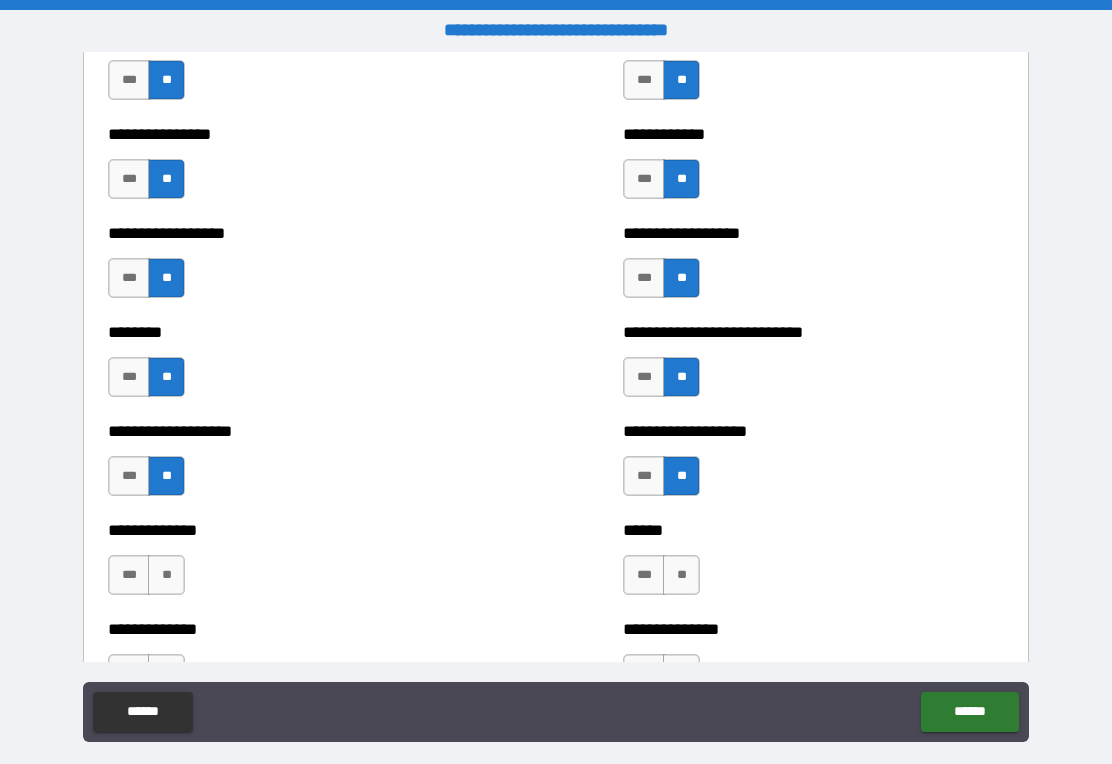 click on "**" at bounding box center (681, 575) 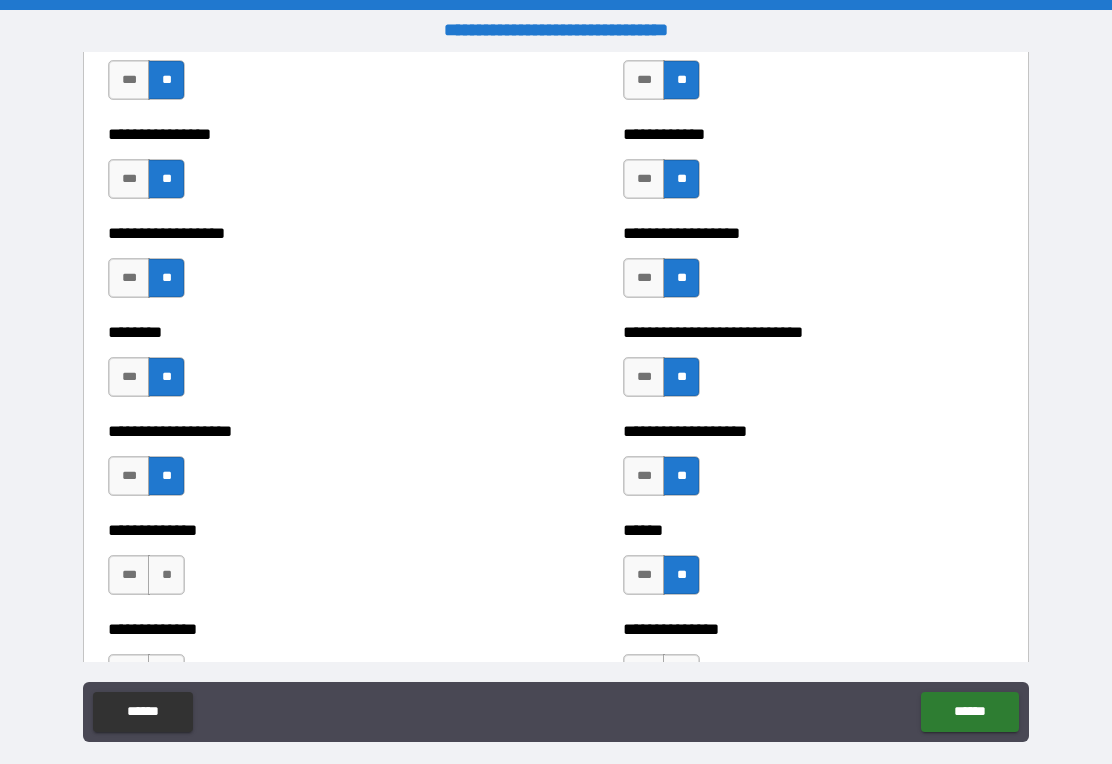 click on "**" at bounding box center [166, 575] 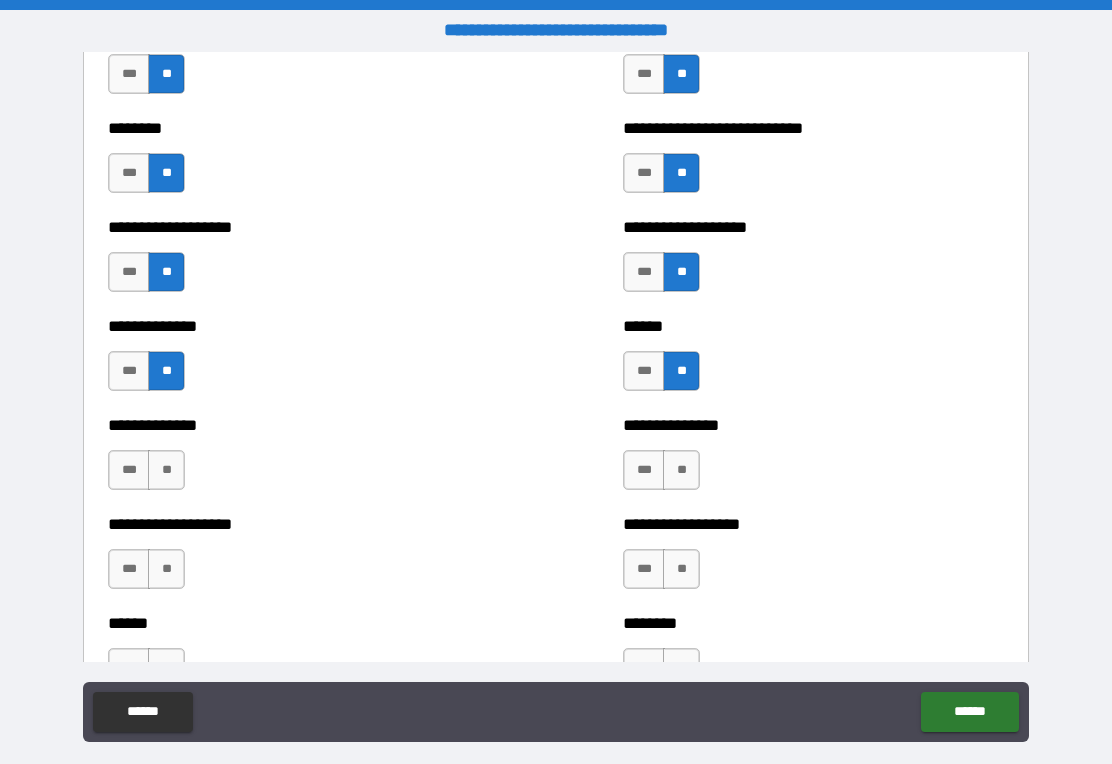 scroll, scrollTop: 2556, scrollLeft: 0, axis: vertical 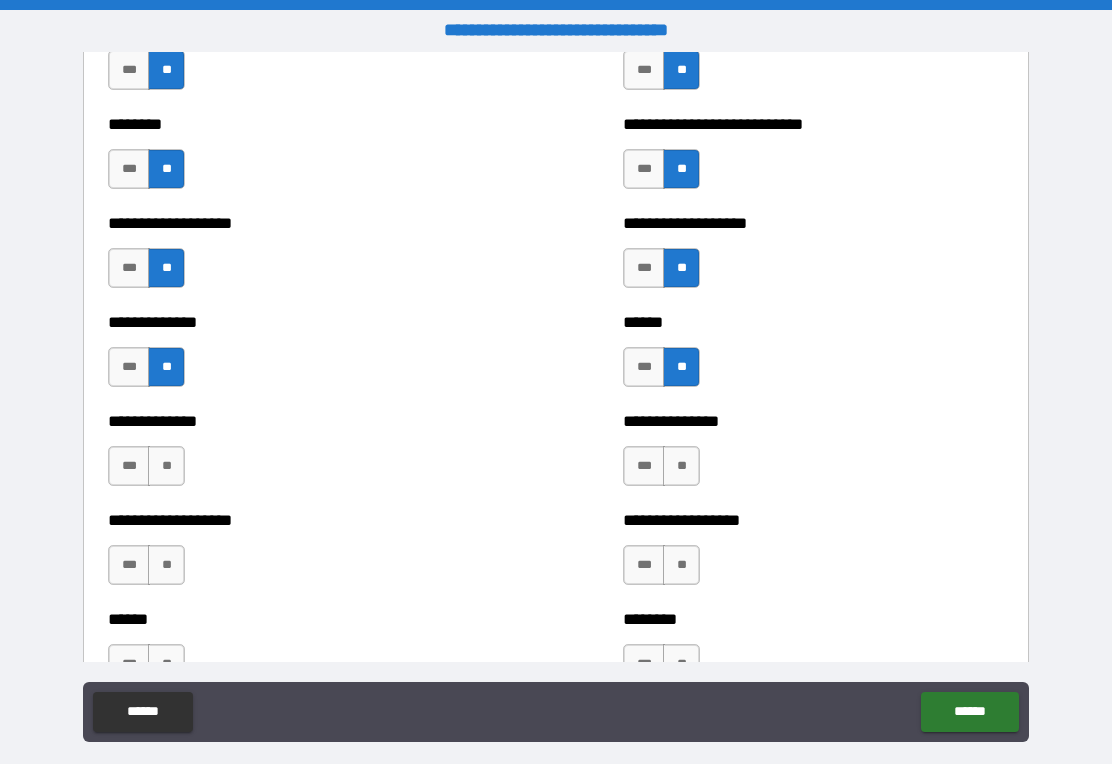click on "**" at bounding box center [166, 466] 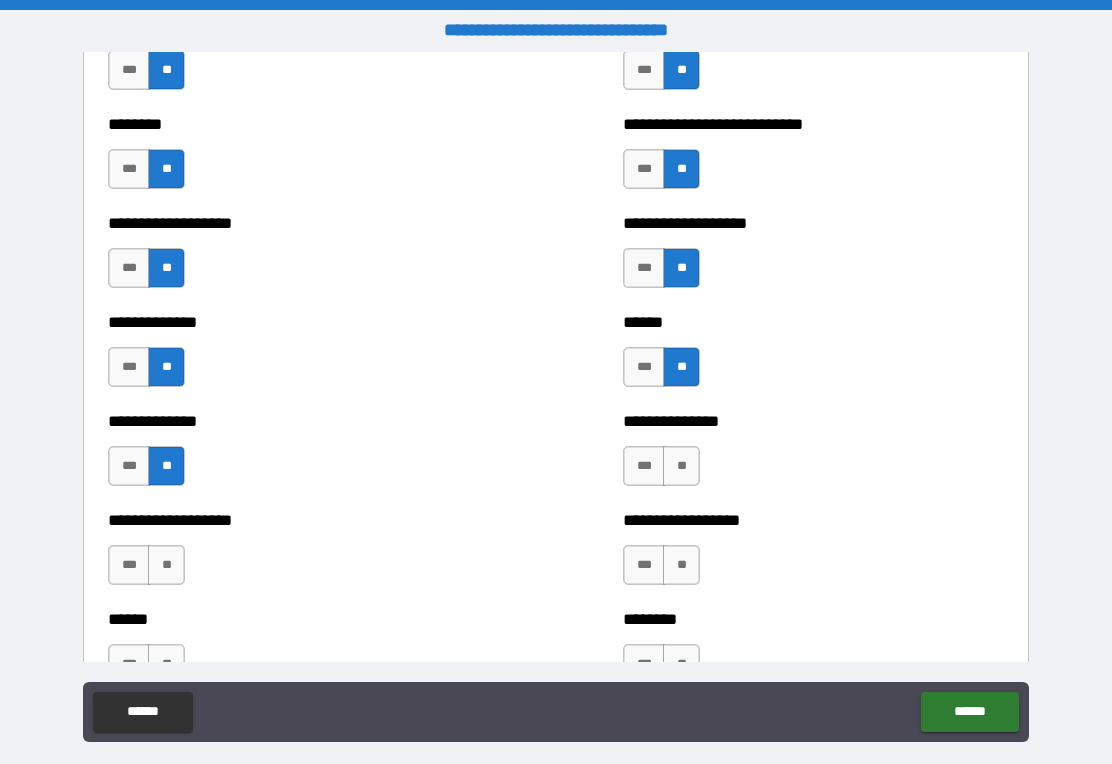 click on "**" at bounding box center [681, 466] 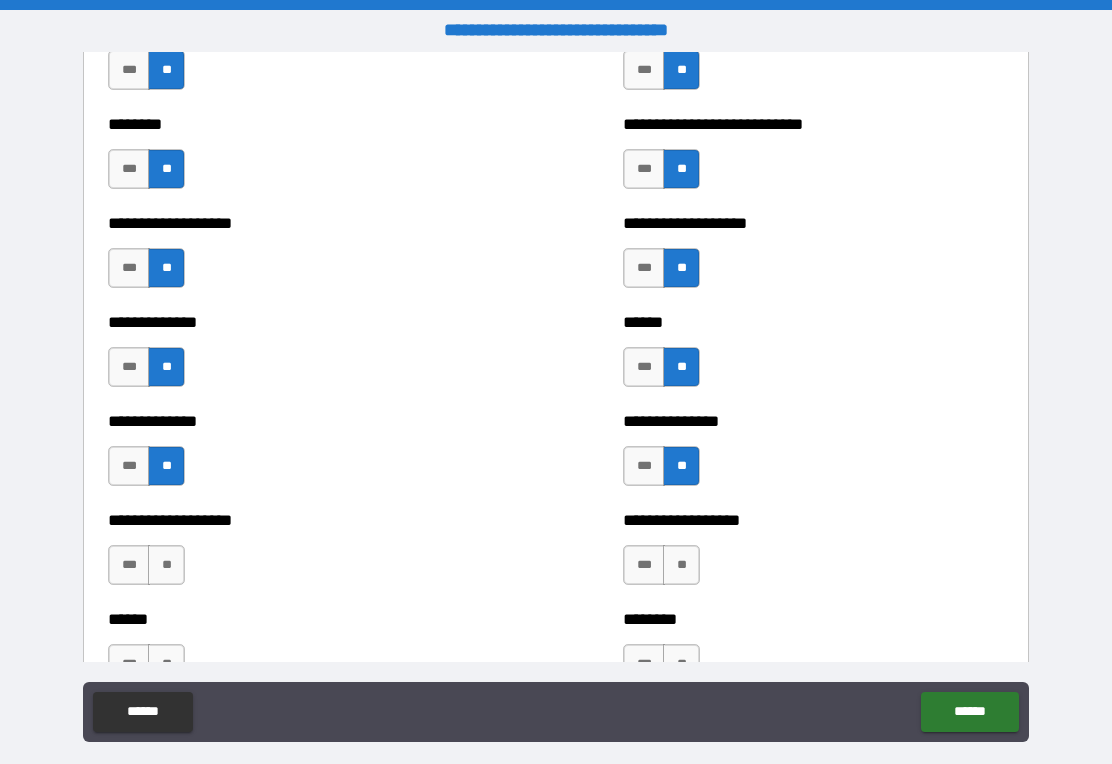 click on "**" at bounding box center (681, 565) 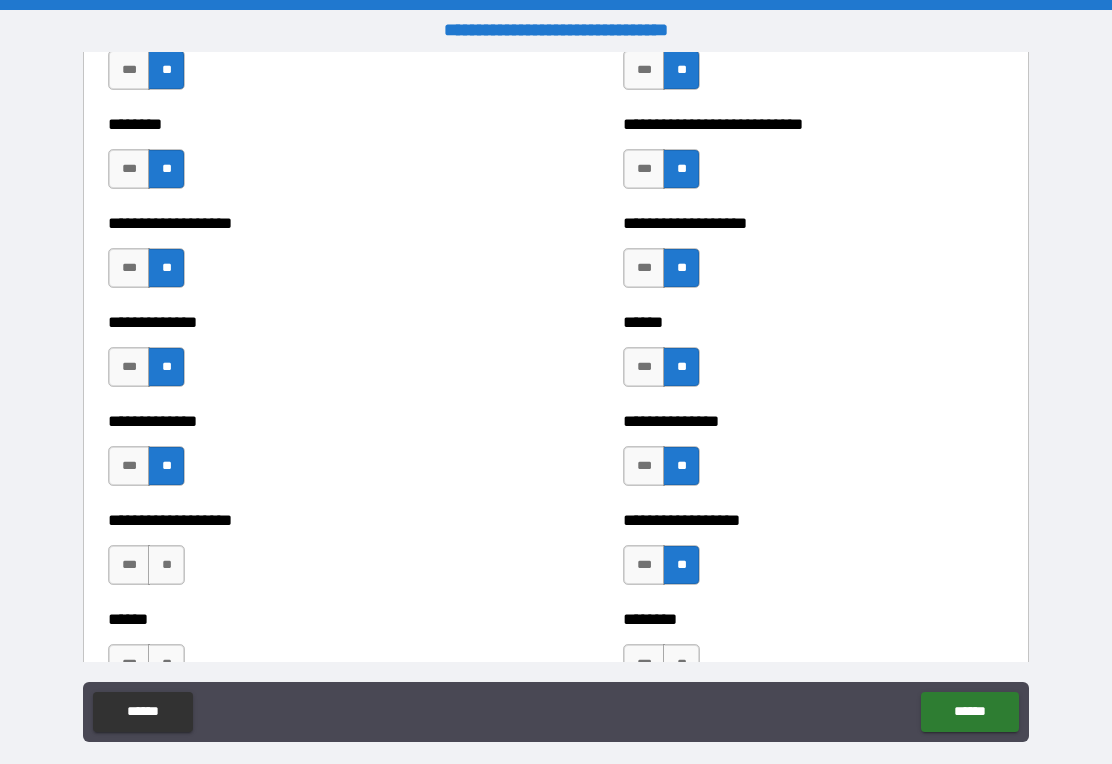 click on "**" at bounding box center (166, 565) 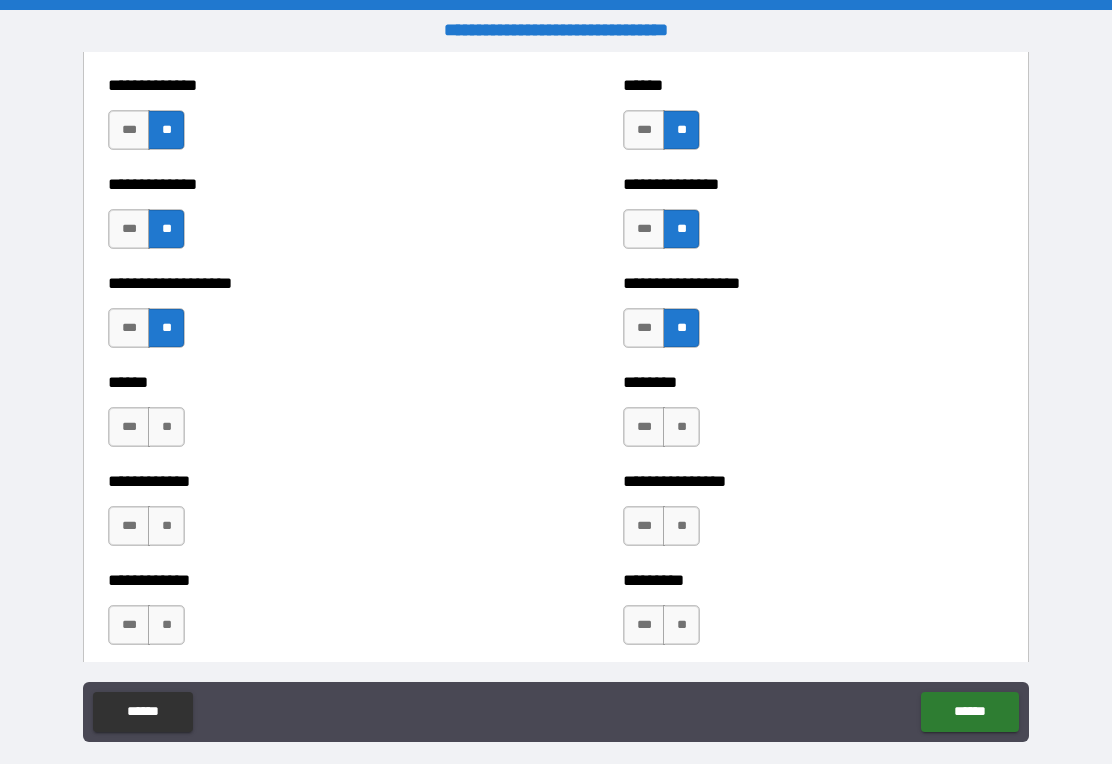 scroll, scrollTop: 2794, scrollLeft: 0, axis: vertical 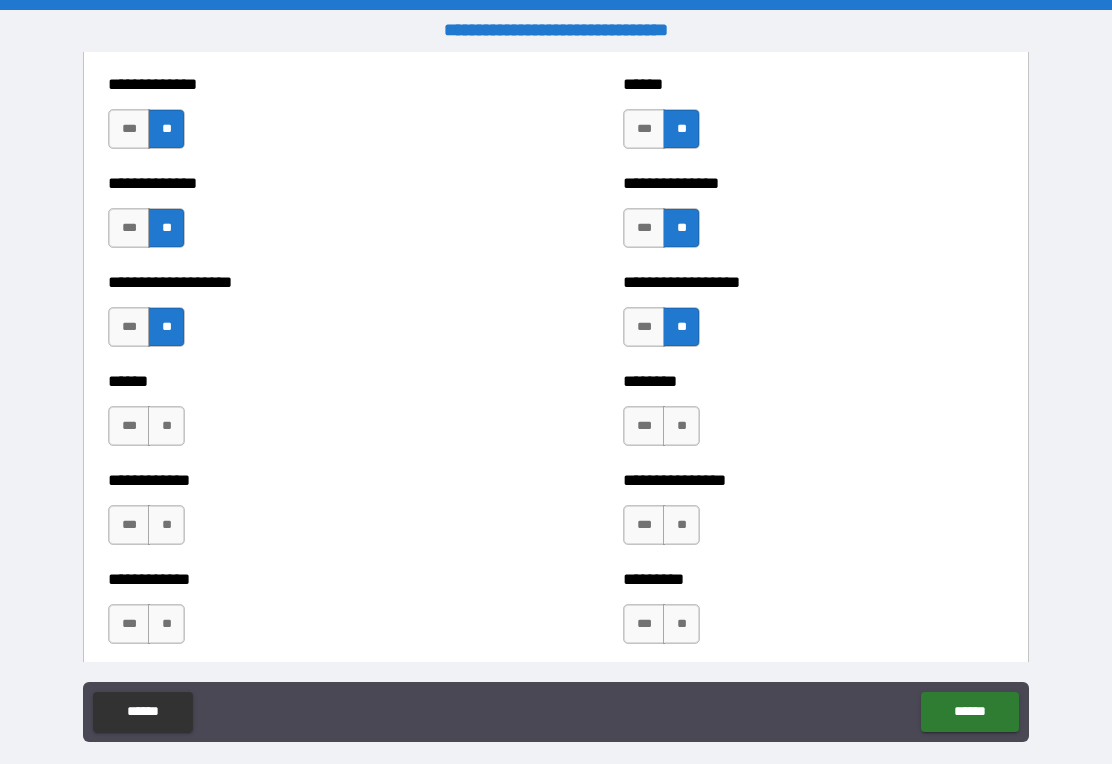 click on "**" at bounding box center [166, 426] 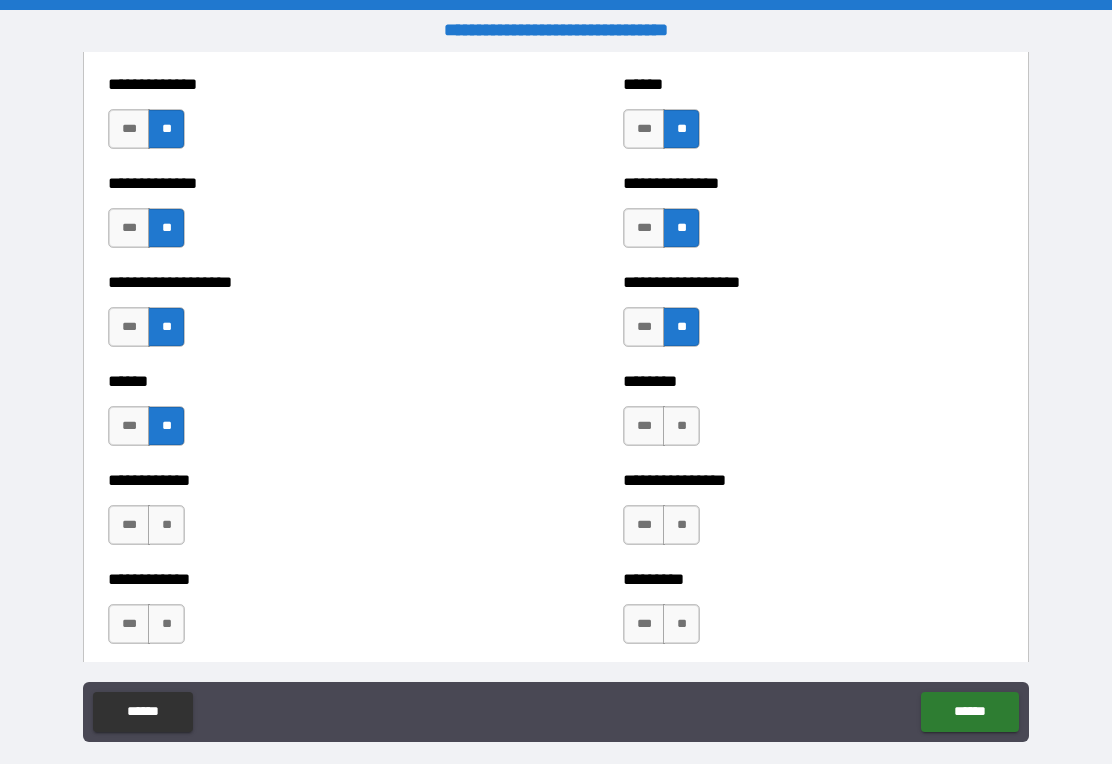 click on "**" at bounding box center (681, 426) 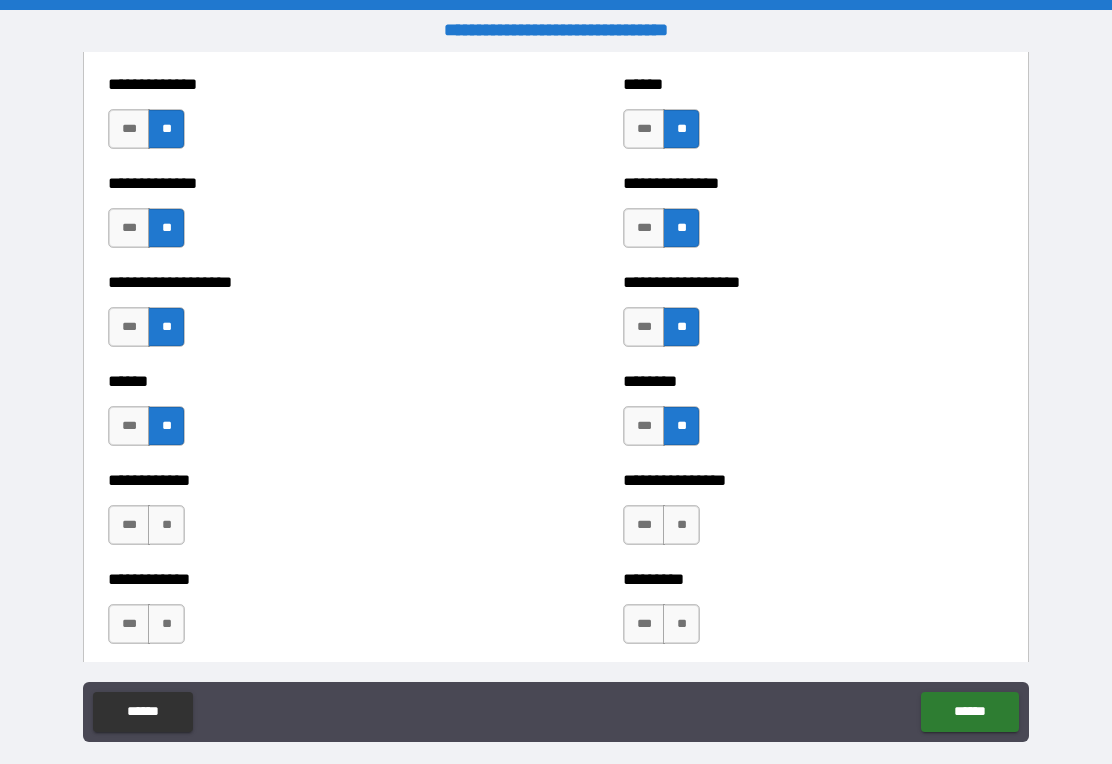 click on "**" at bounding box center [681, 525] 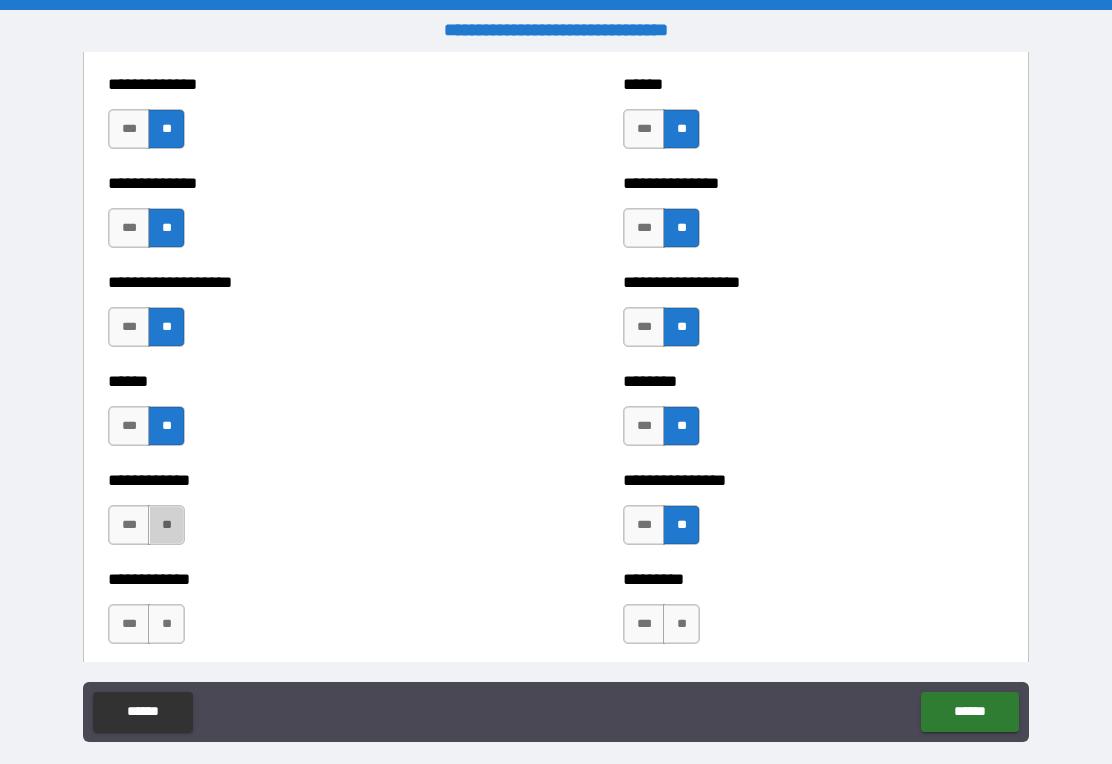 click on "**" at bounding box center [166, 525] 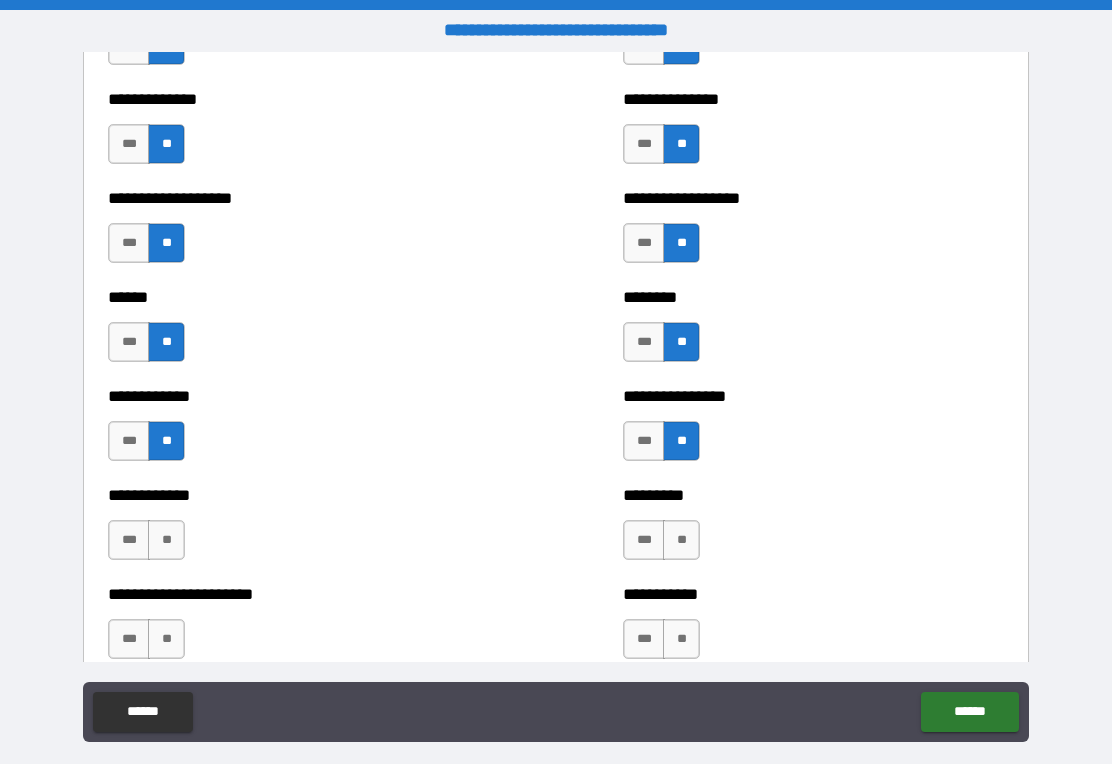 scroll, scrollTop: 2881, scrollLeft: 0, axis: vertical 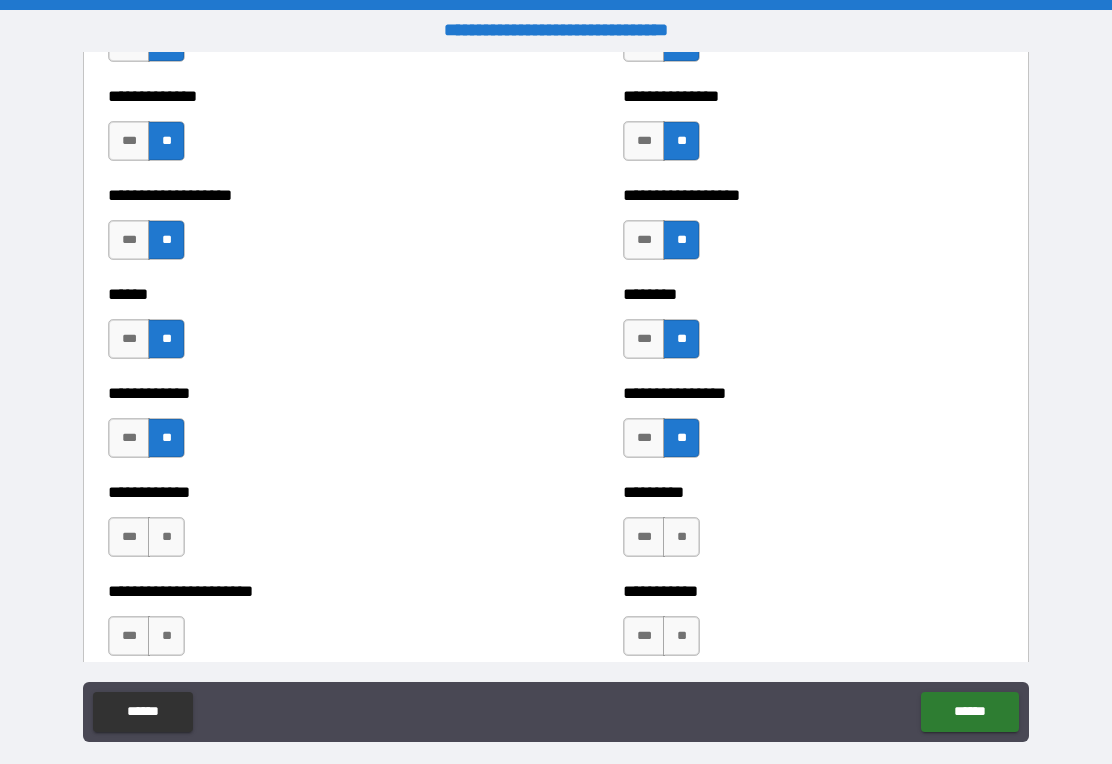 click on "**" at bounding box center [166, 537] 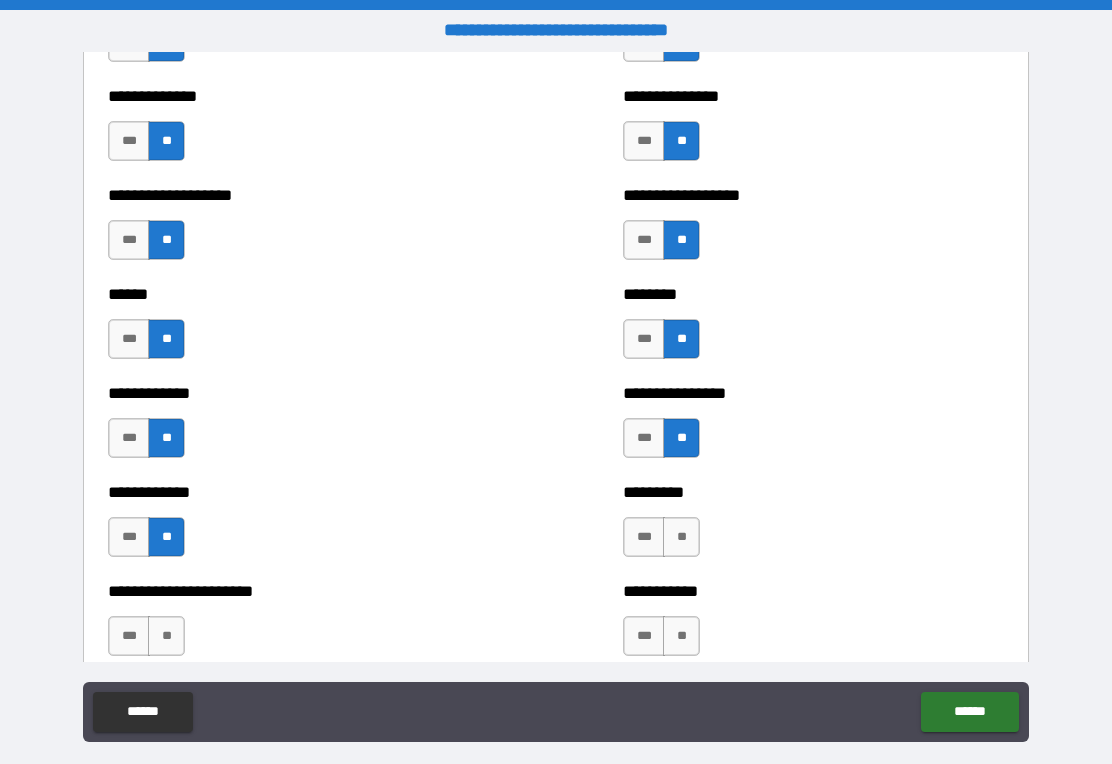 click on "**" at bounding box center (681, 537) 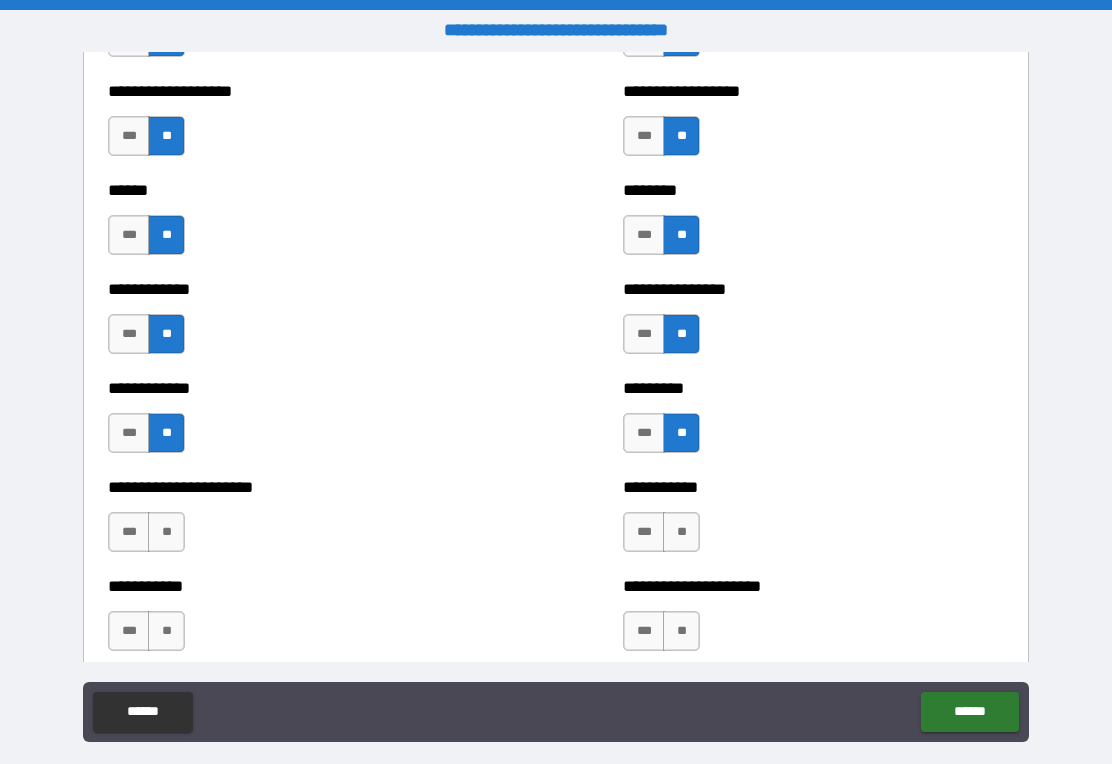 scroll, scrollTop: 2991, scrollLeft: 0, axis: vertical 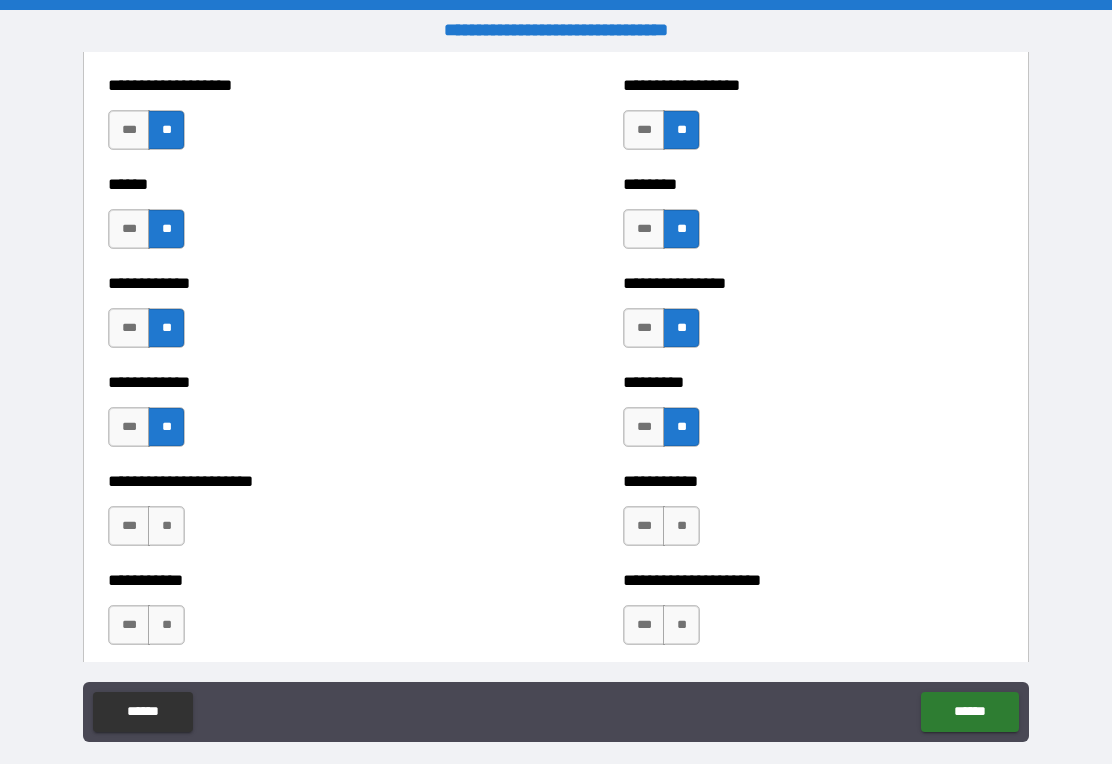 click on "**" at bounding box center [166, 526] 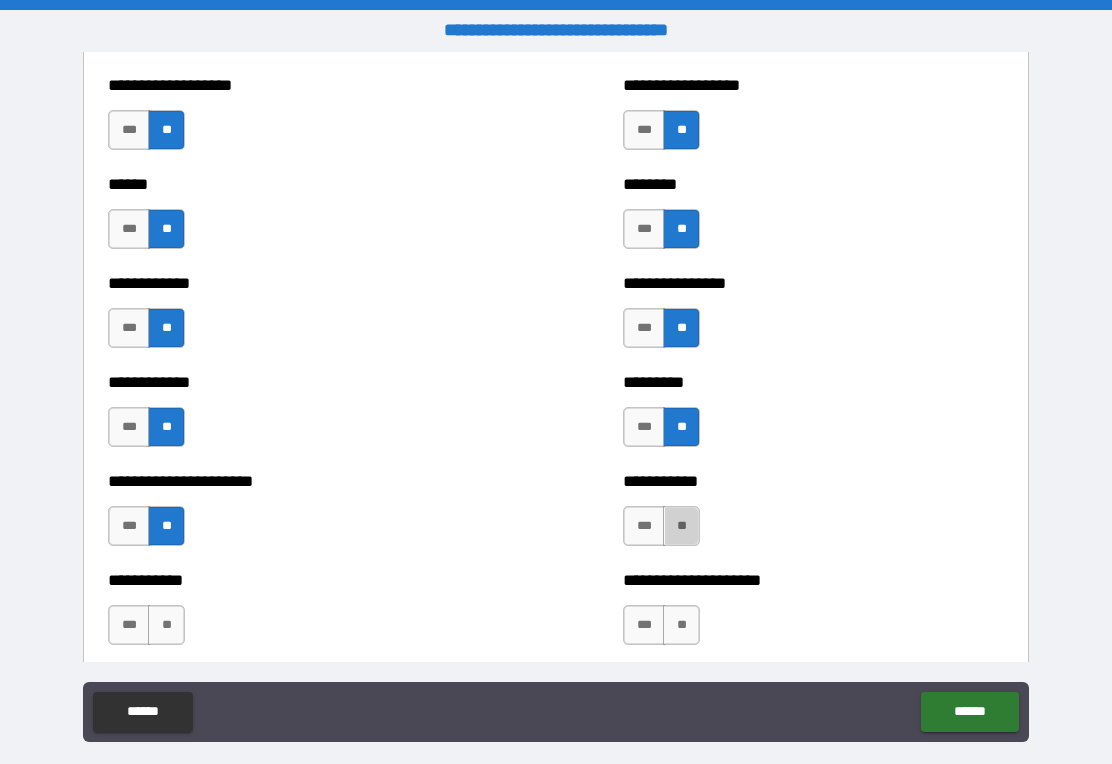 click on "**" at bounding box center (681, 526) 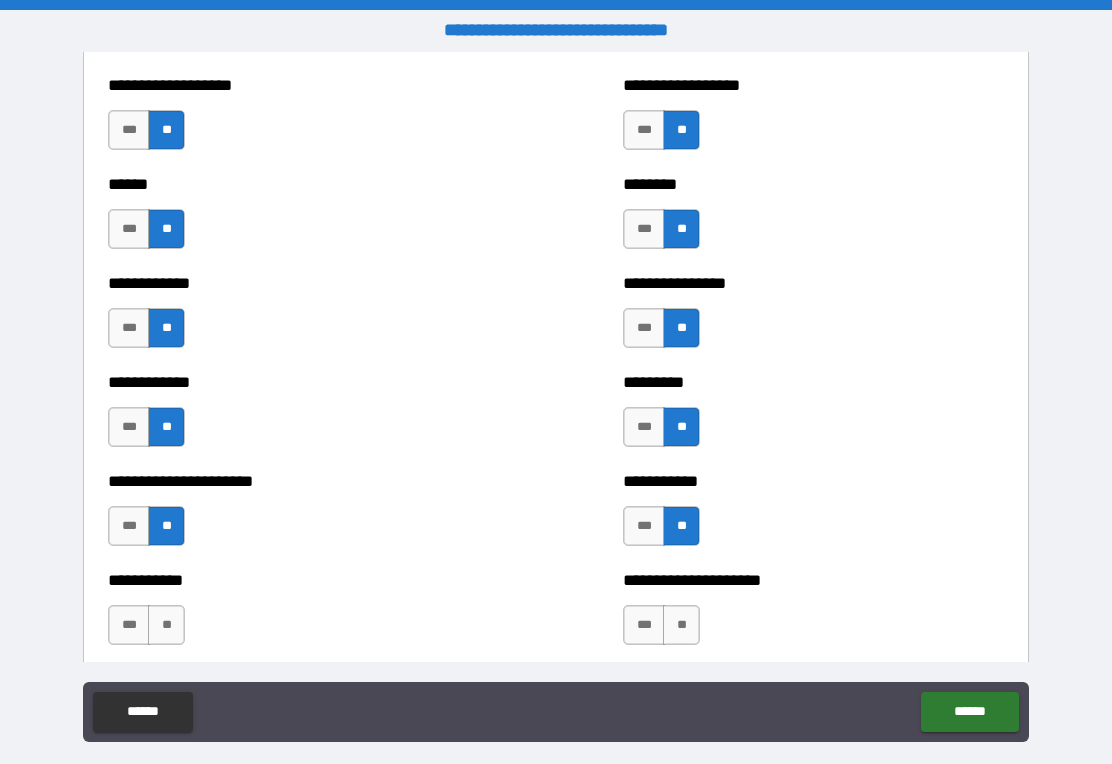 click on "**********" at bounding box center (813, 615) 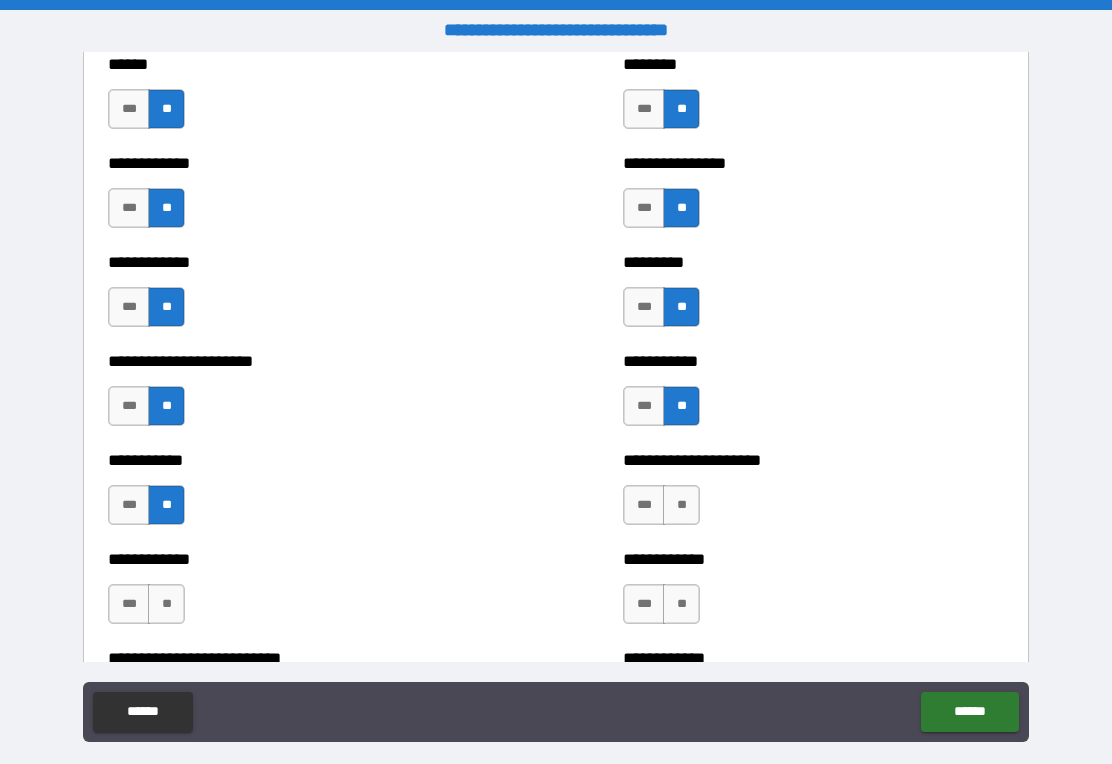 scroll, scrollTop: 3113, scrollLeft: 0, axis: vertical 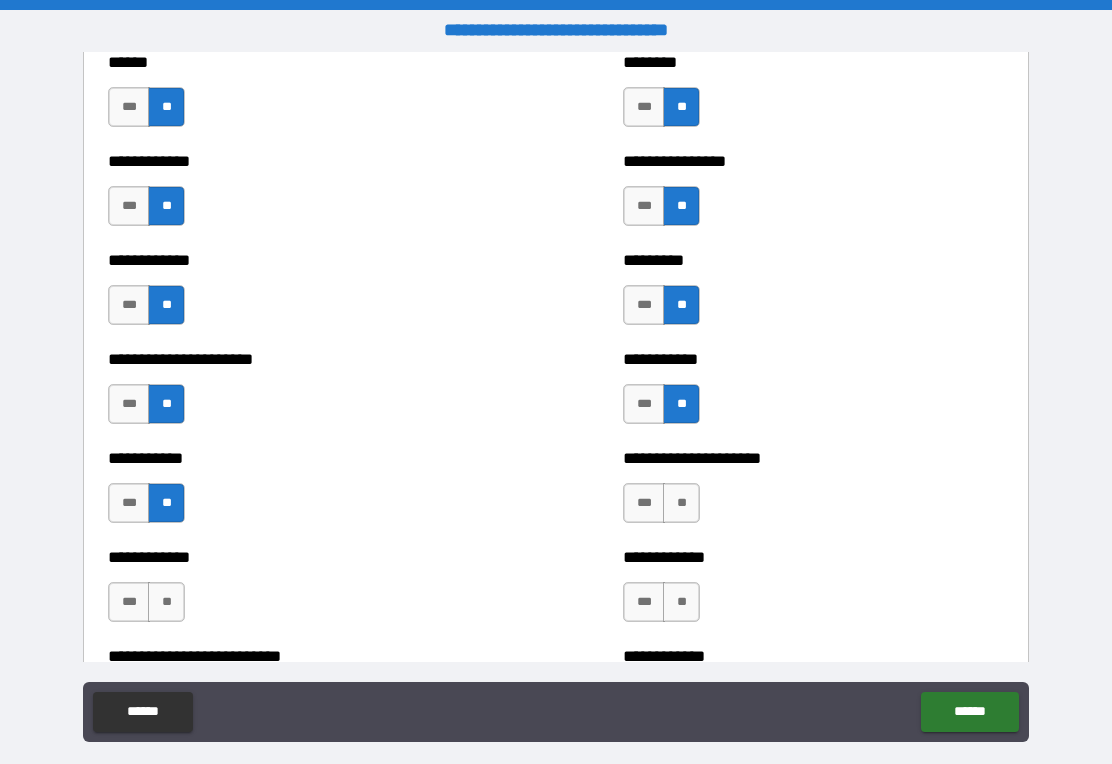 click on "**" at bounding box center (681, 503) 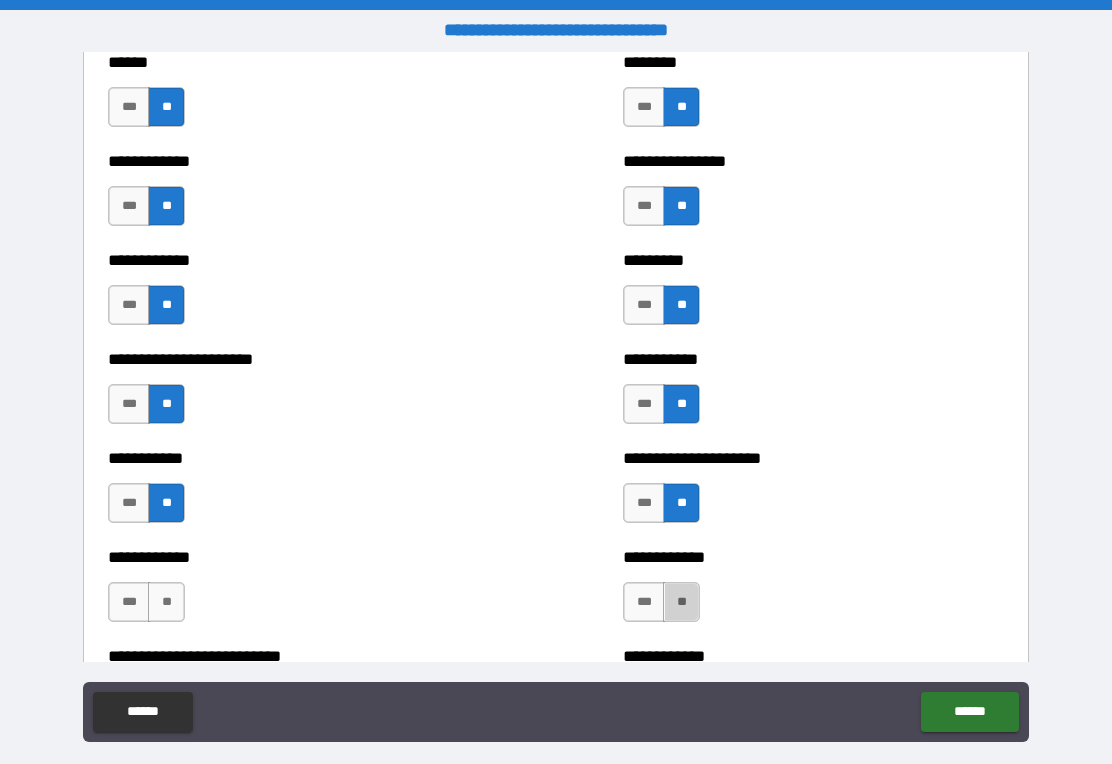 click on "**" at bounding box center (681, 602) 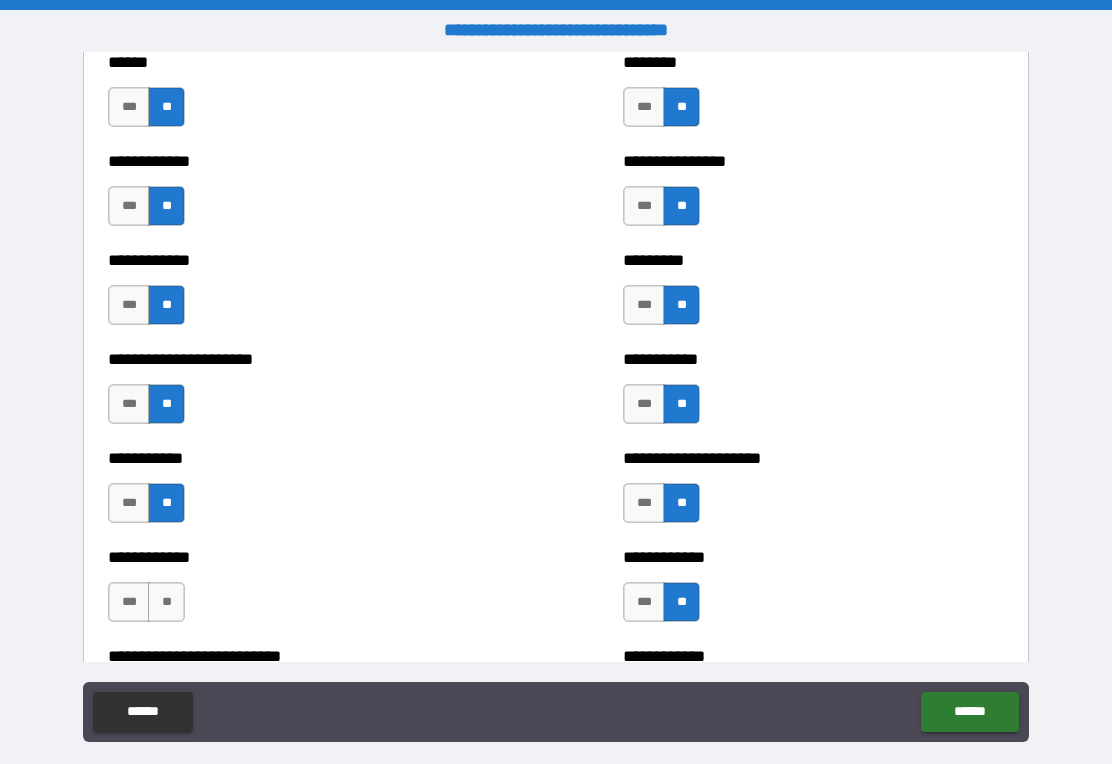 click on "**" at bounding box center [166, 602] 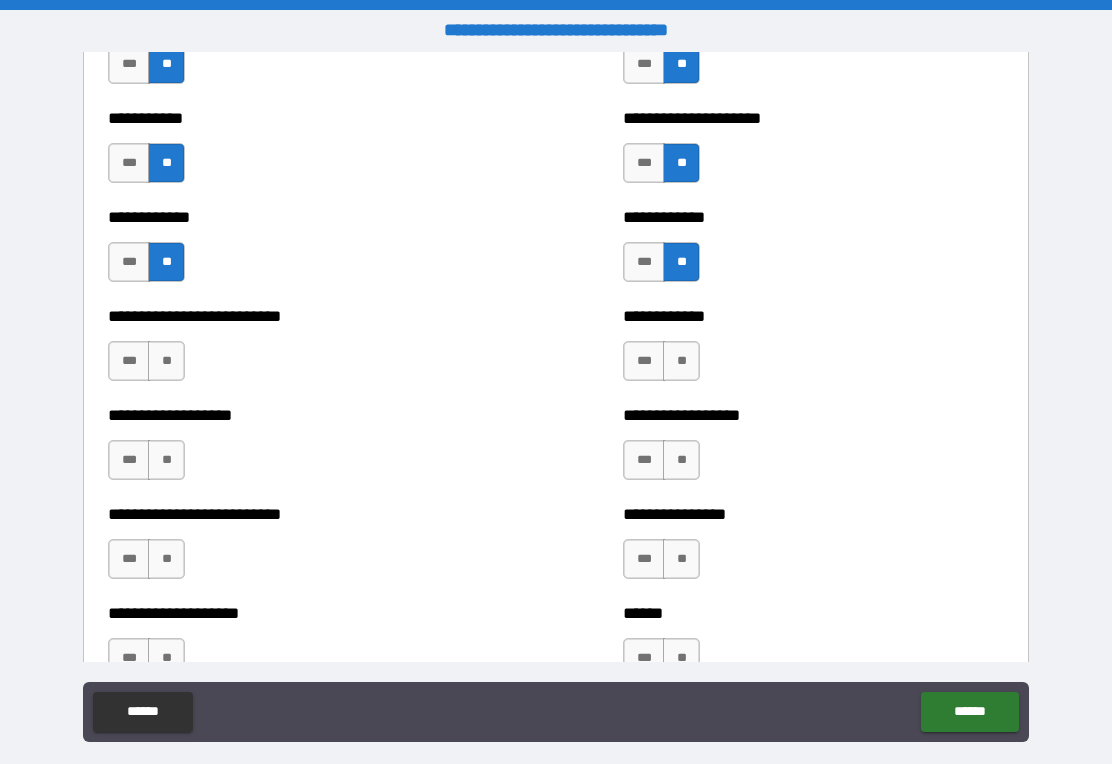 scroll, scrollTop: 3458, scrollLeft: 0, axis: vertical 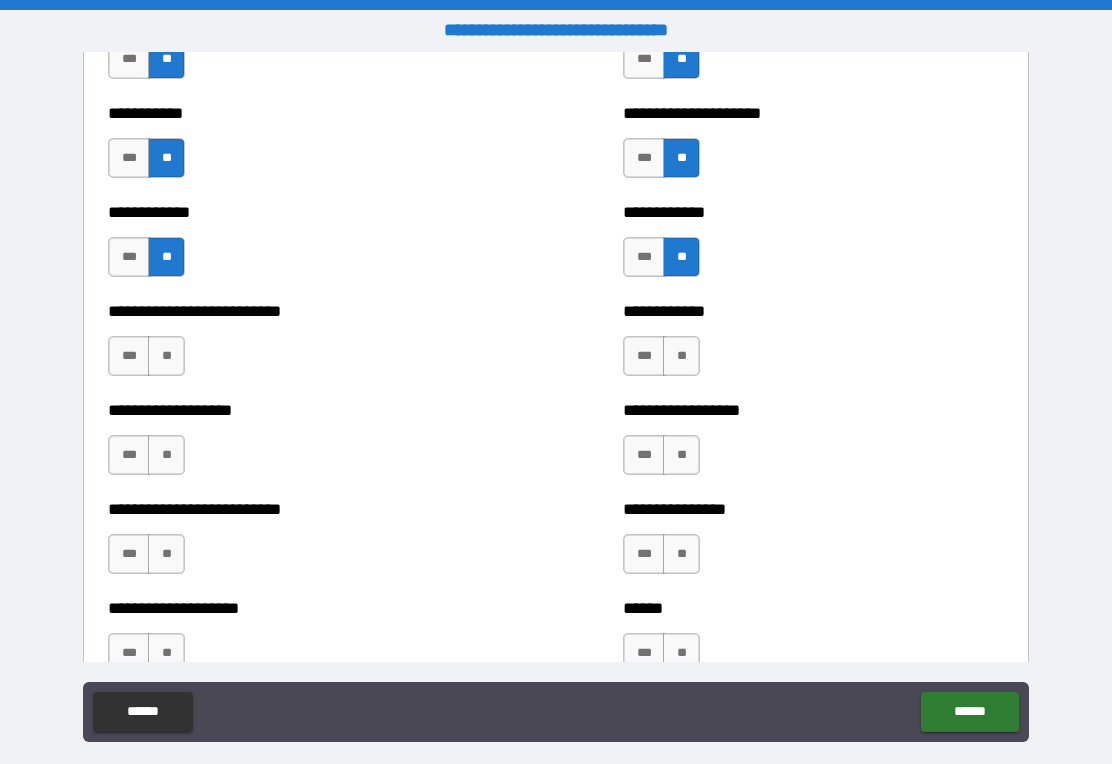 click on "**" at bounding box center (681, 356) 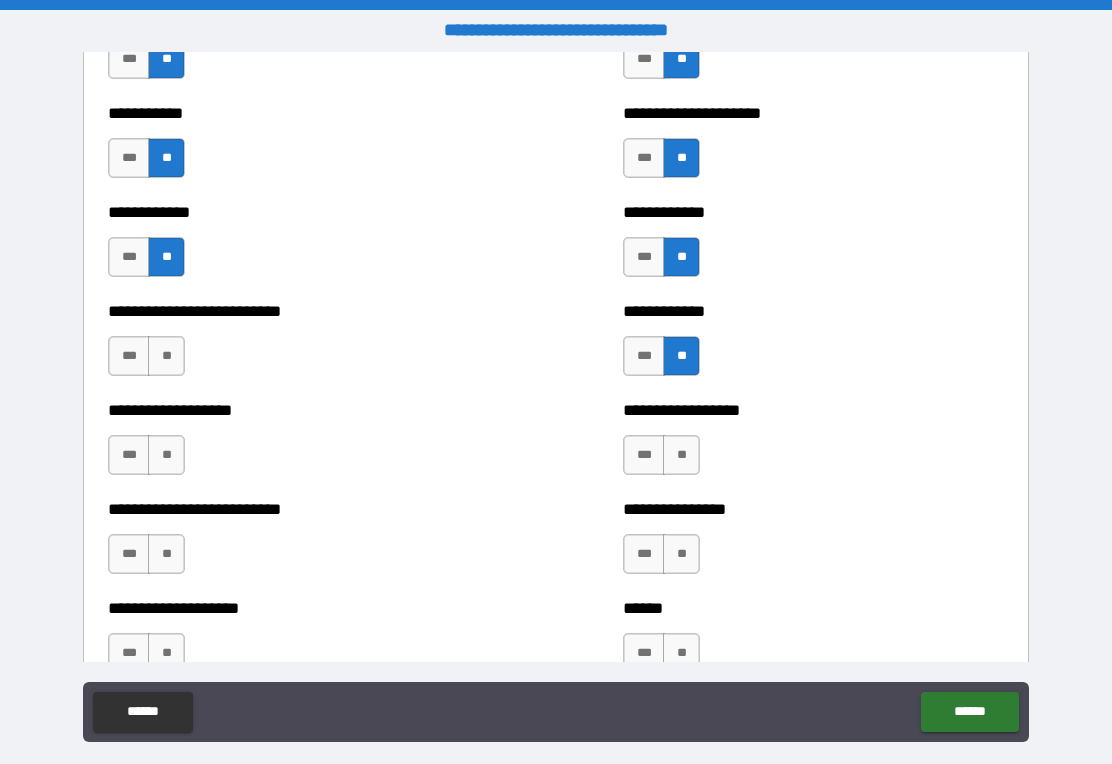 click on "**" at bounding box center (166, 356) 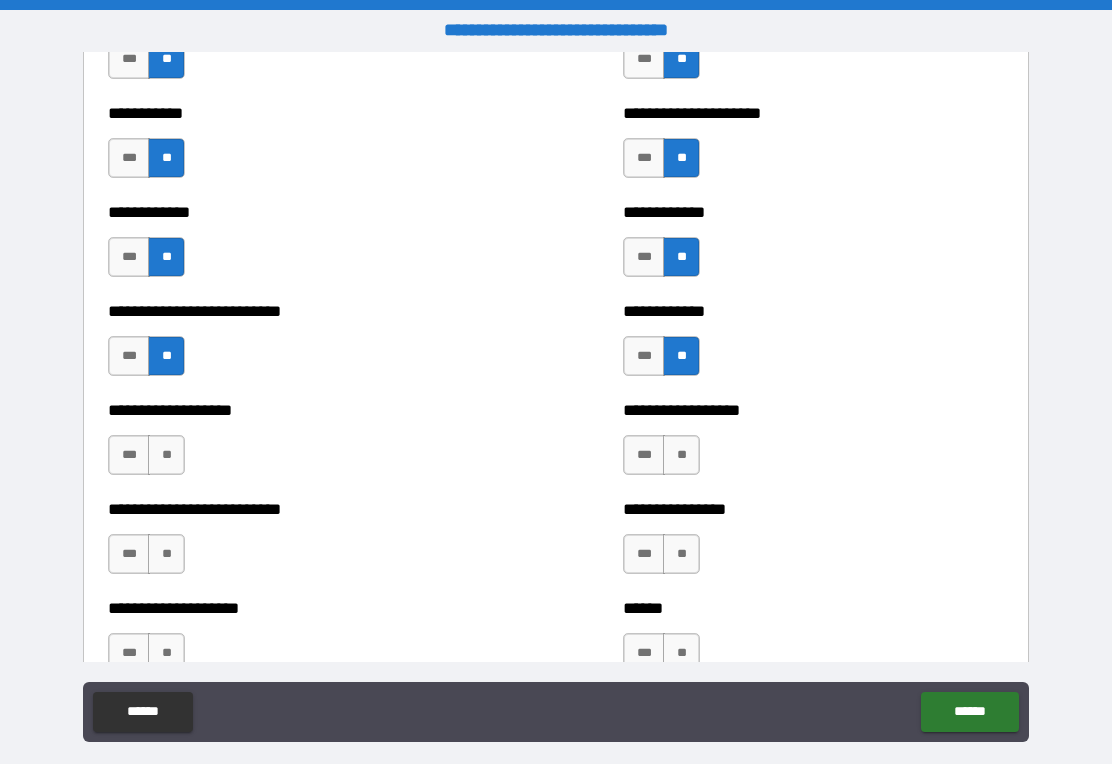 click on "**" at bounding box center [681, 455] 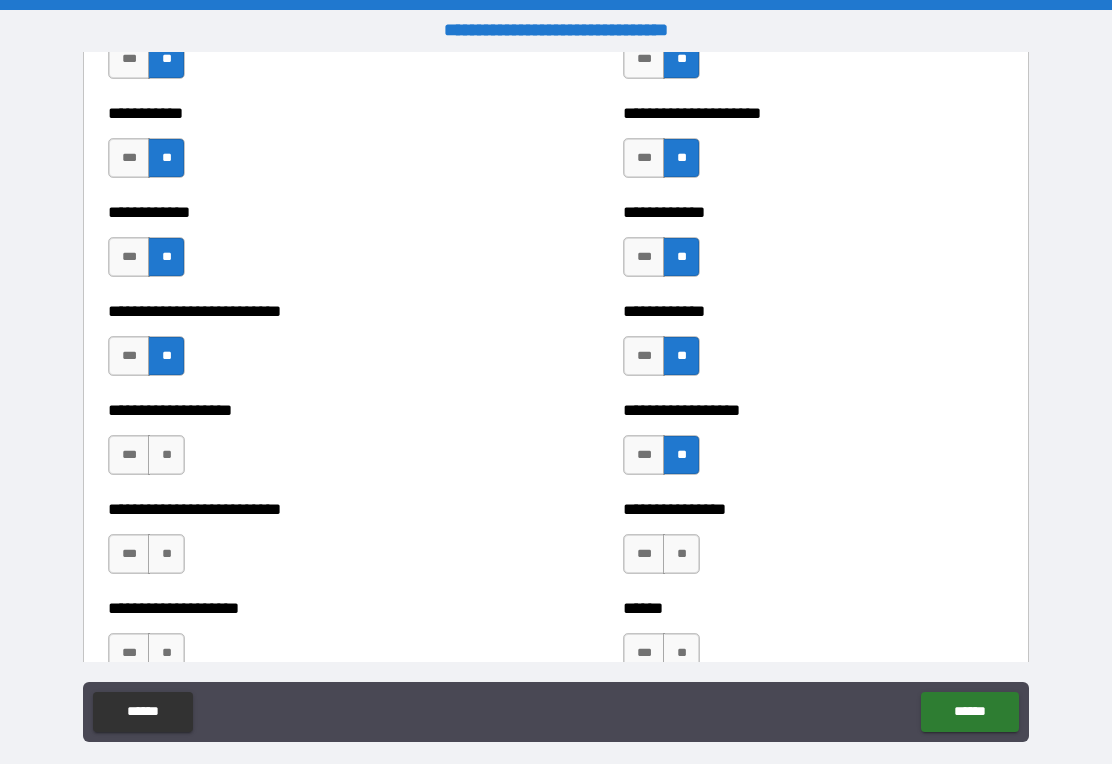 click on "**" at bounding box center (166, 455) 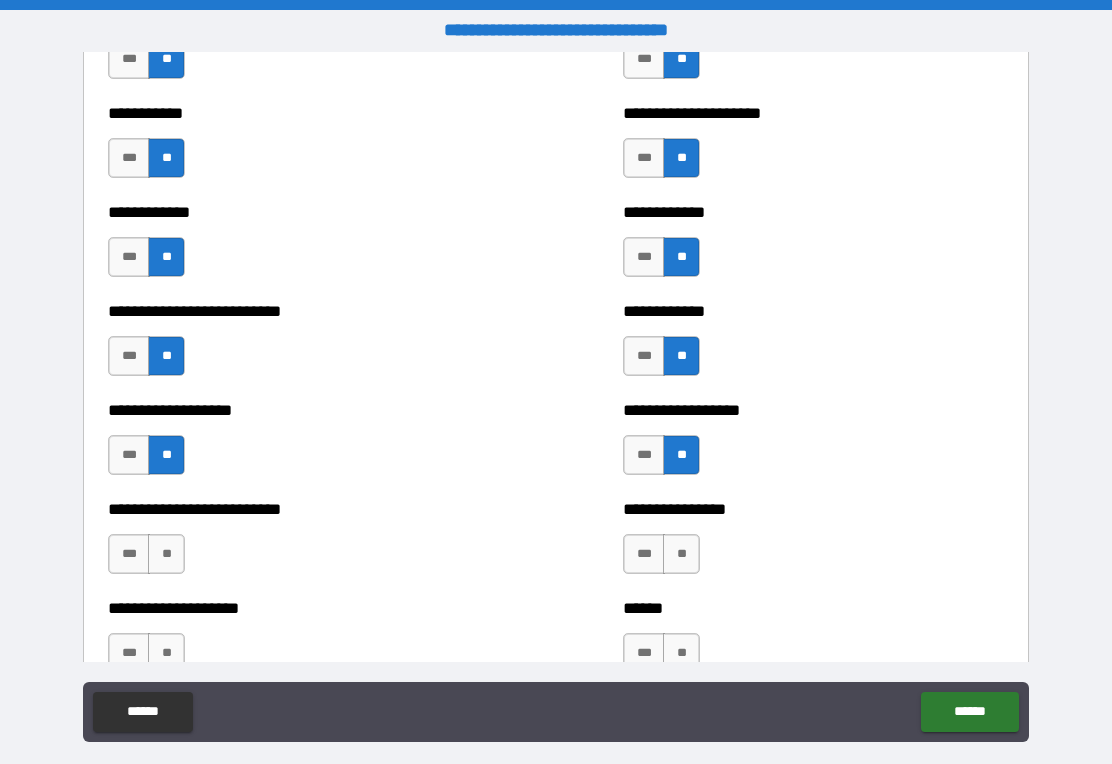 click on "**" at bounding box center (681, 554) 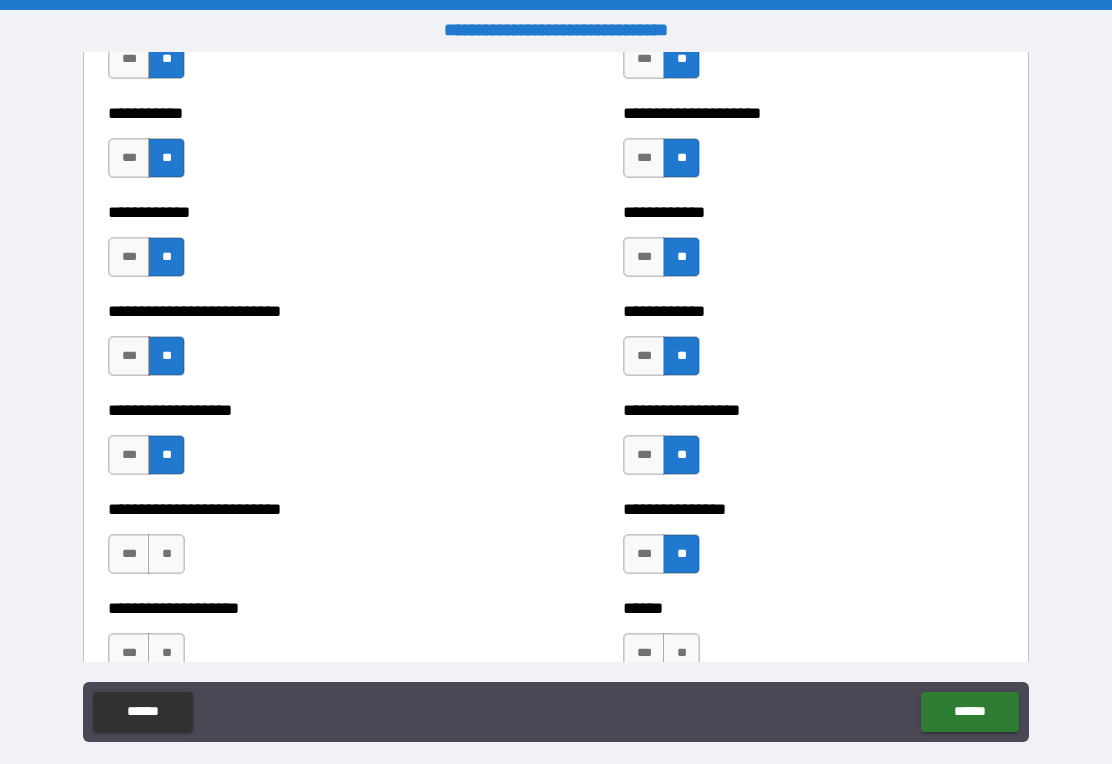 click on "**" at bounding box center (166, 554) 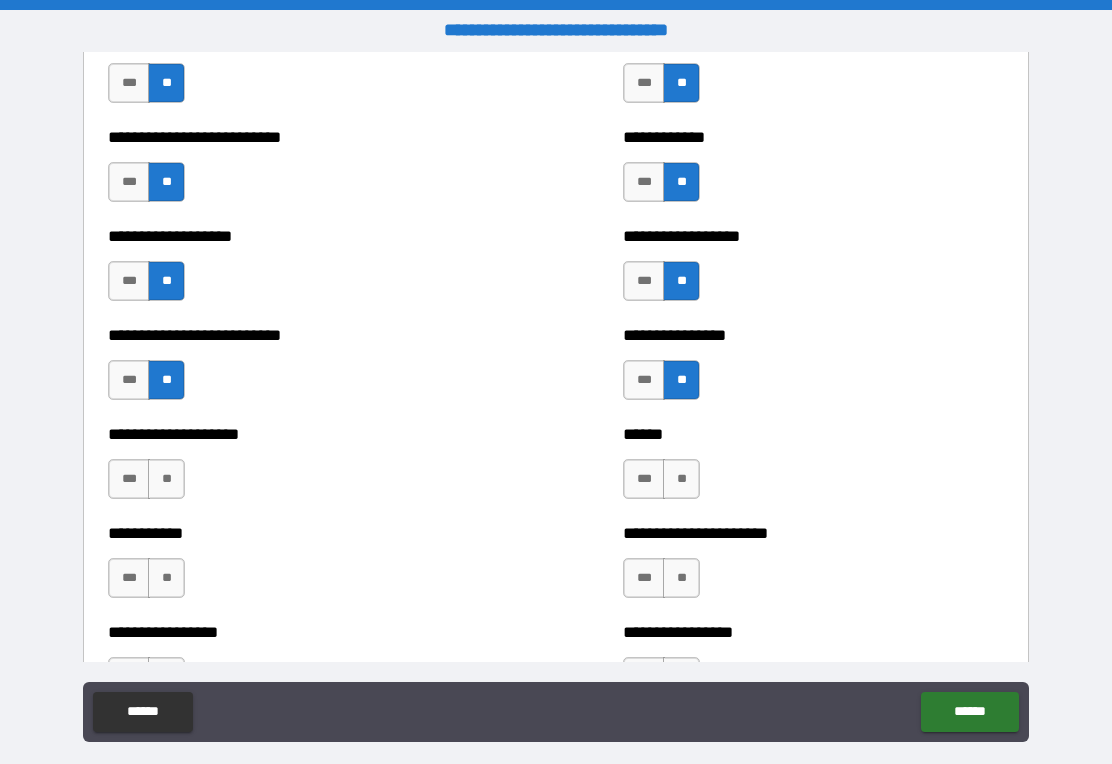 scroll, scrollTop: 3636, scrollLeft: 0, axis: vertical 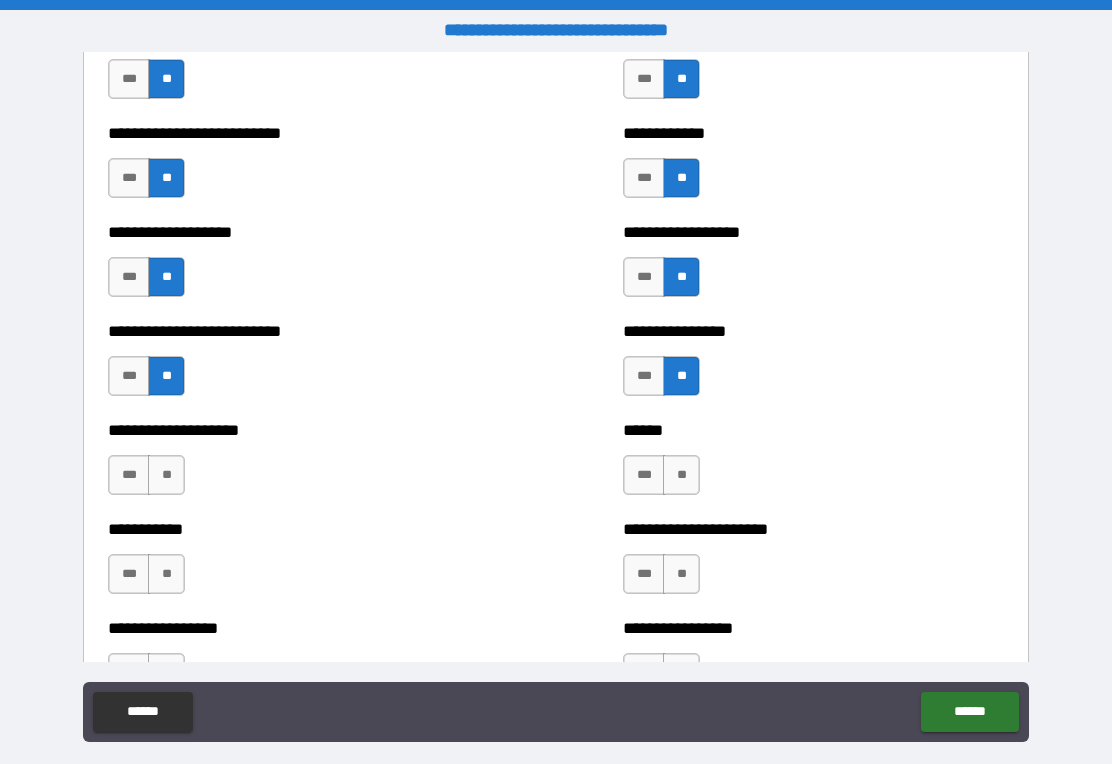 click on "**" at bounding box center [166, 475] 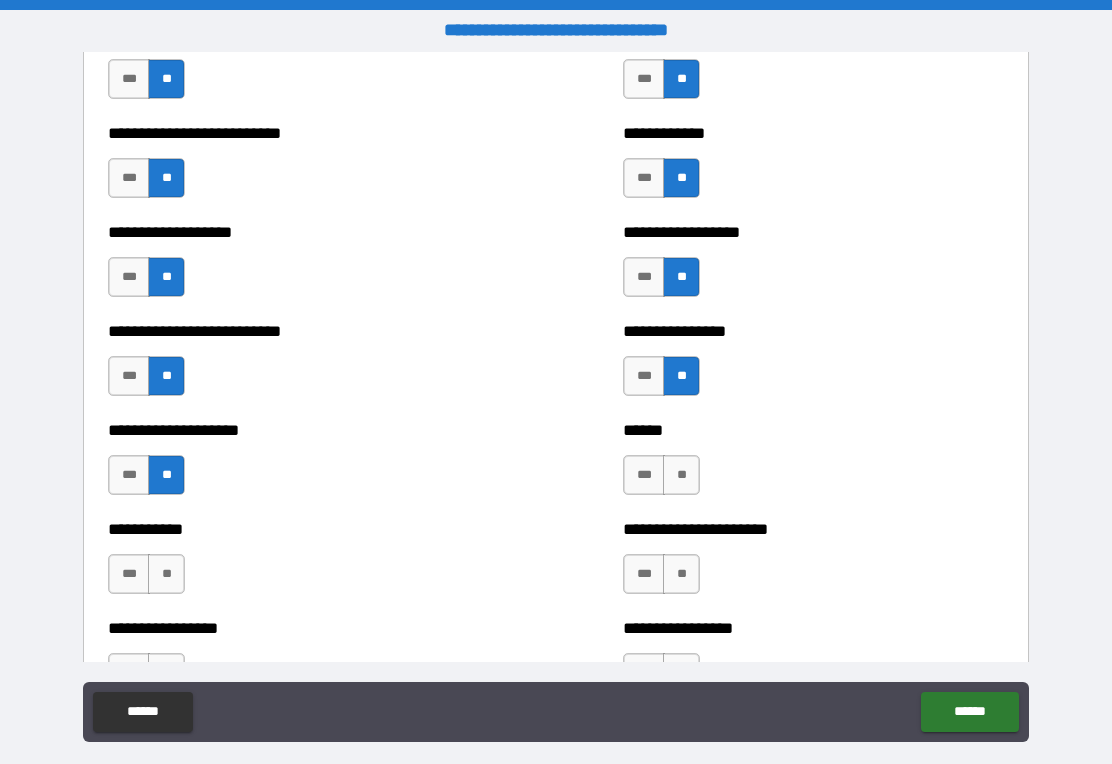 click on "**" at bounding box center [681, 475] 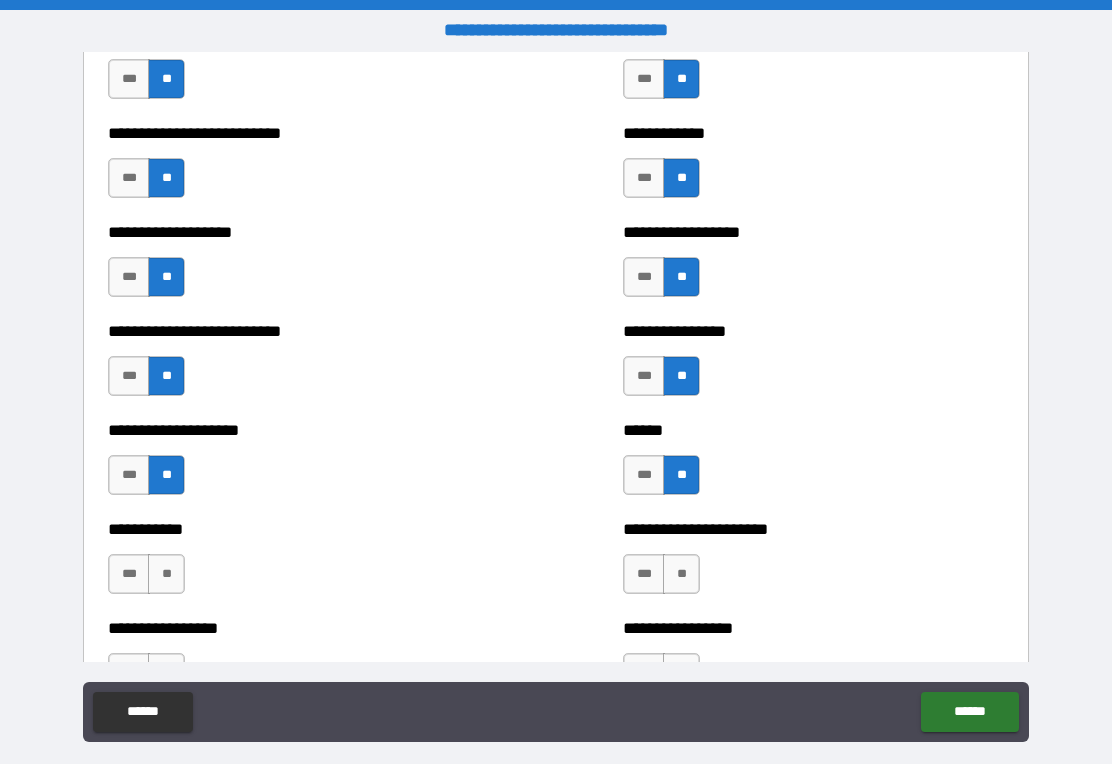 click on "**" at bounding box center [681, 574] 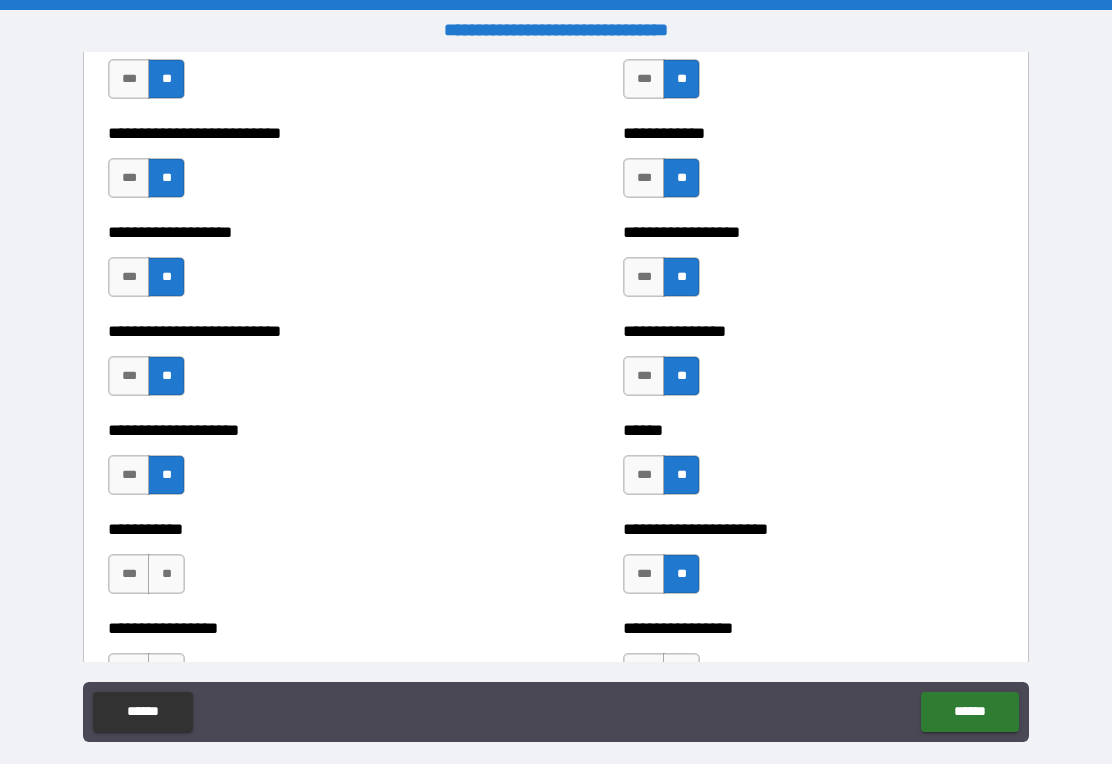 click on "**" at bounding box center [166, 574] 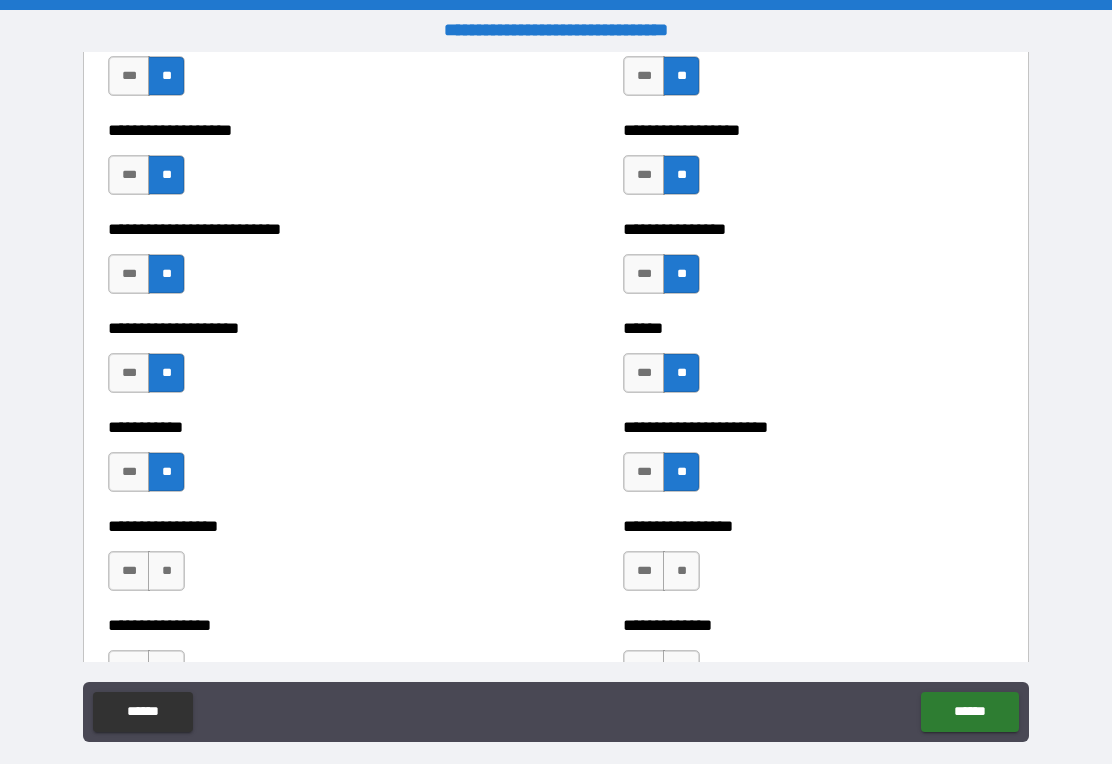 scroll, scrollTop: 3740, scrollLeft: 0, axis: vertical 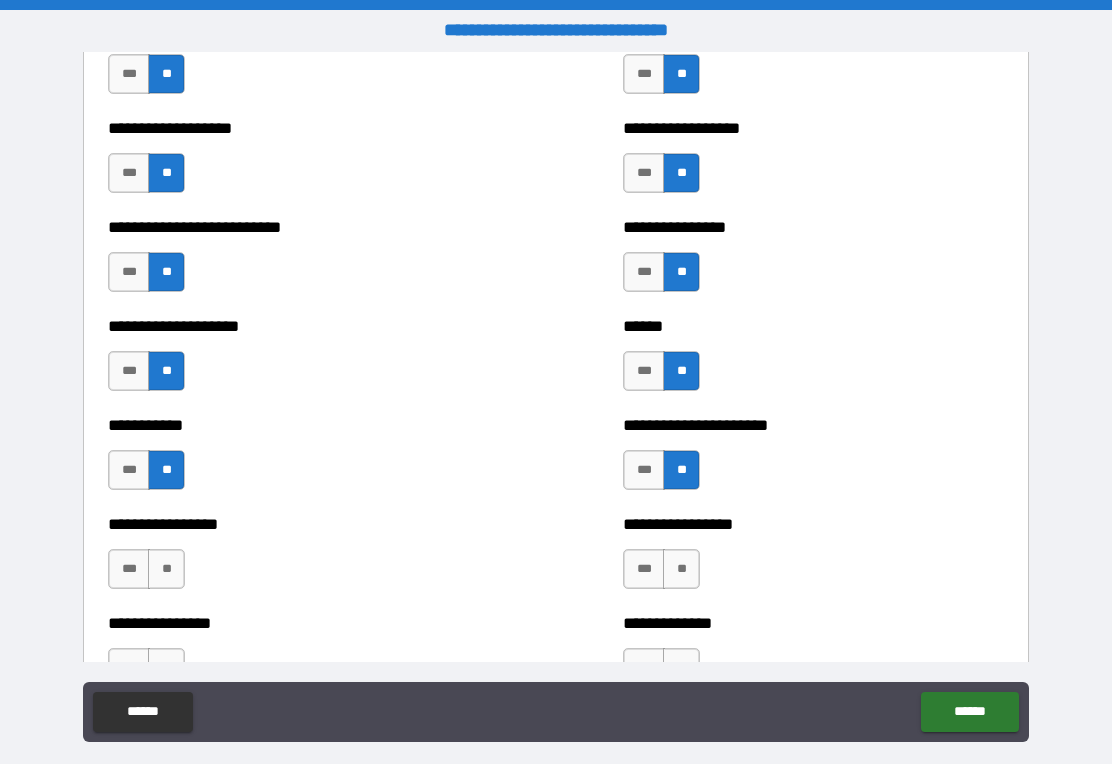 click on "**" at bounding box center (681, 569) 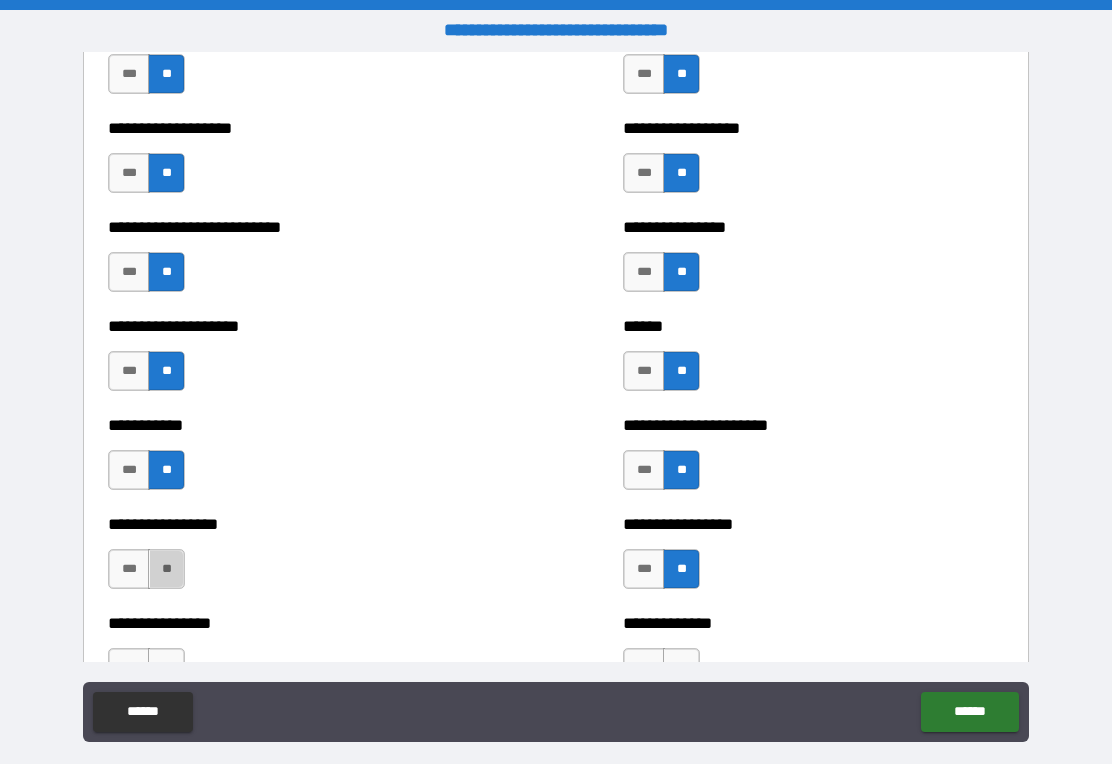 click on "**" at bounding box center [166, 569] 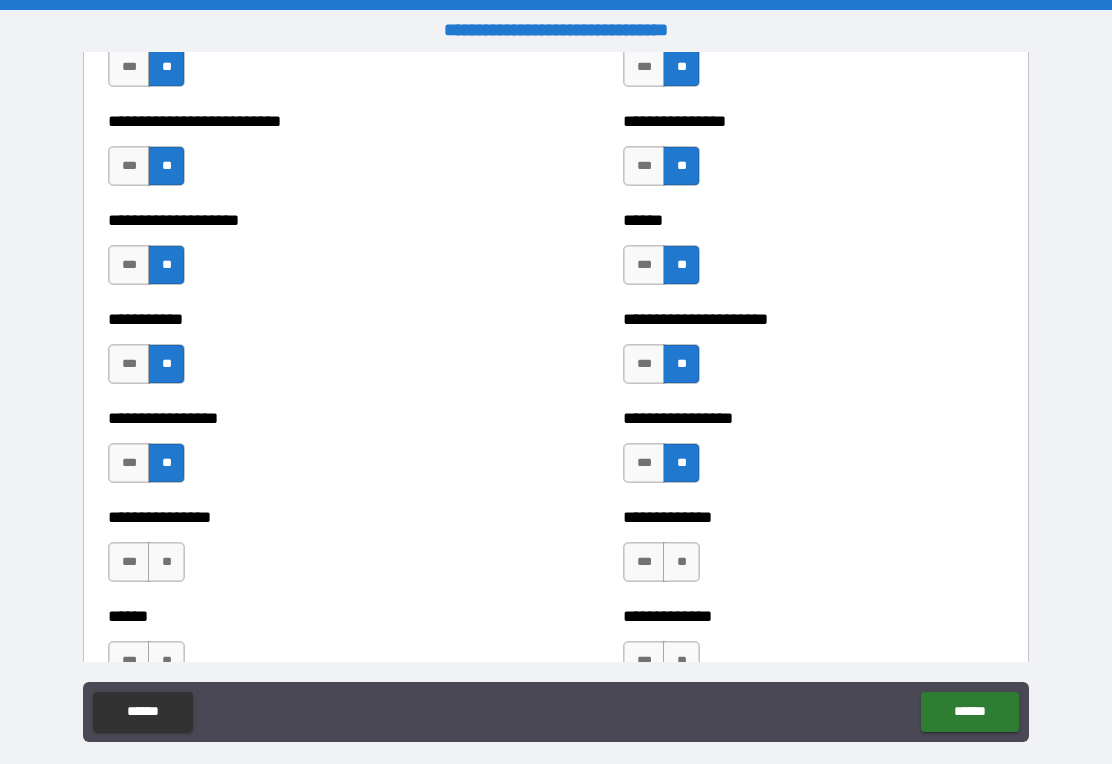 scroll, scrollTop: 3852, scrollLeft: 0, axis: vertical 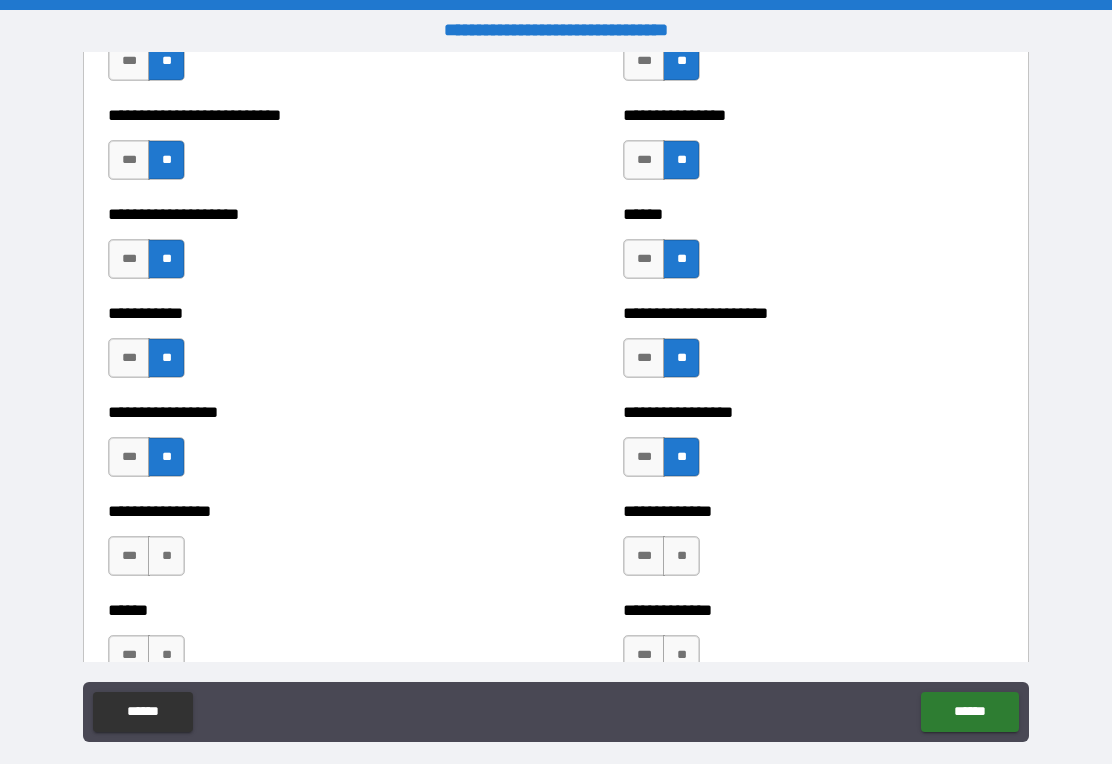 click on "**" at bounding box center [681, 556] 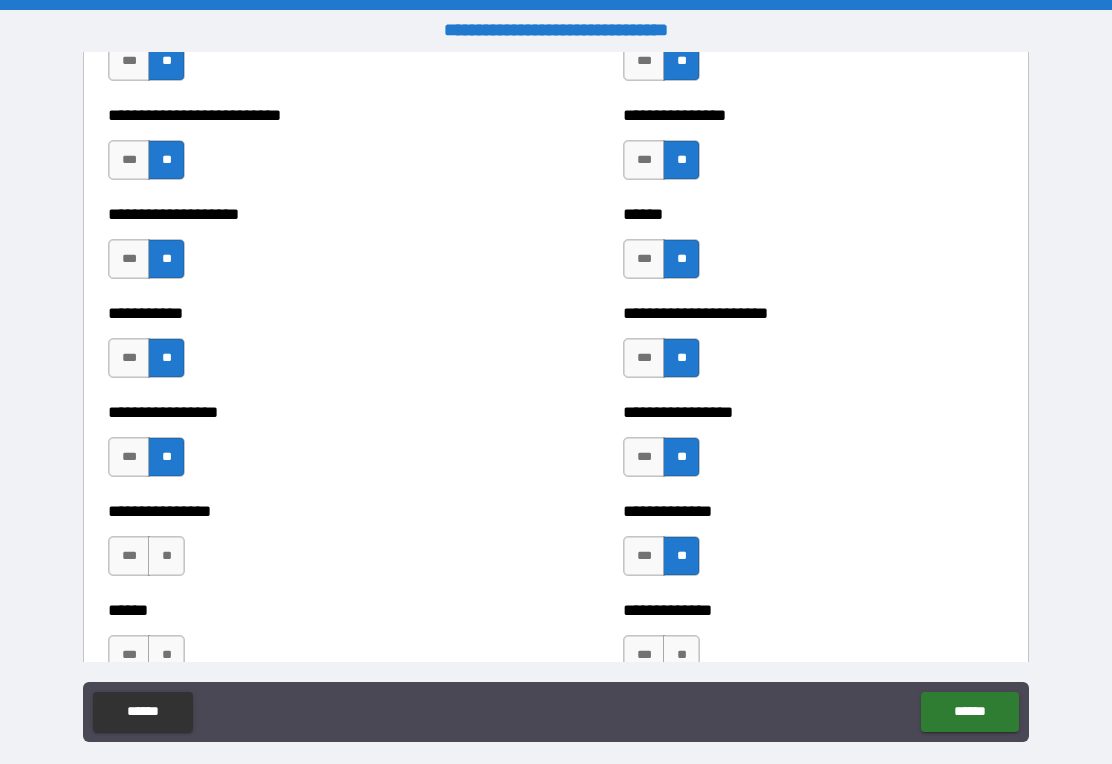 click on "**" at bounding box center (166, 556) 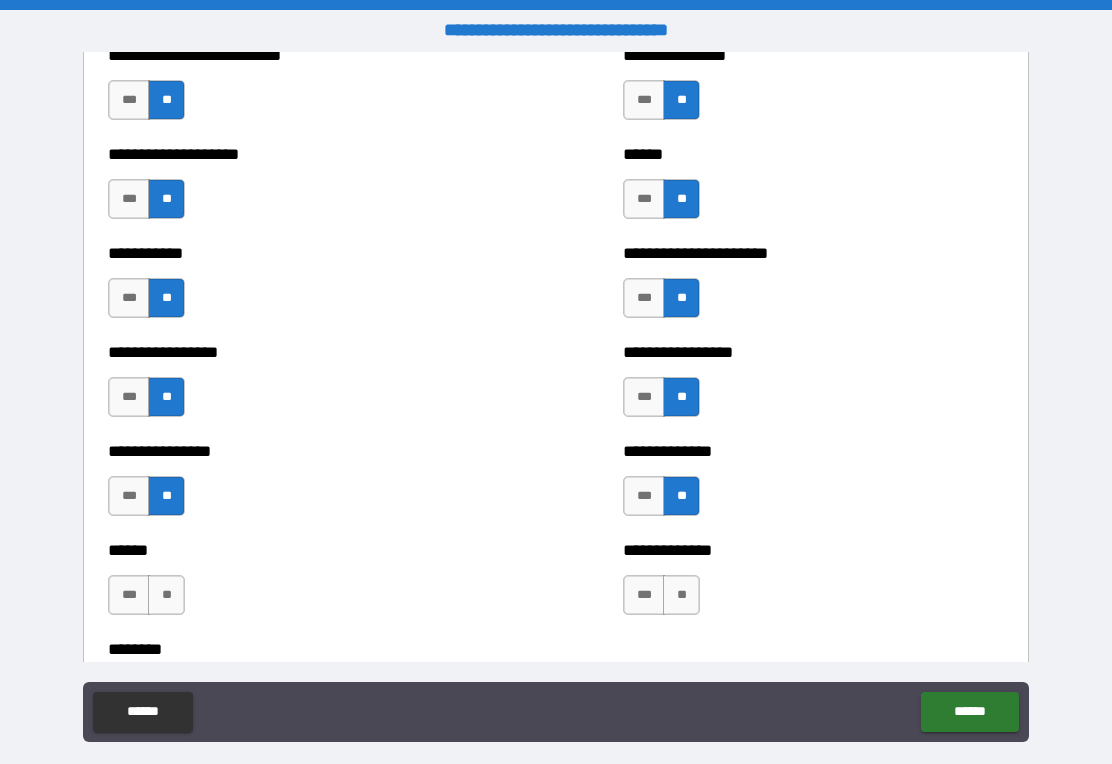 scroll, scrollTop: 3936, scrollLeft: 0, axis: vertical 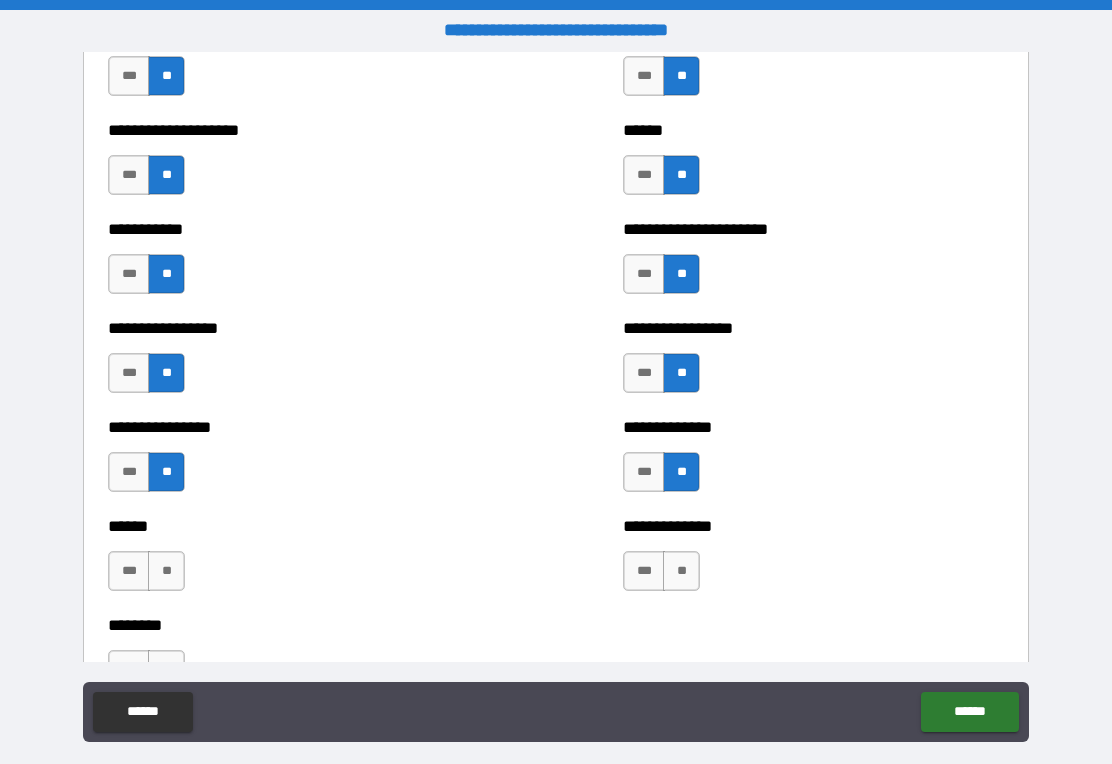 click on "**" at bounding box center [681, 571] 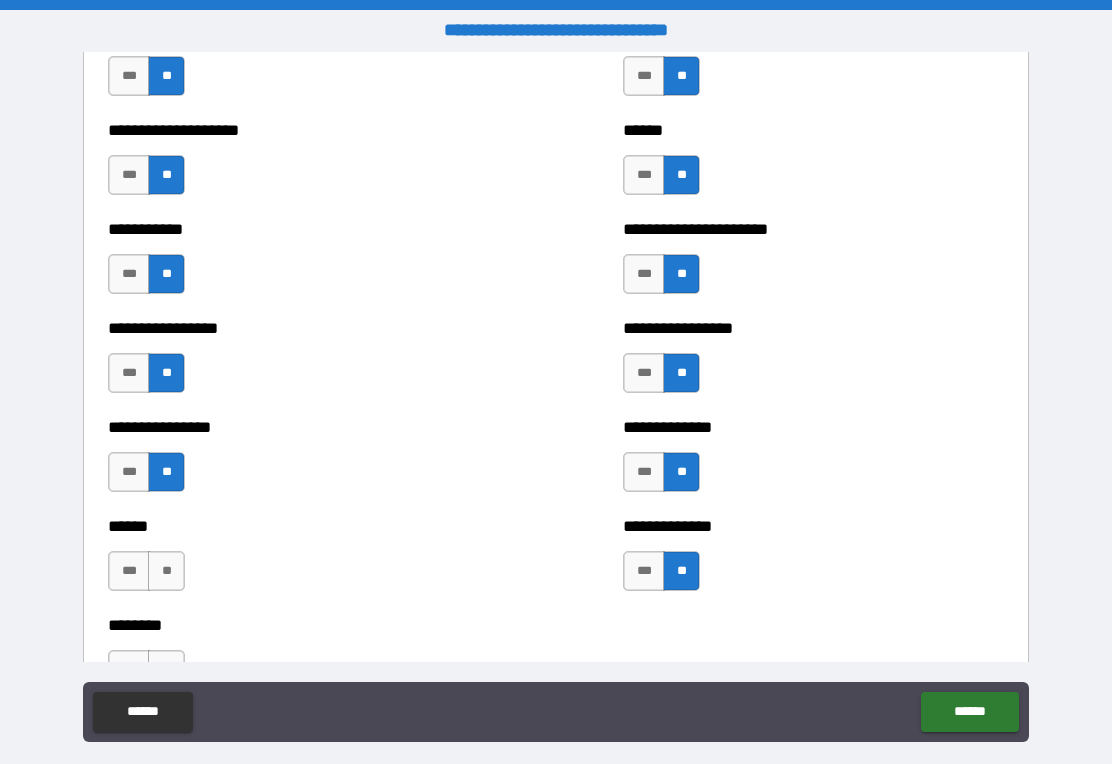 click on "**" at bounding box center [166, 571] 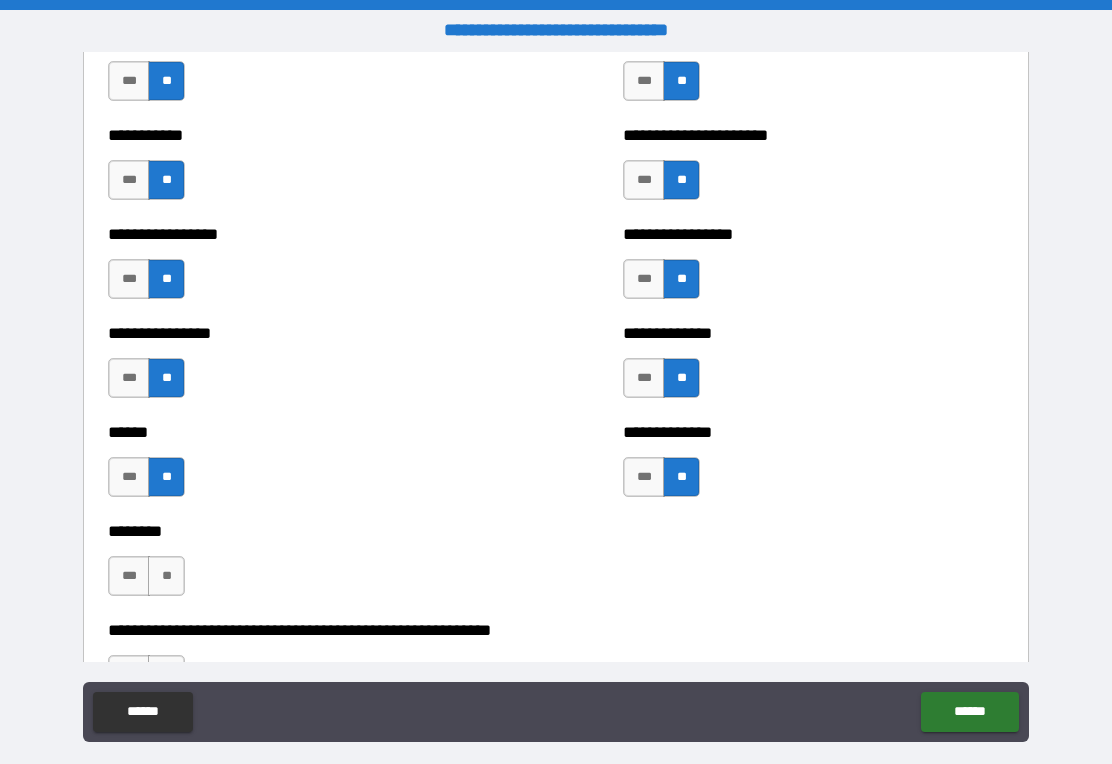 click on "**" at bounding box center (166, 576) 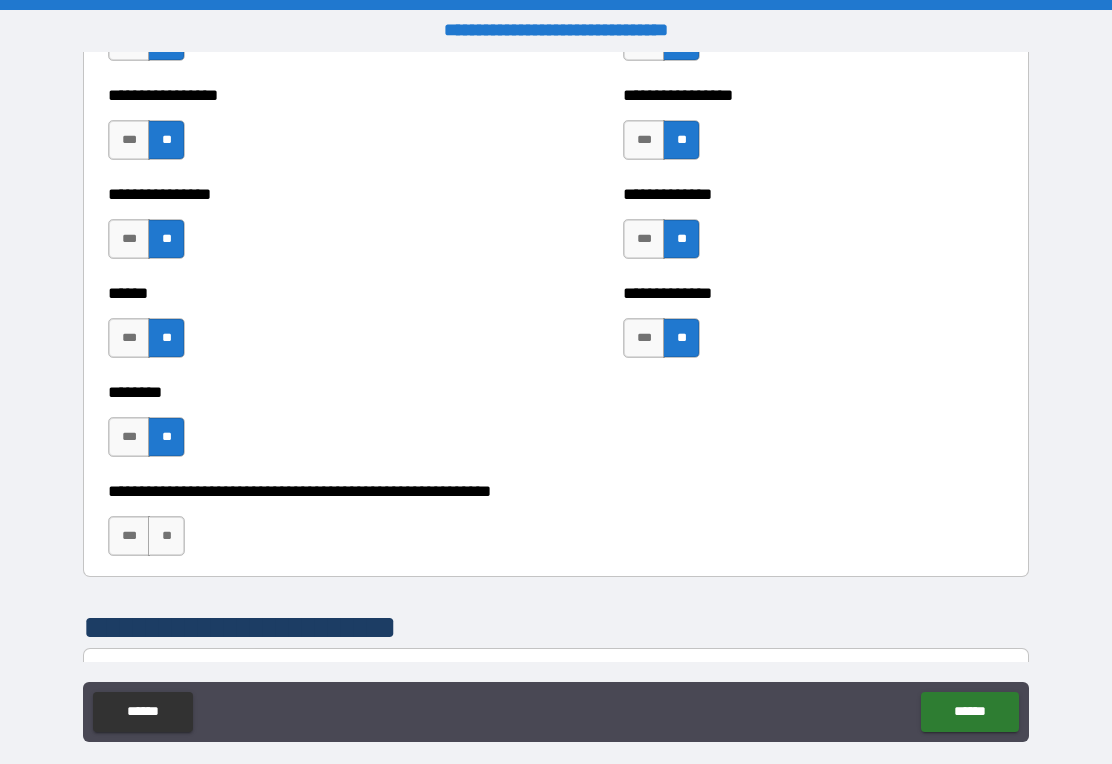 scroll, scrollTop: 4170, scrollLeft: 0, axis: vertical 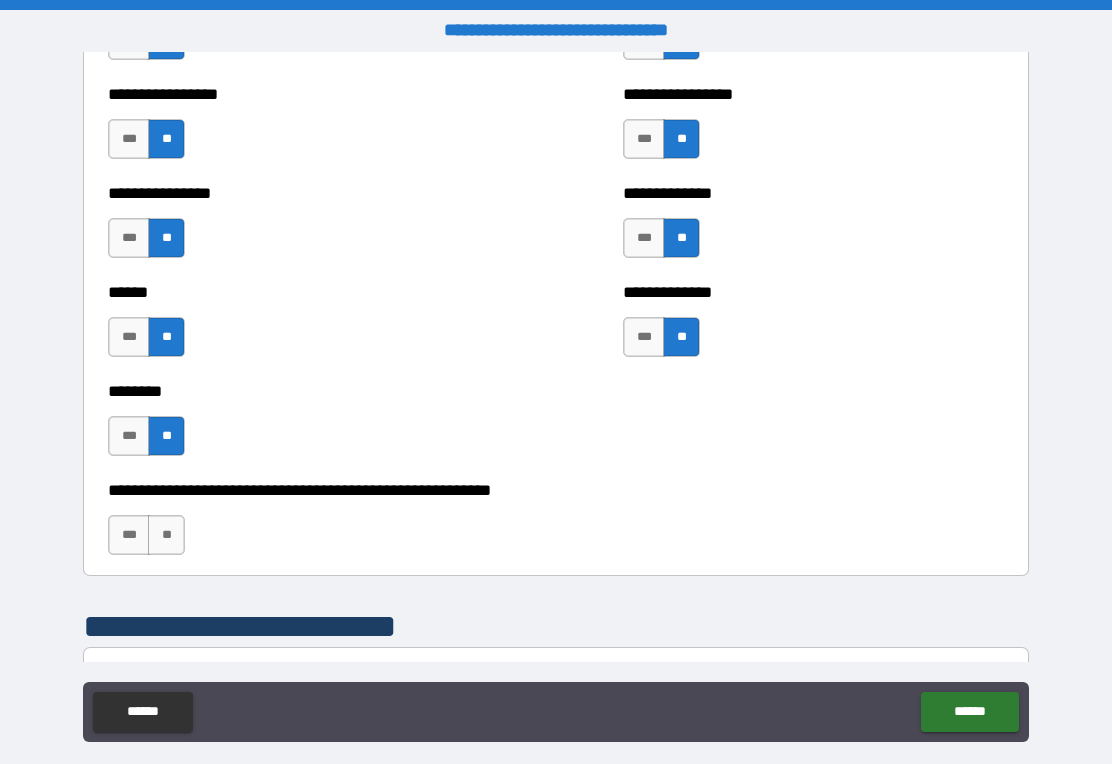 click on "**" at bounding box center (166, 535) 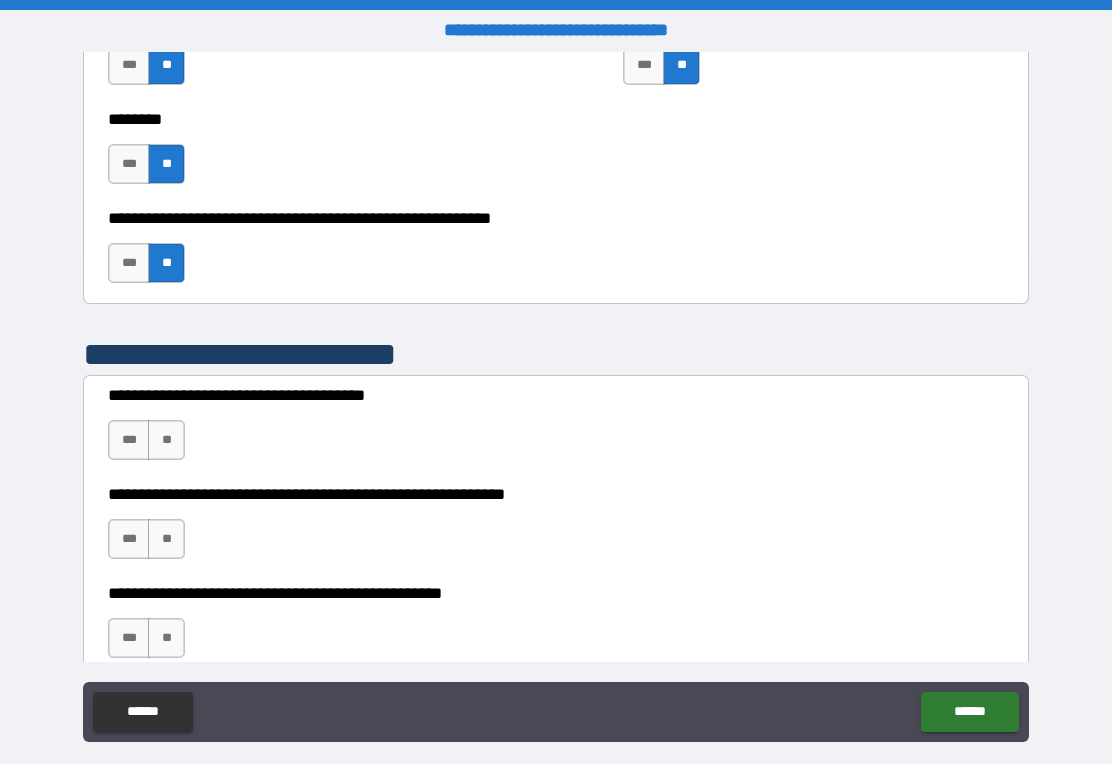 scroll, scrollTop: 4443, scrollLeft: 0, axis: vertical 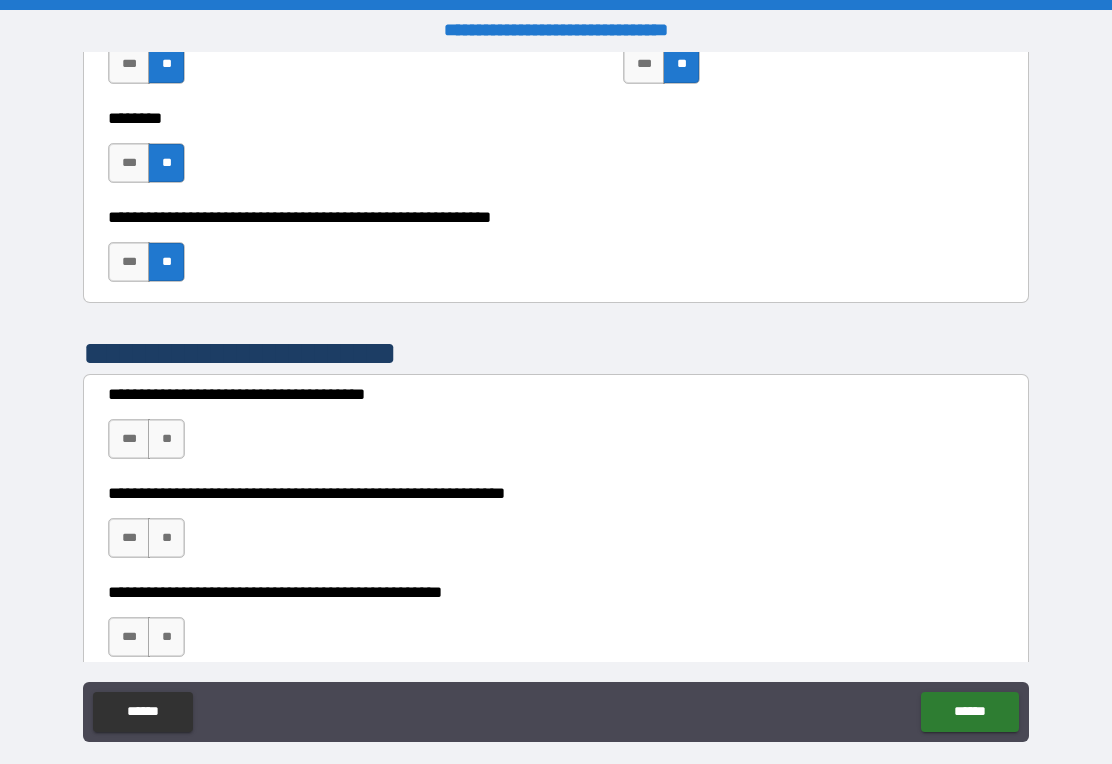 click on "**" at bounding box center (166, 538) 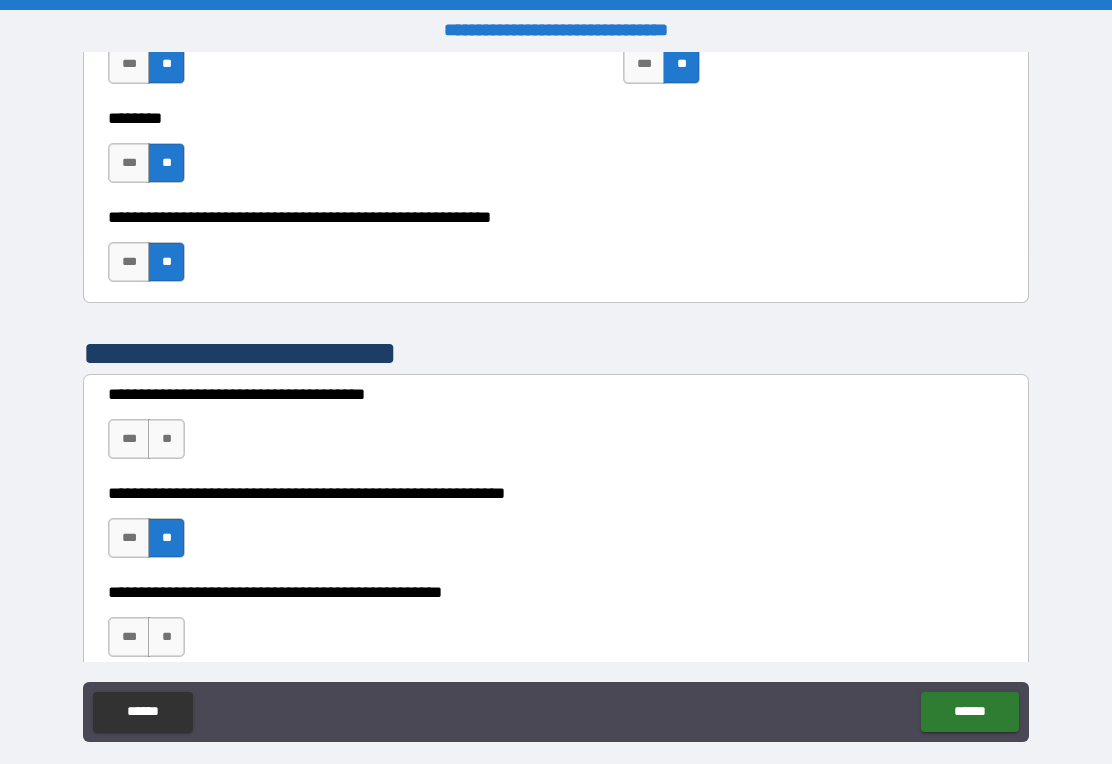 click on "***" at bounding box center (129, 439) 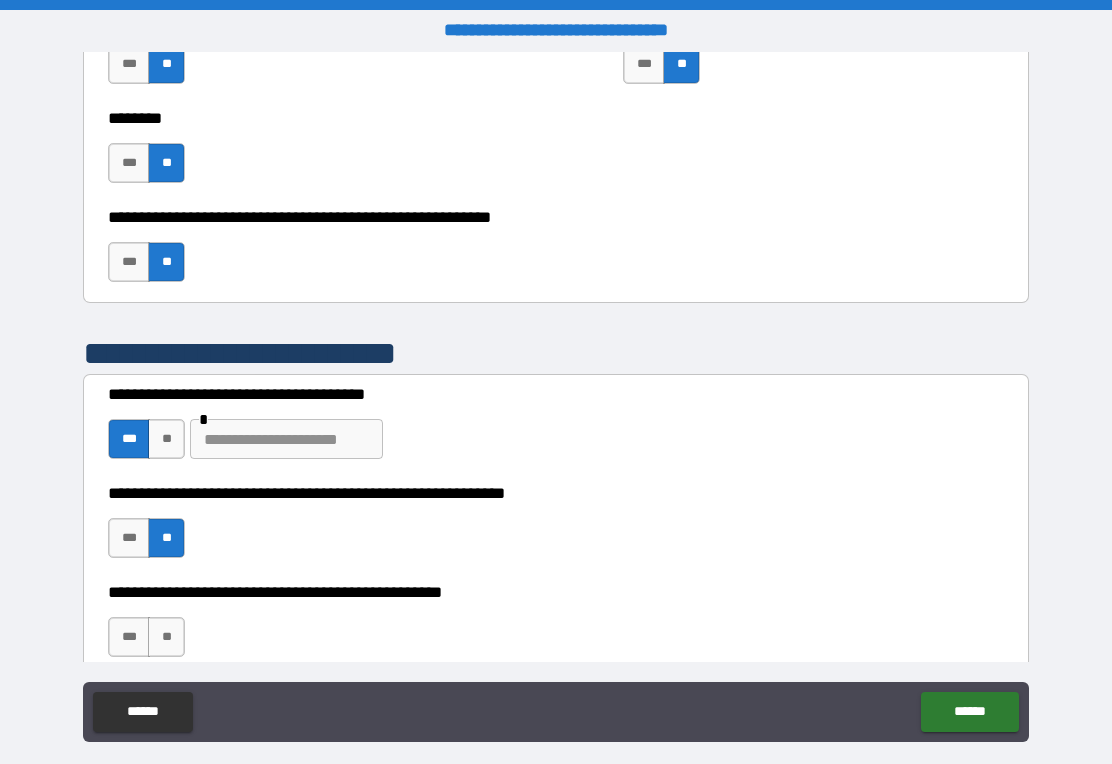 click at bounding box center [286, 439] 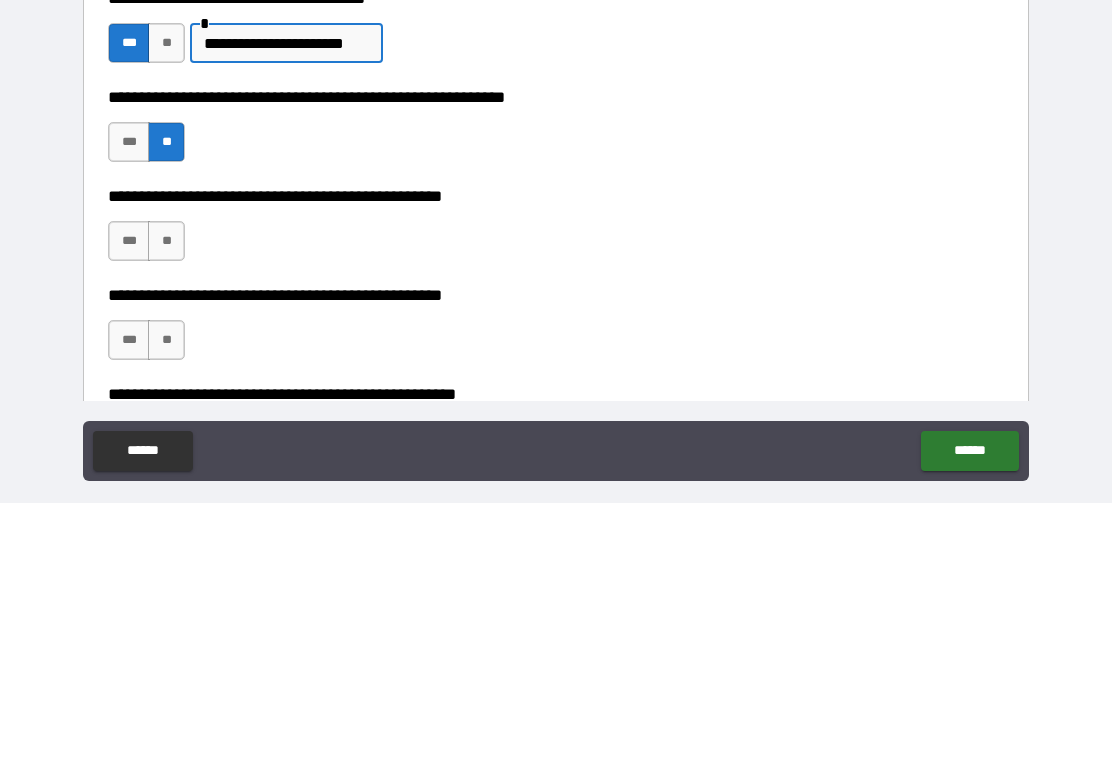 scroll, scrollTop: 4582, scrollLeft: 0, axis: vertical 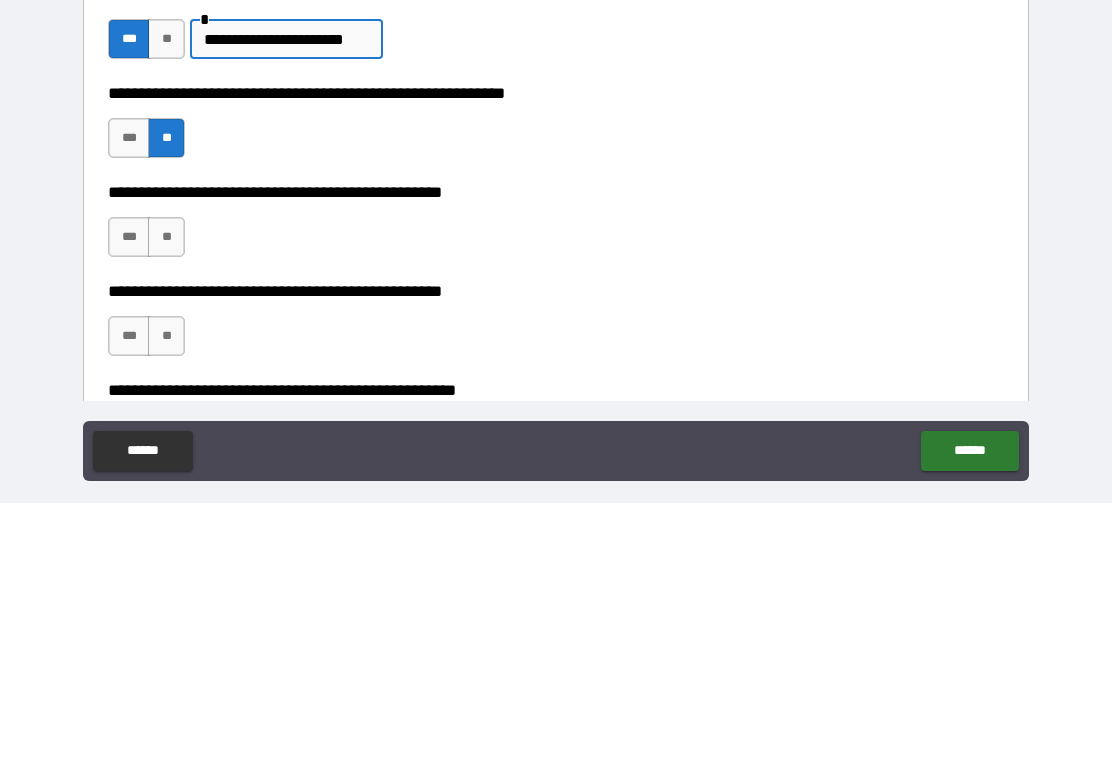 type on "**********" 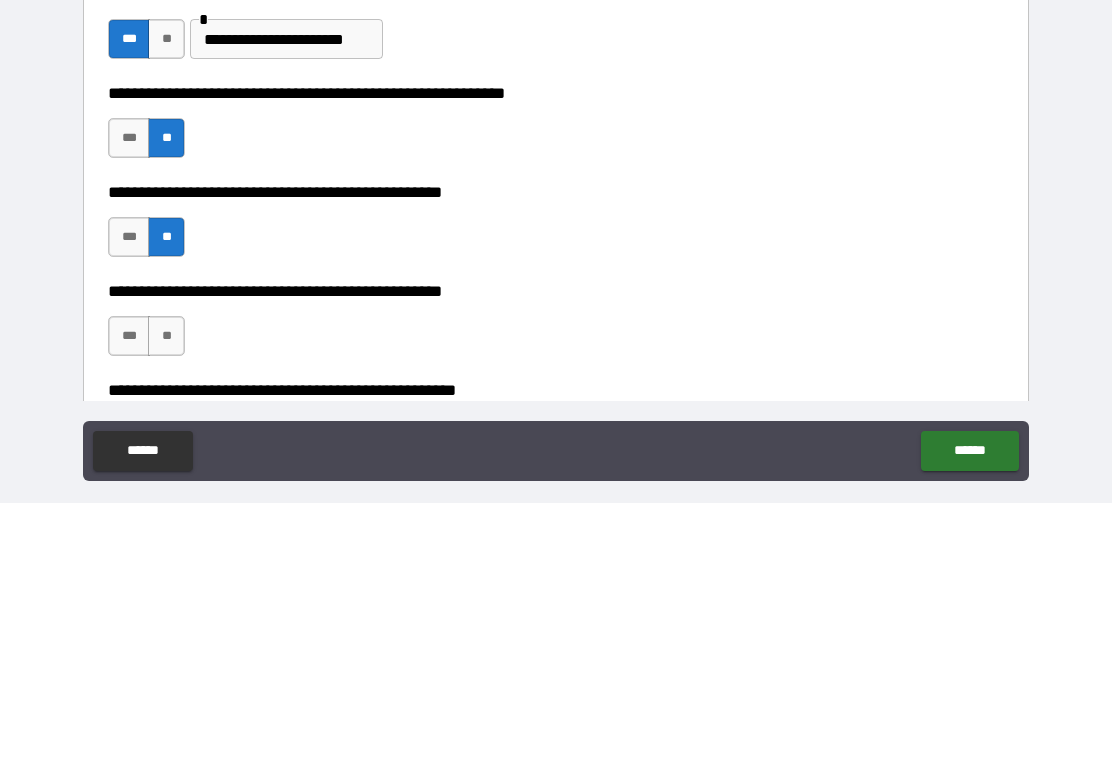 scroll, scrollTop: 31, scrollLeft: 0, axis: vertical 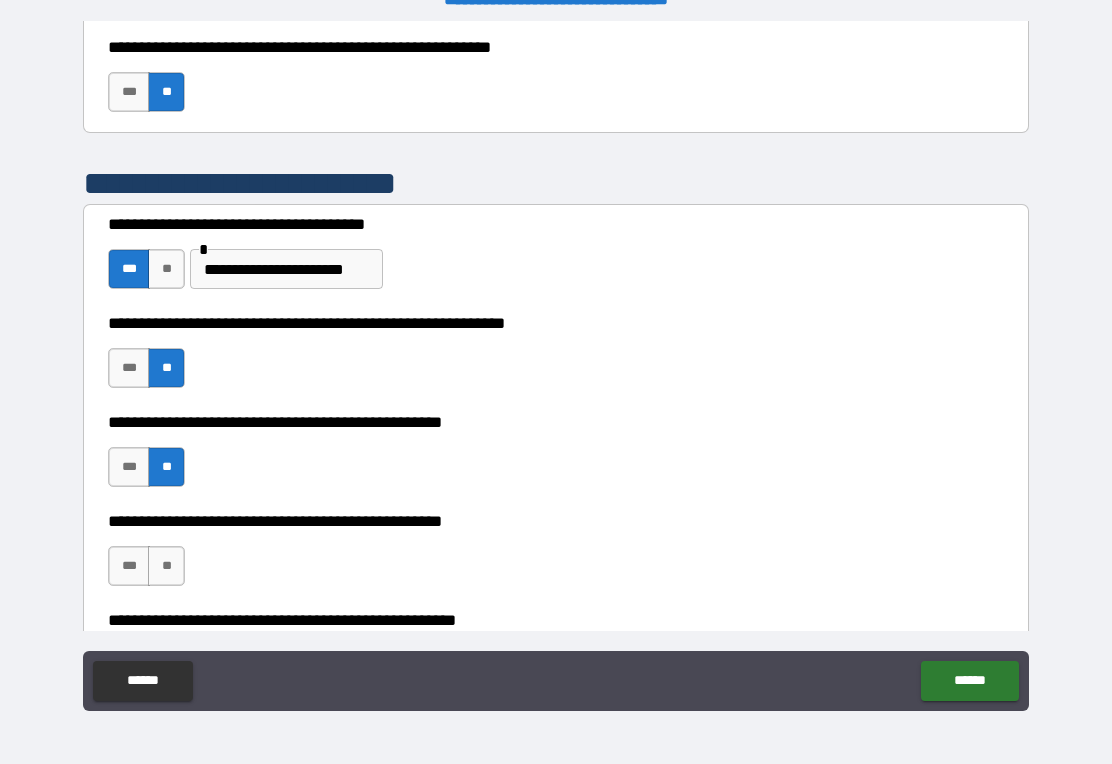 click on "**" at bounding box center [166, 566] 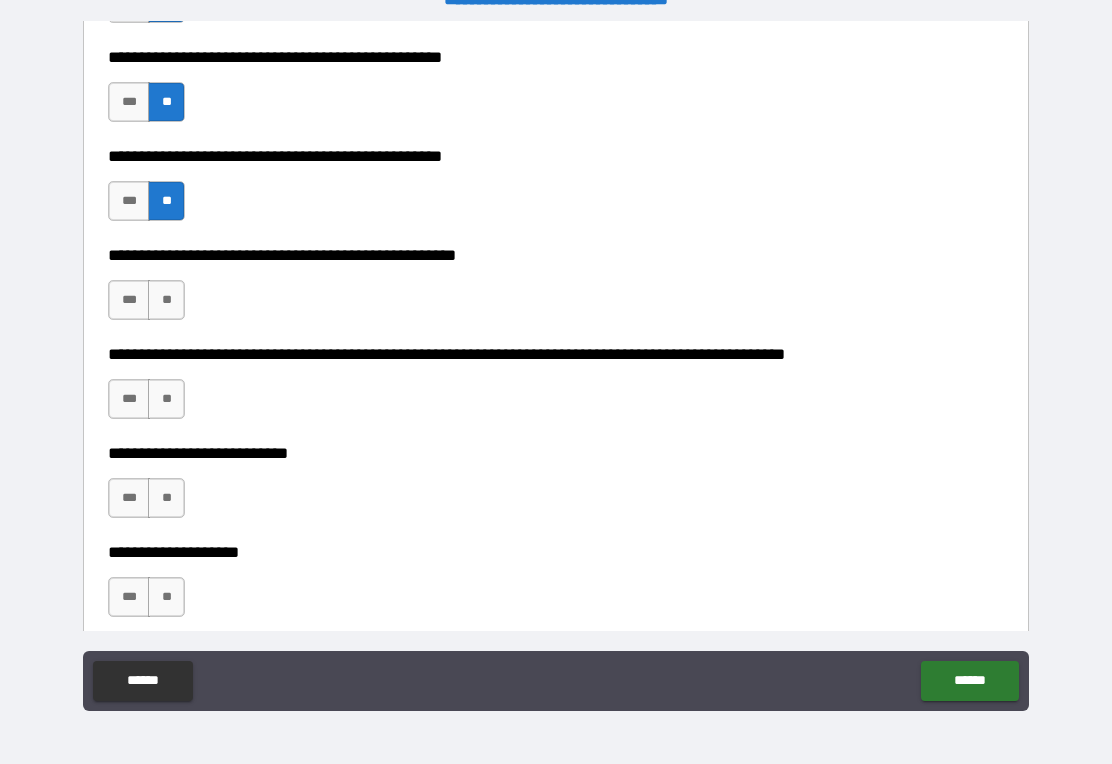 scroll, scrollTop: 4953, scrollLeft: 0, axis: vertical 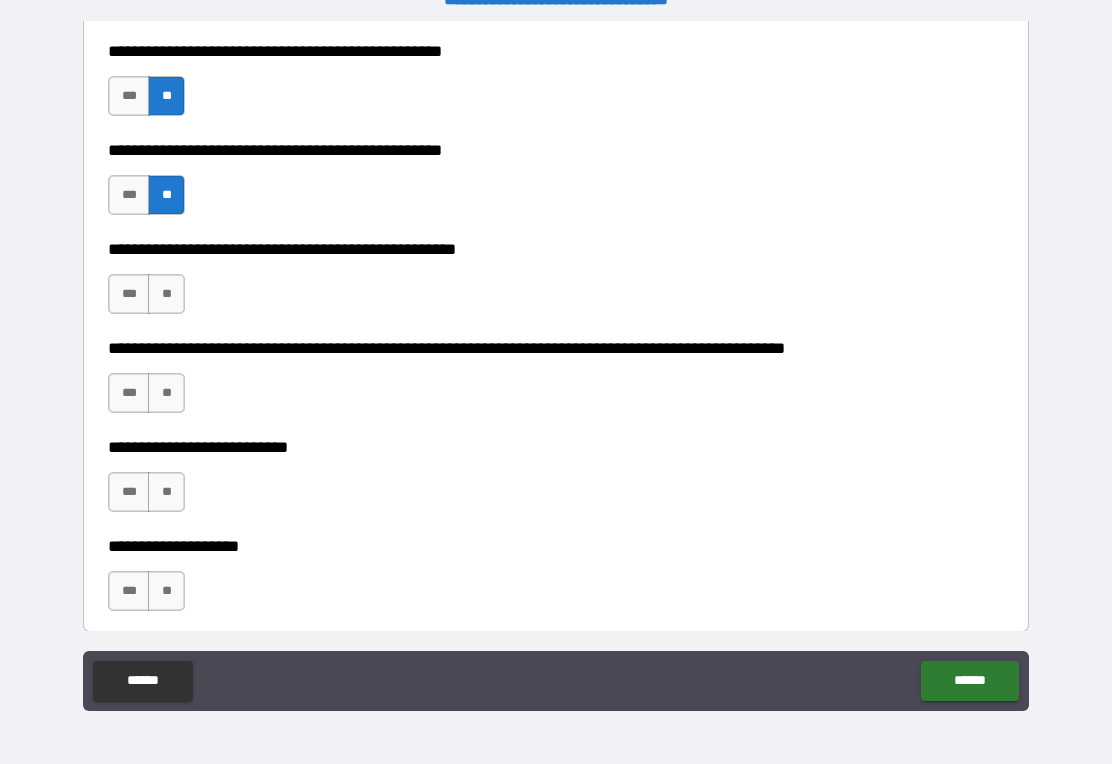 click on "**" at bounding box center (166, 294) 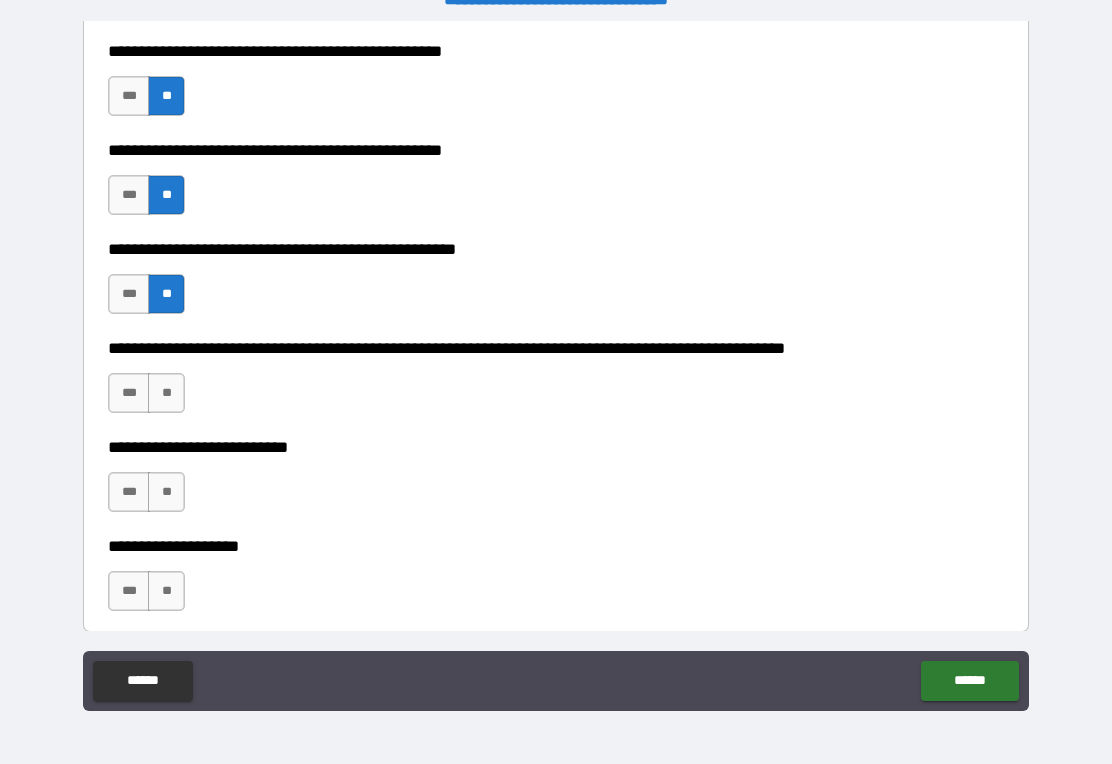 click on "**" at bounding box center (166, 393) 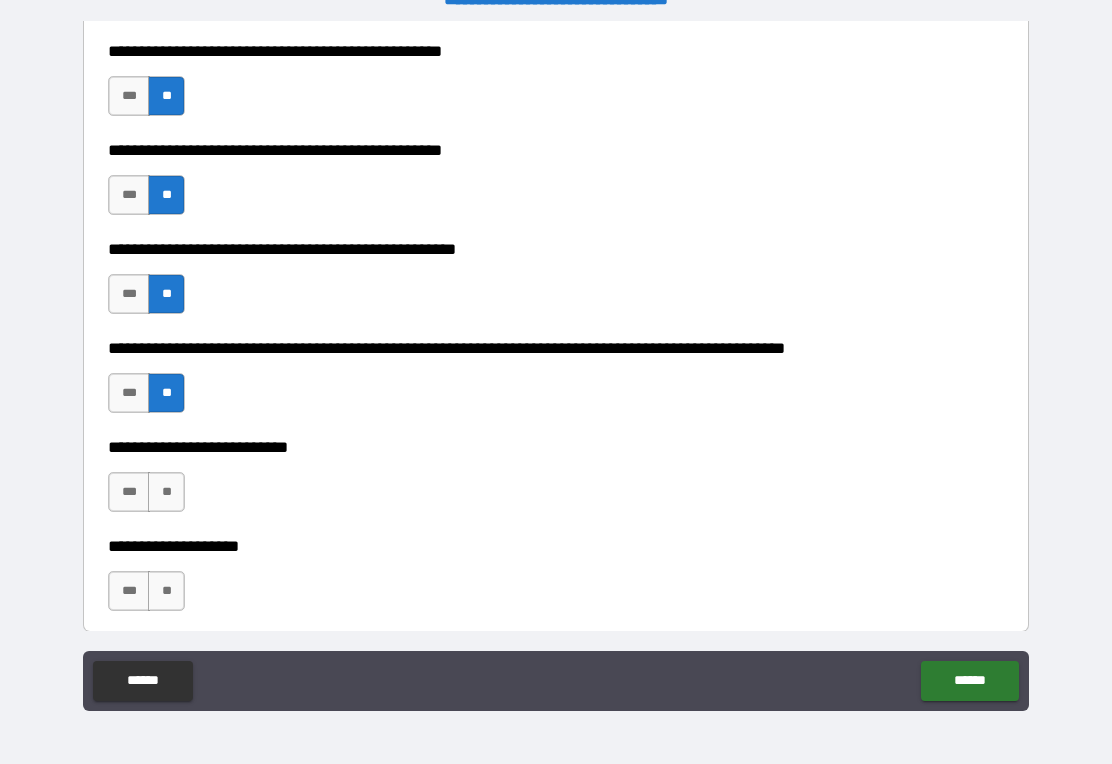 click on "**" at bounding box center (166, 492) 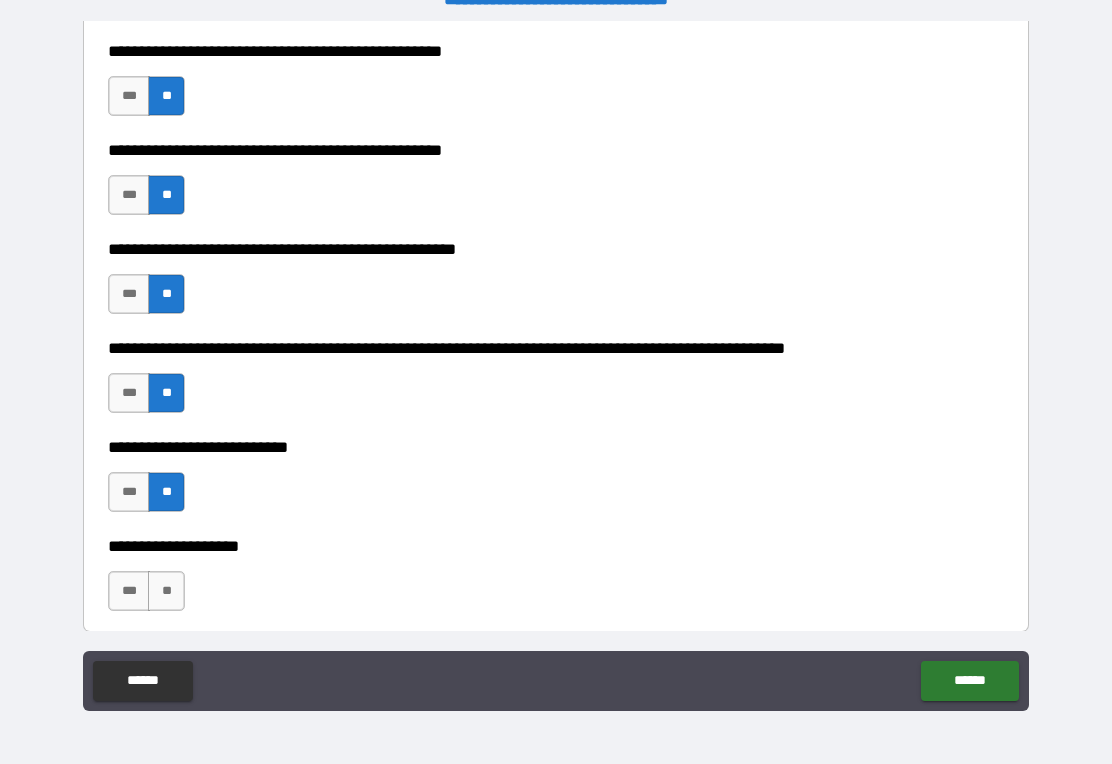 click on "***" at bounding box center (129, 591) 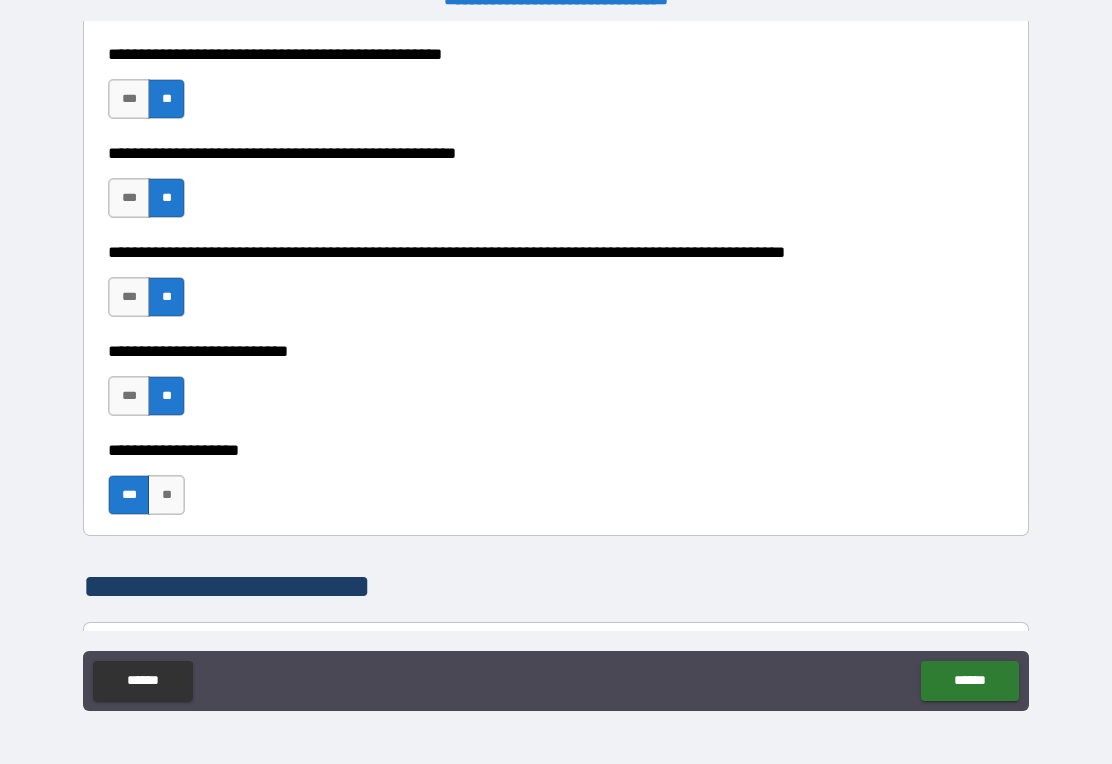 scroll, scrollTop: 5059, scrollLeft: 0, axis: vertical 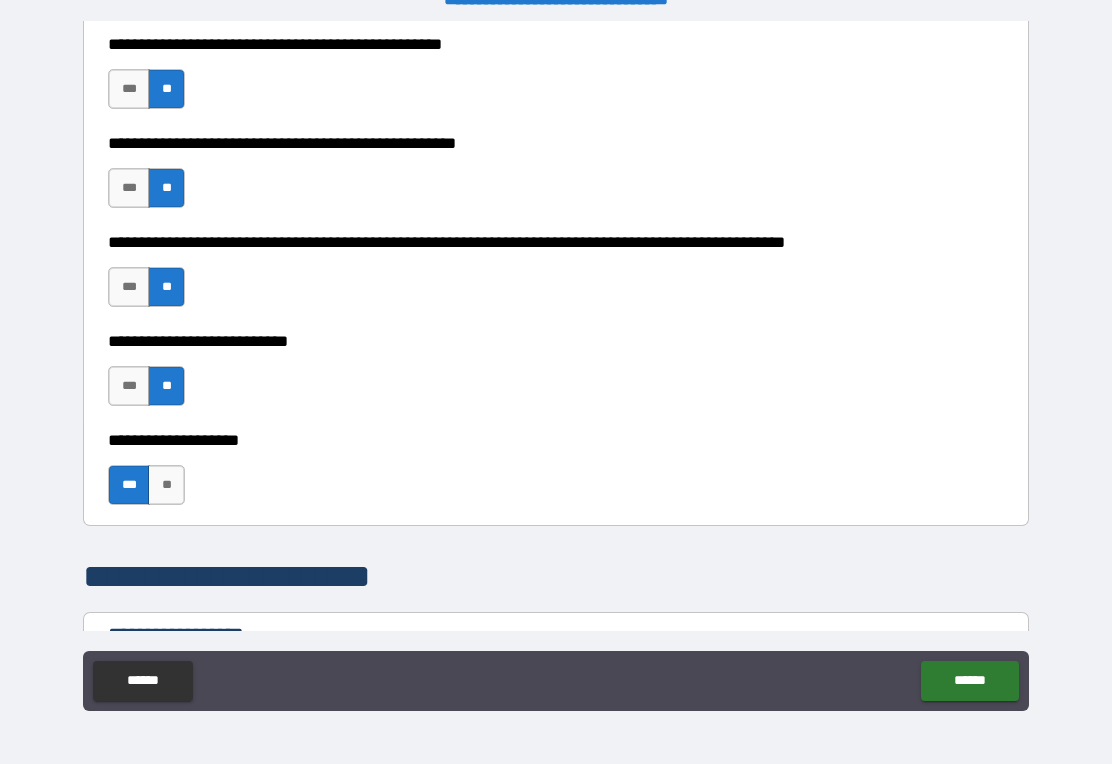 click on "**" at bounding box center (166, 485) 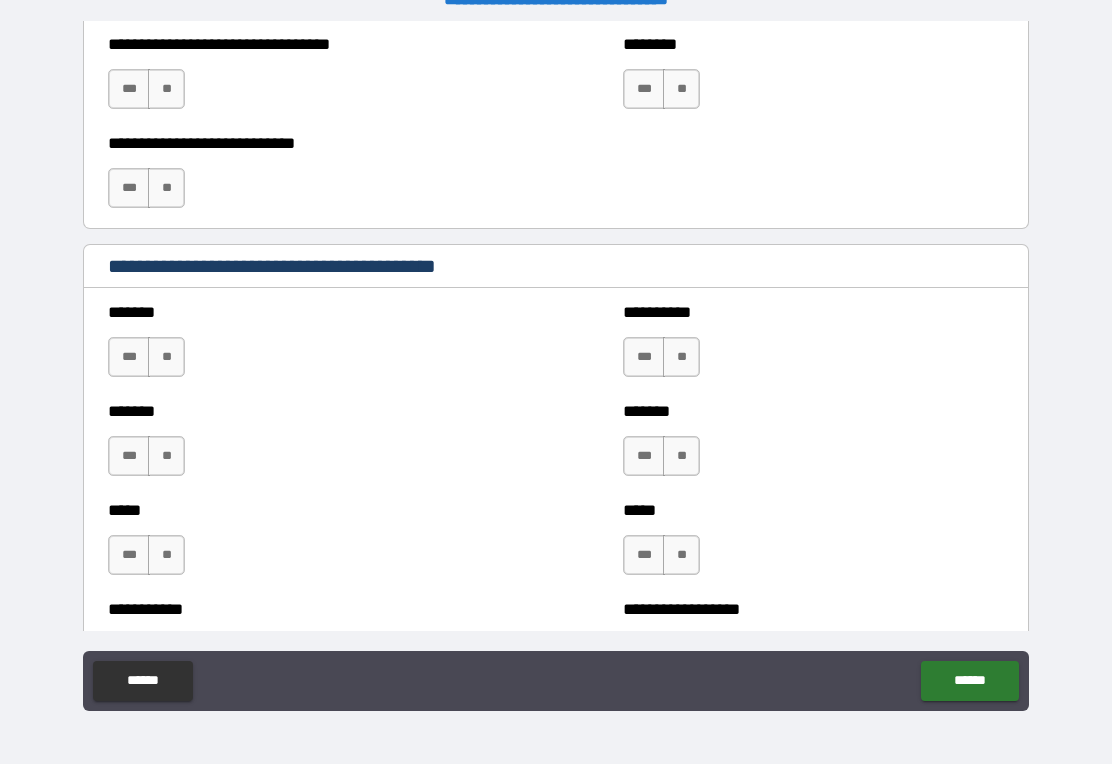 scroll, scrollTop: 5696, scrollLeft: 0, axis: vertical 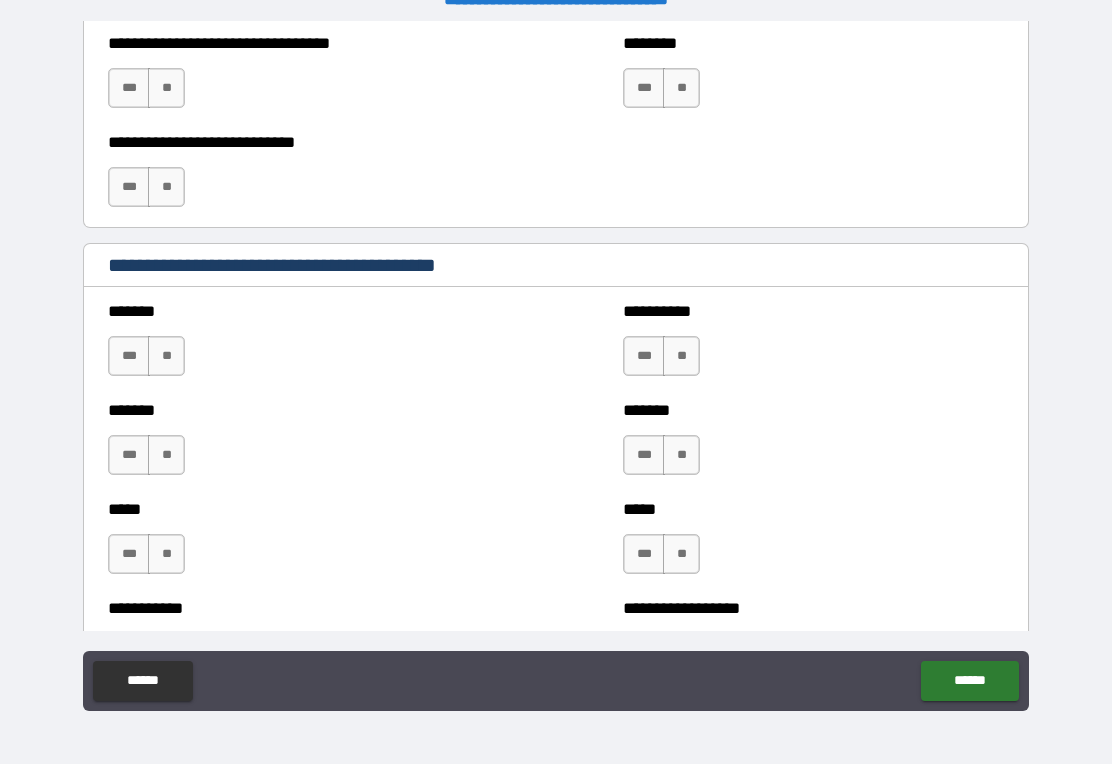 click on "**" at bounding box center (681, 356) 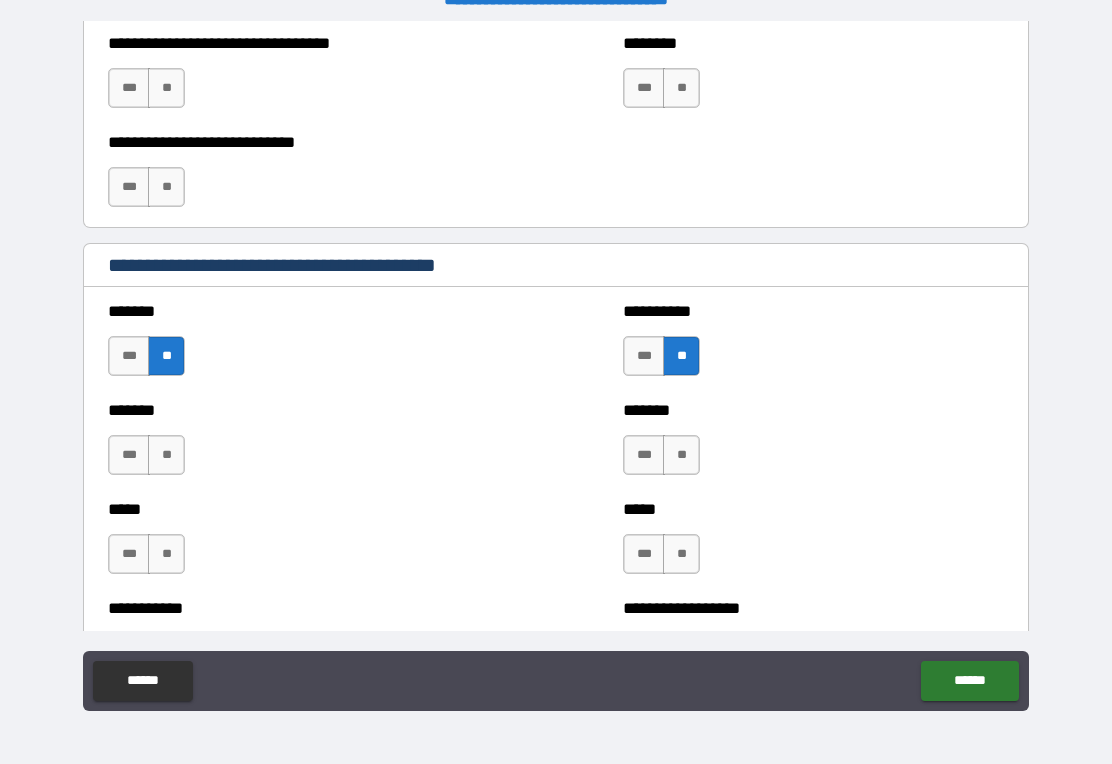 click on "******* *** **" at bounding box center [813, 445] 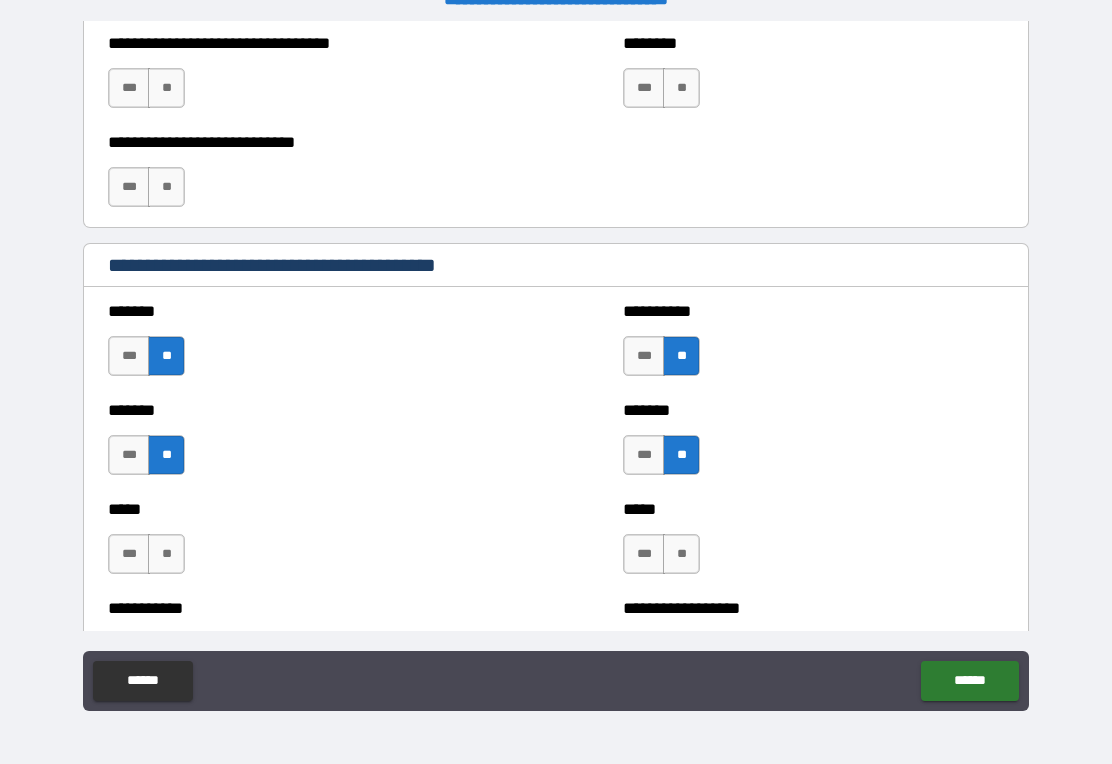 click on "**" at bounding box center (681, 554) 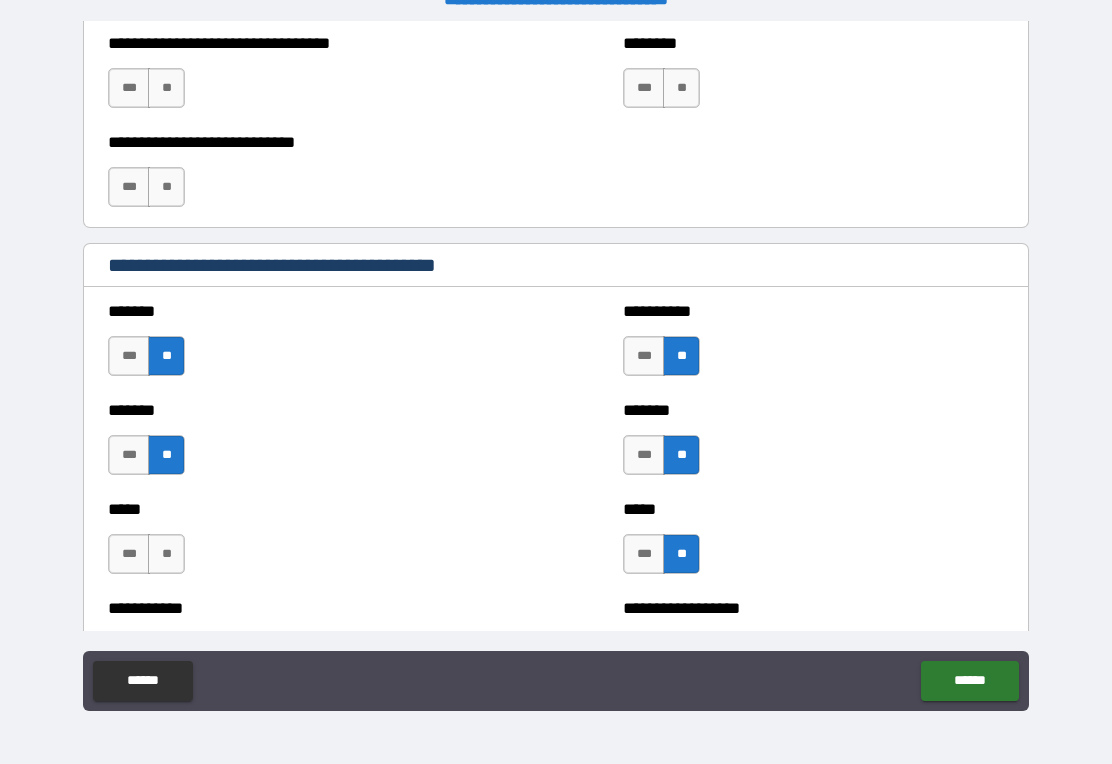 click on "**" at bounding box center (166, 554) 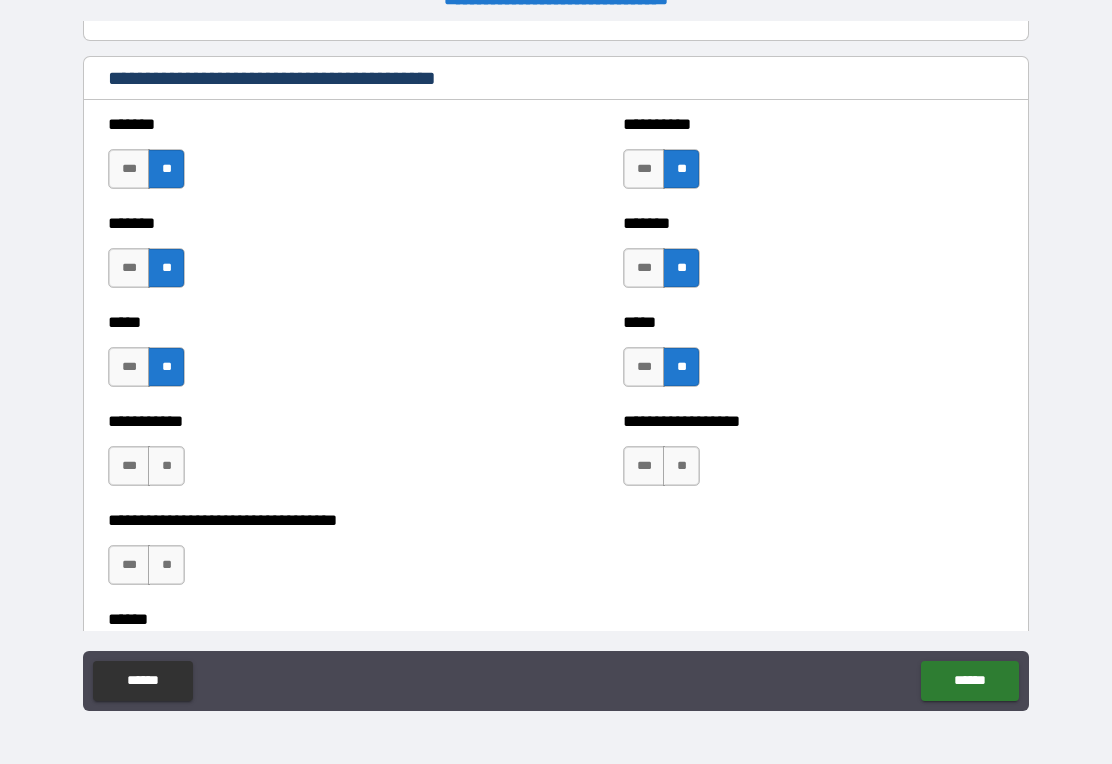 scroll, scrollTop: 5892, scrollLeft: 0, axis: vertical 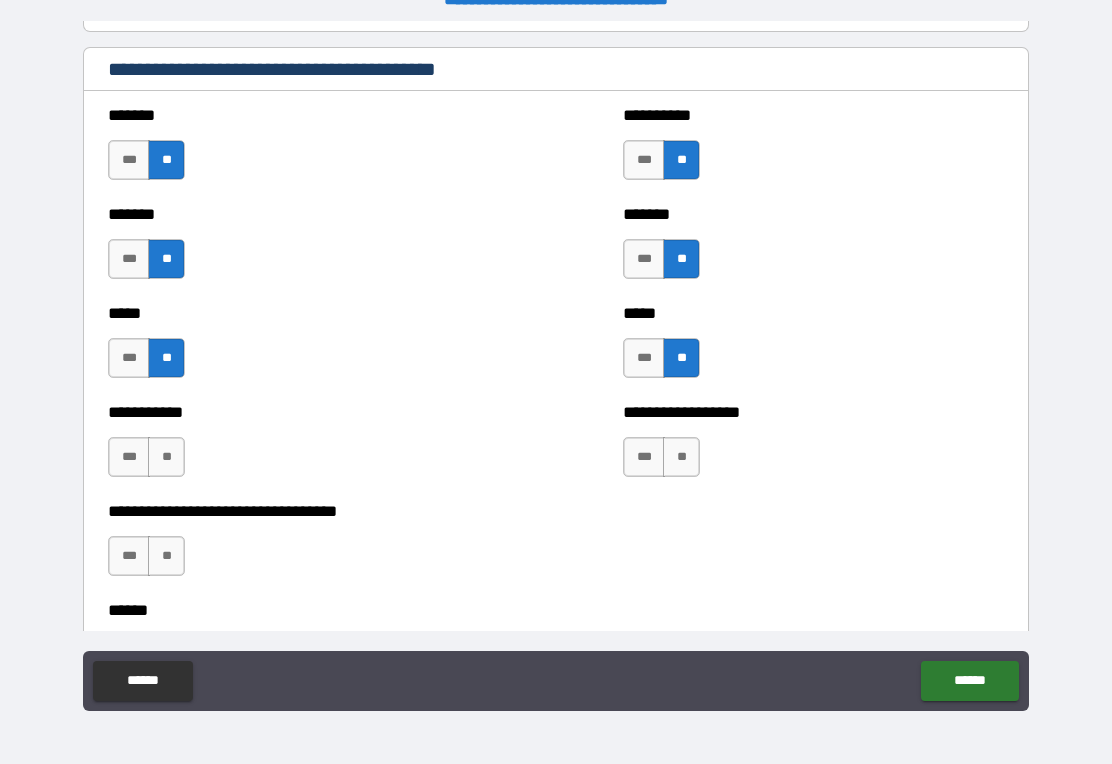 click on "**" at bounding box center (166, 457) 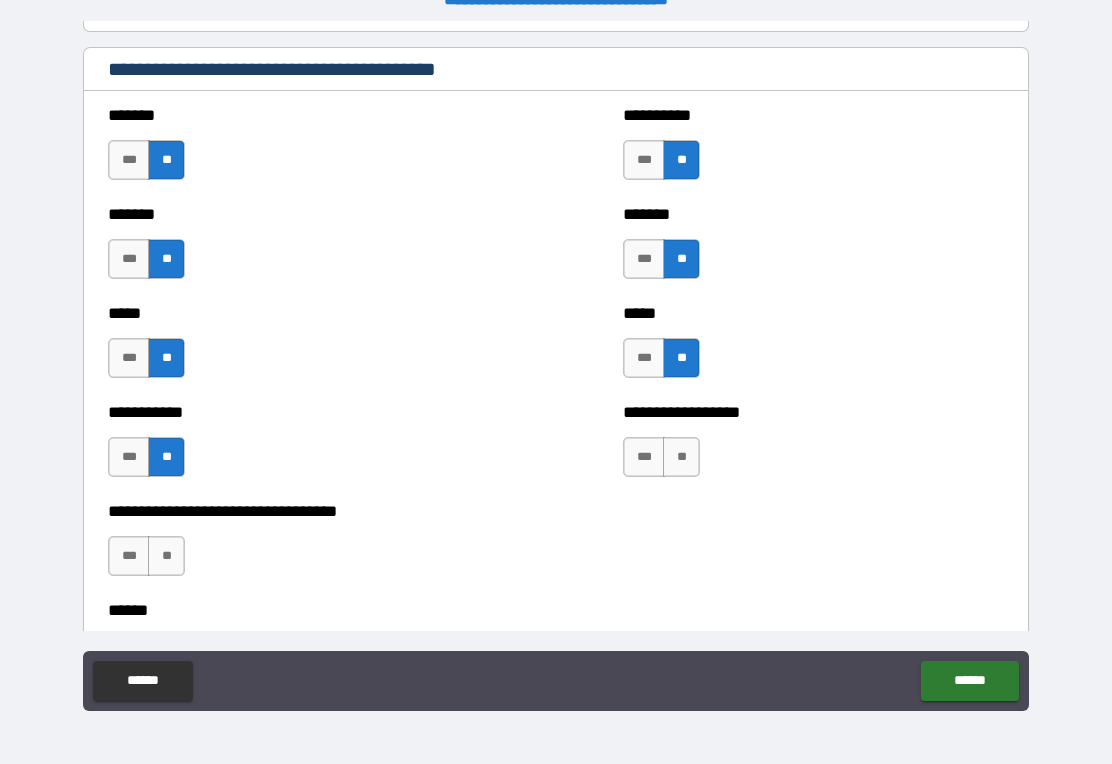 click on "**" at bounding box center (166, 556) 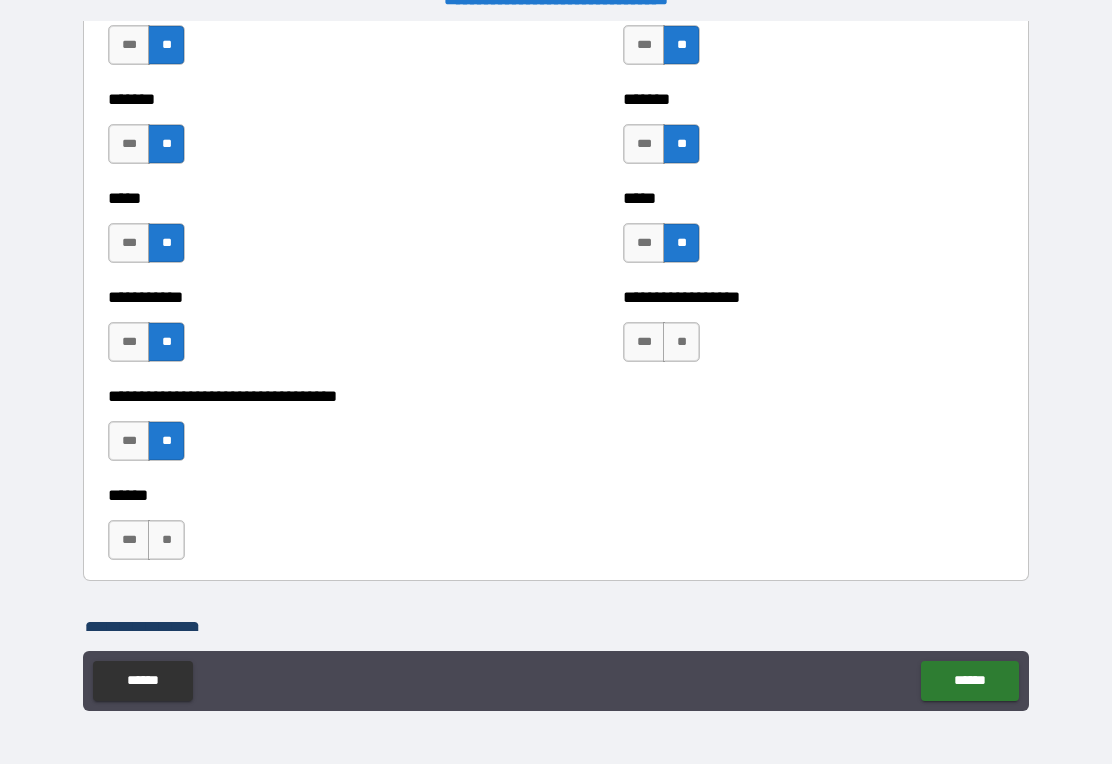 scroll, scrollTop: 6007, scrollLeft: 0, axis: vertical 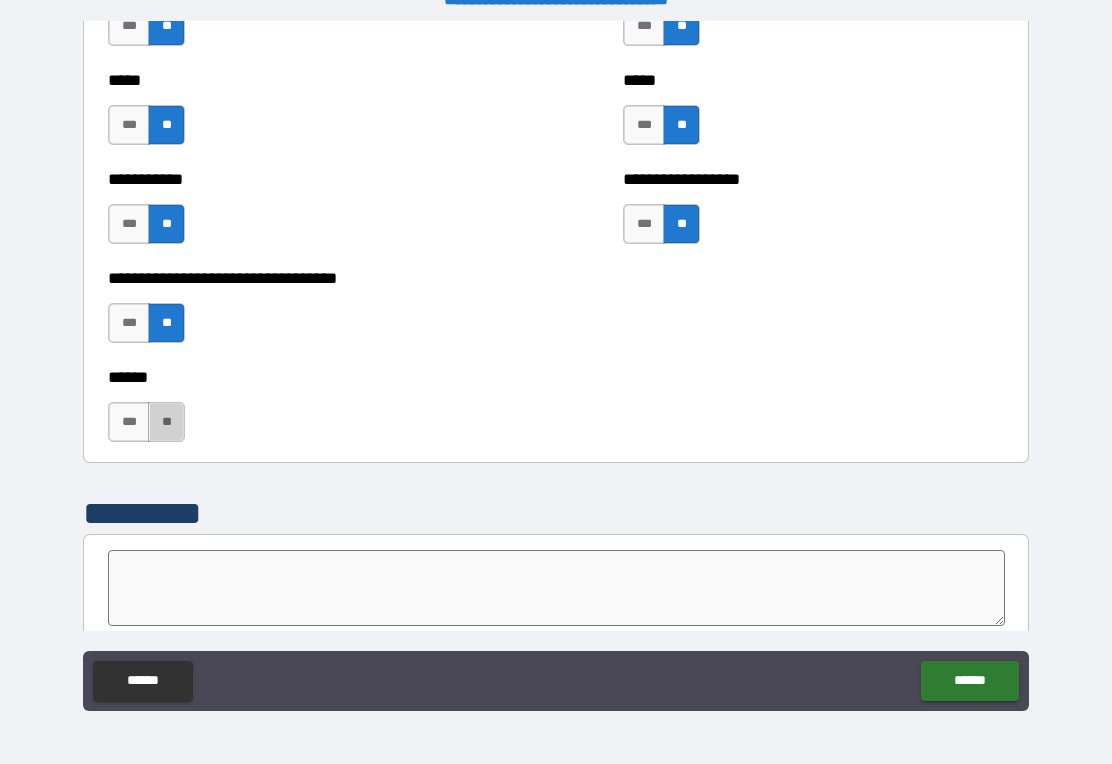 click on "**" at bounding box center [166, 422] 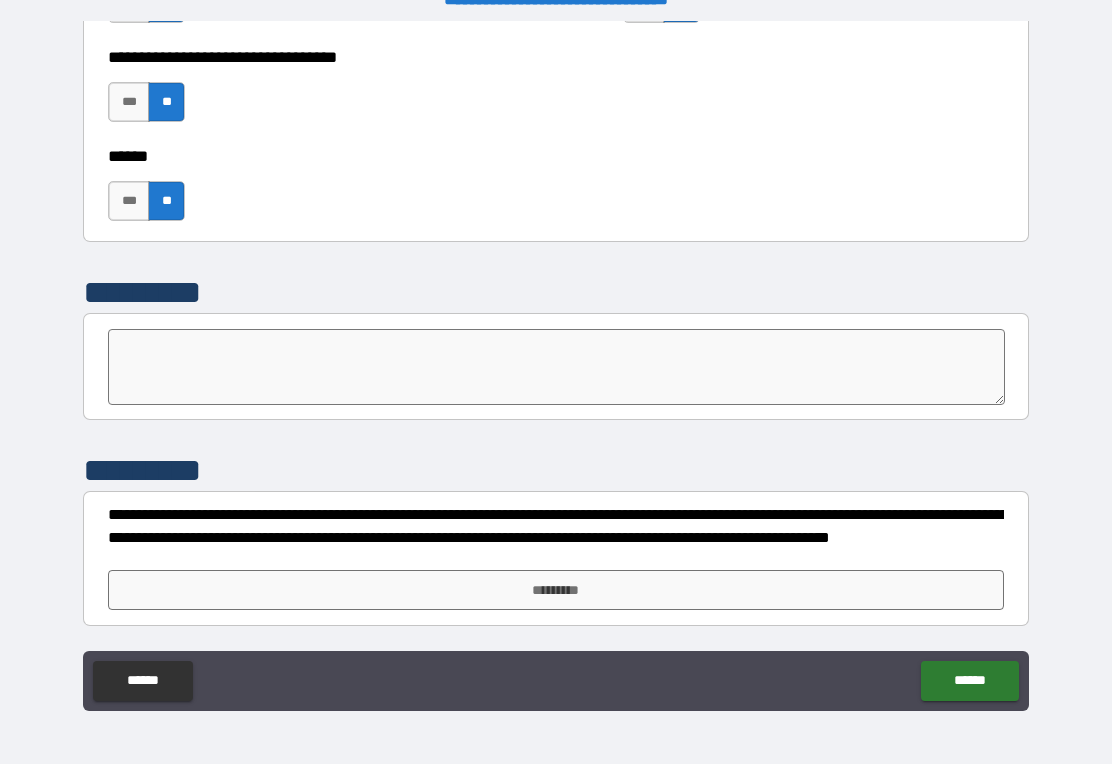 scroll, scrollTop: 6346, scrollLeft: 0, axis: vertical 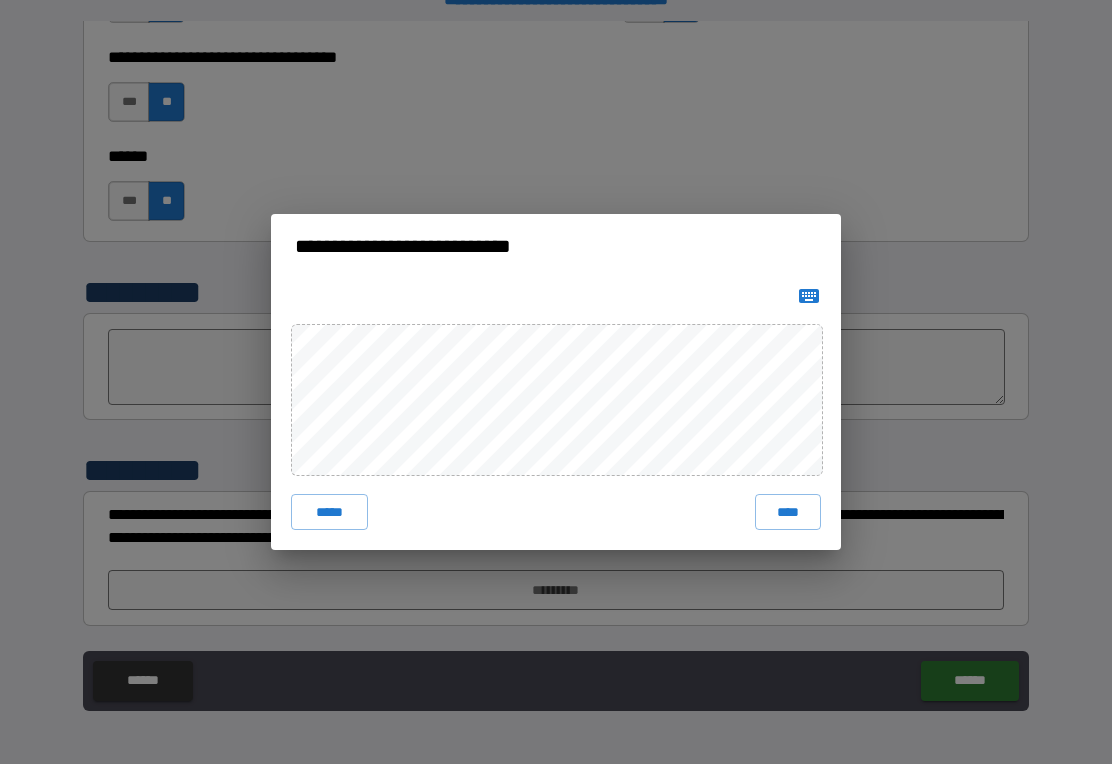 click on "****" at bounding box center [788, 512] 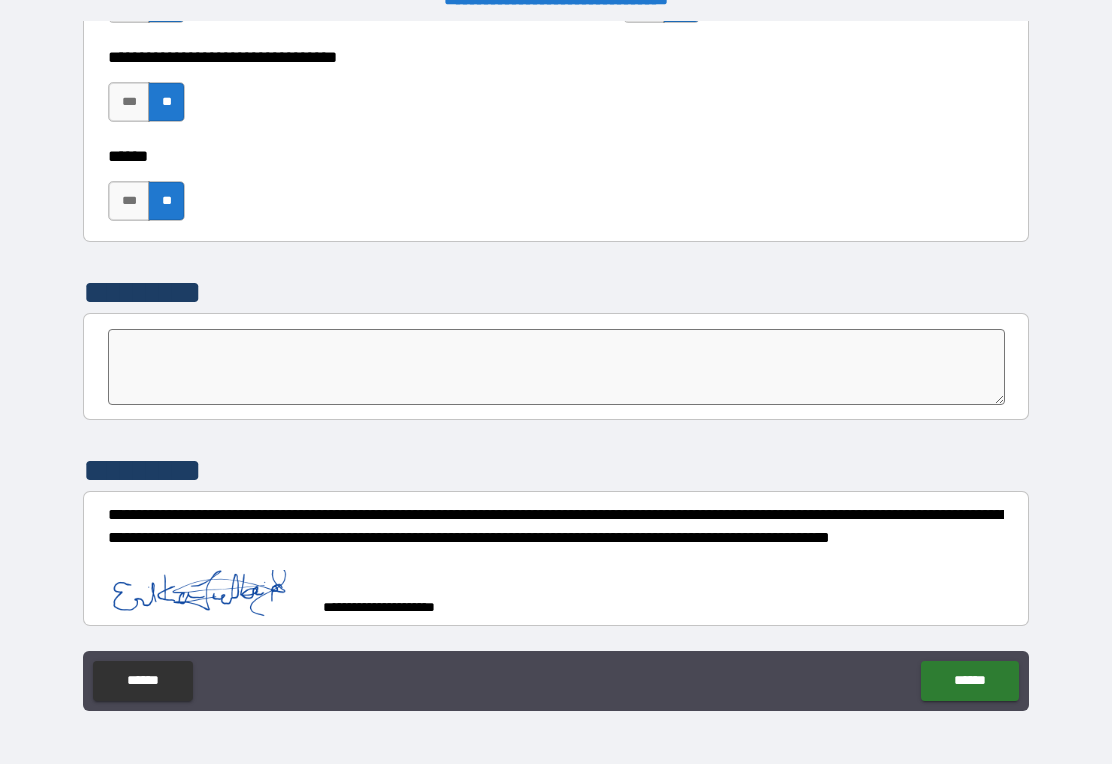 scroll, scrollTop: 6336, scrollLeft: 0, axis: vertical 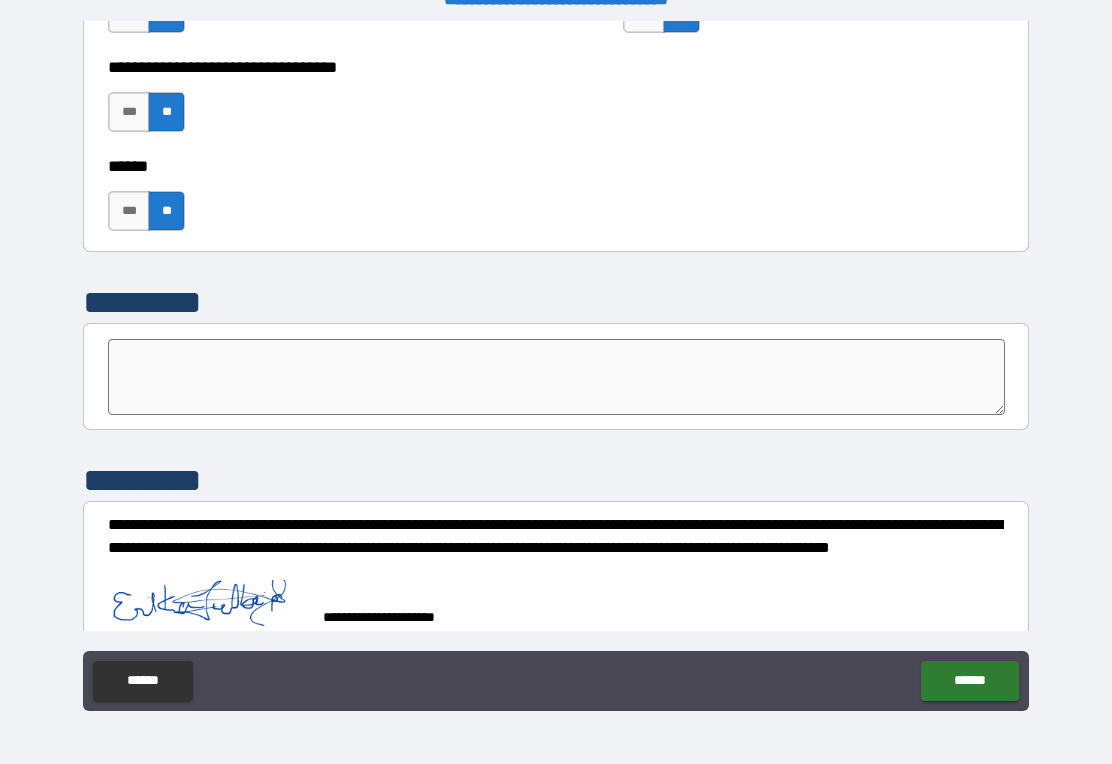 click on "******" at bounding box center (969, 681) 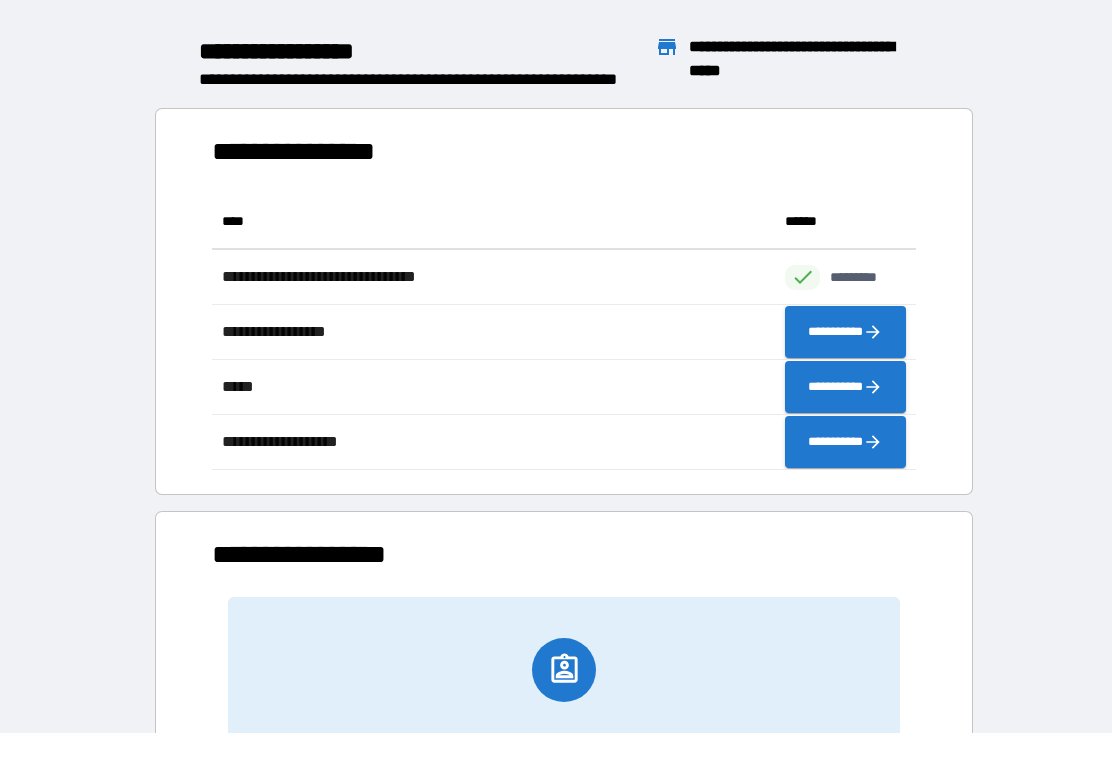 scroll, scrollTop: 1, scrollLeft: 1, axis: both 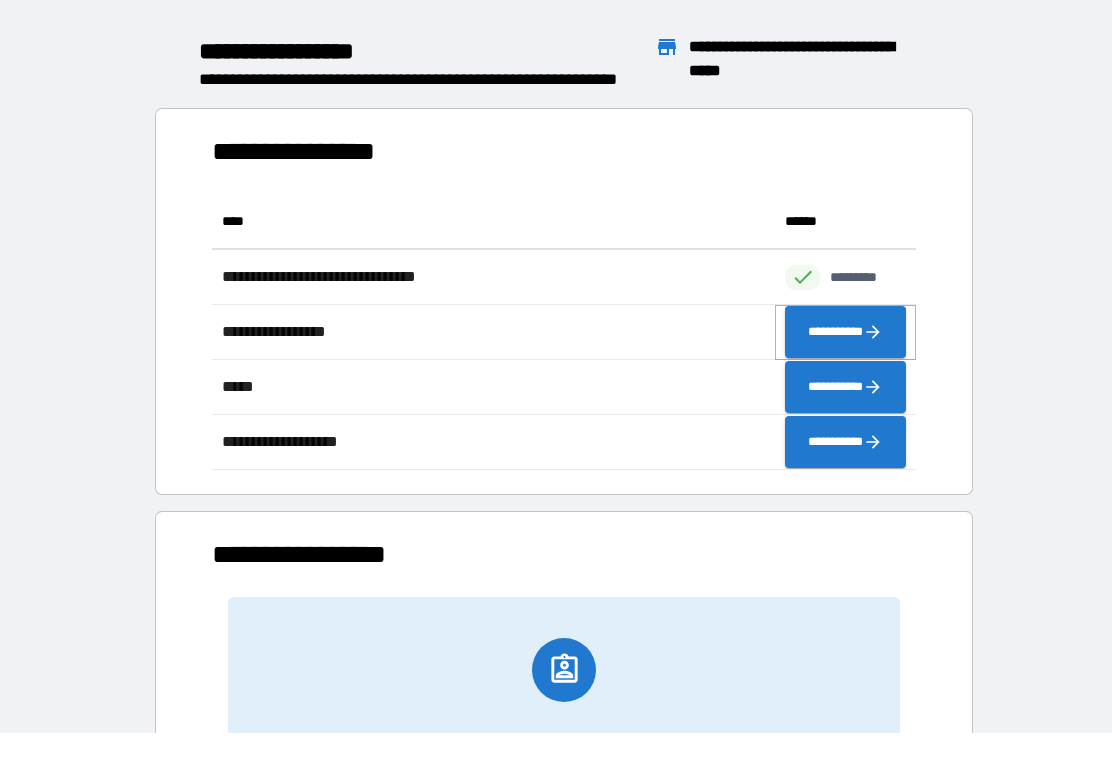 click on "**********" at bounding box center (845, 332) 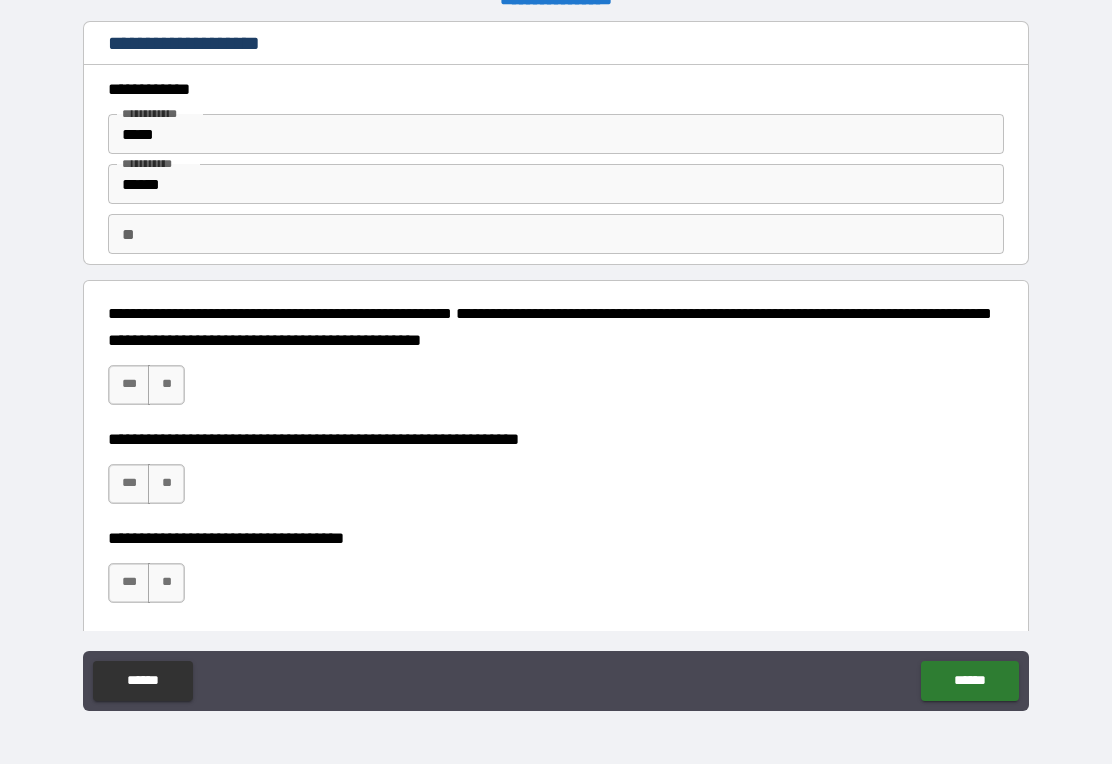 click on "**" at bounding box center [166, 385] 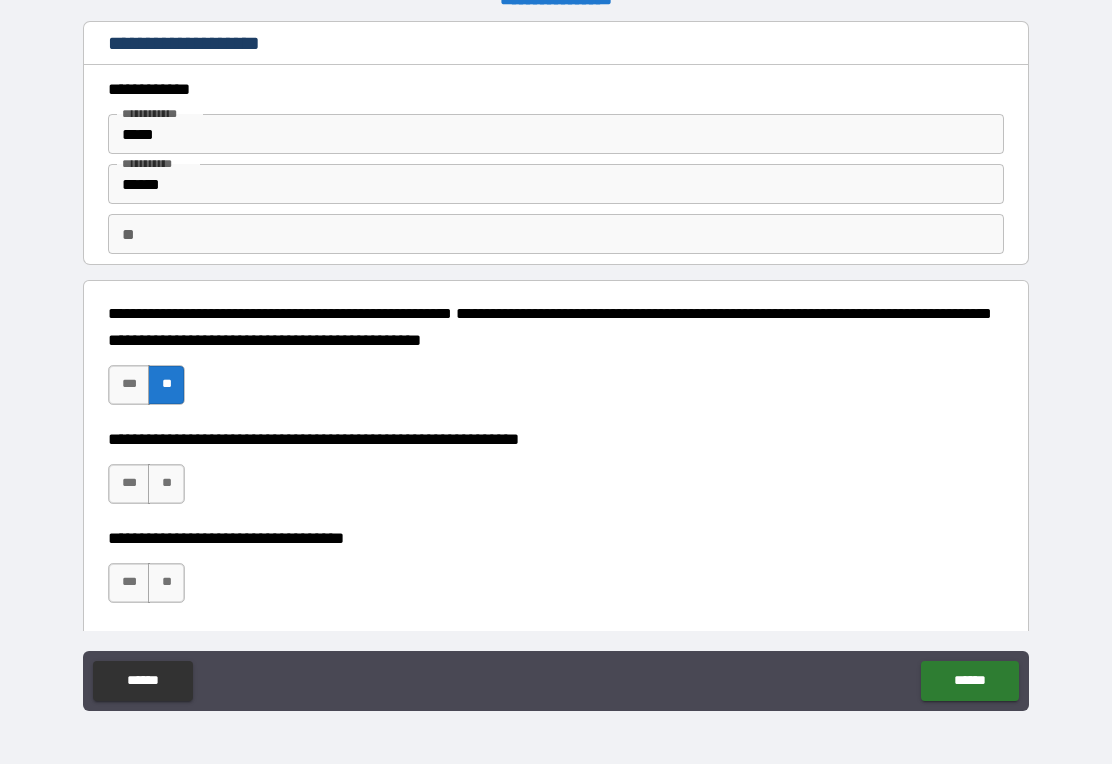 click on "**" at bounding box center (166, 484) 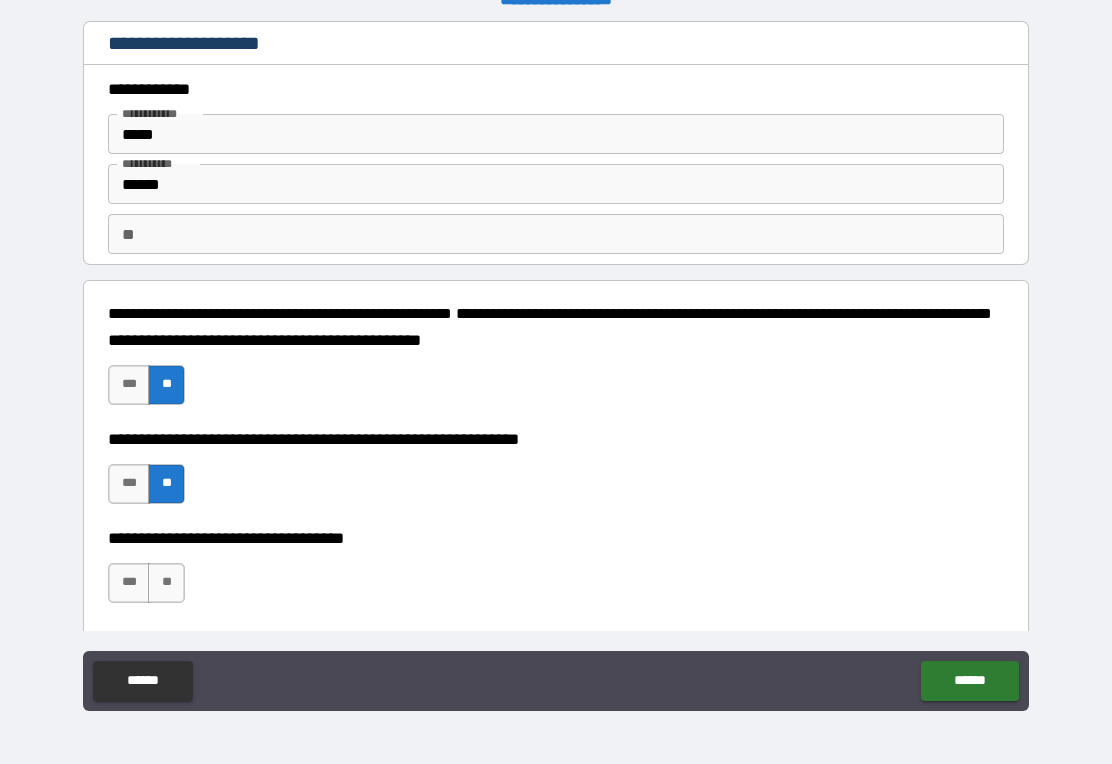 click on "**" at bounding box center (166, 583) 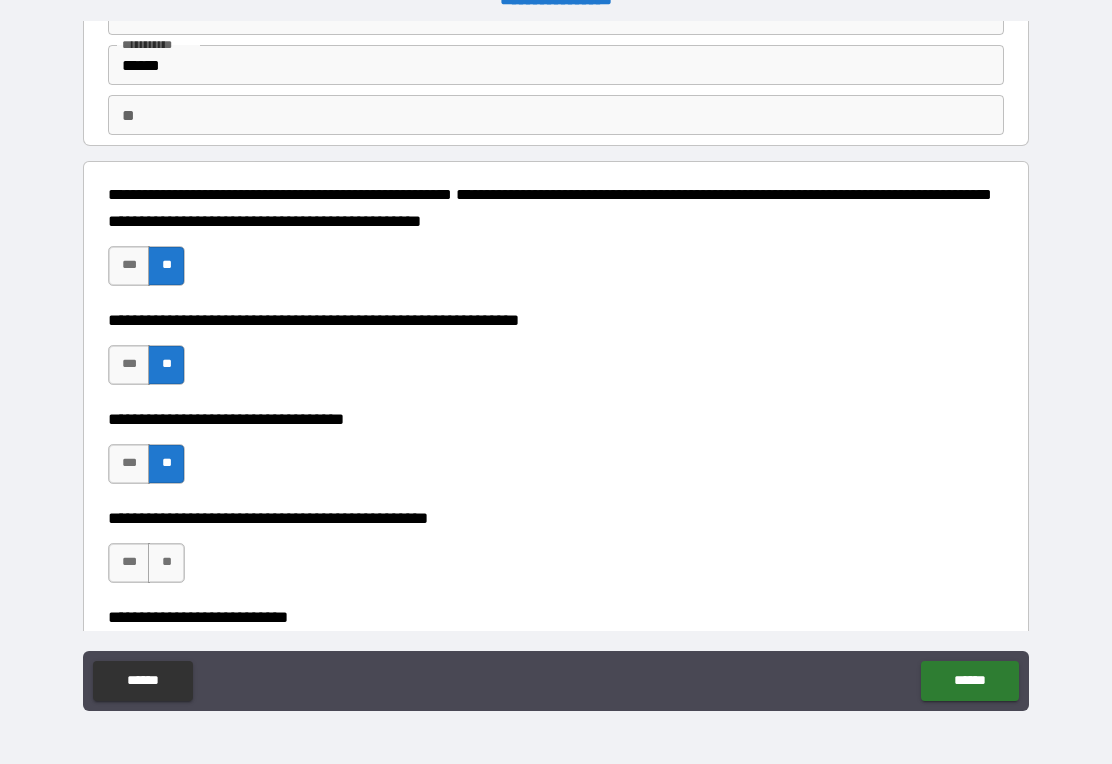 click on "**" at bounding box center (166, 563) 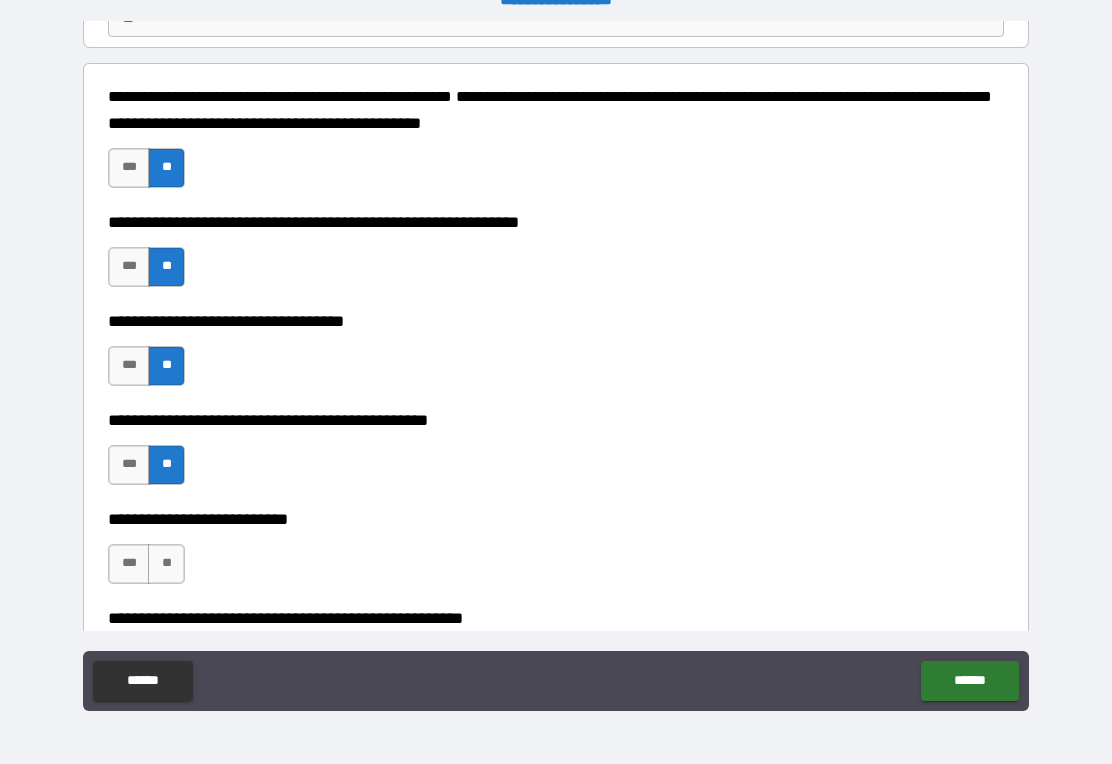 click on "**" at bounding box center [166, 564] 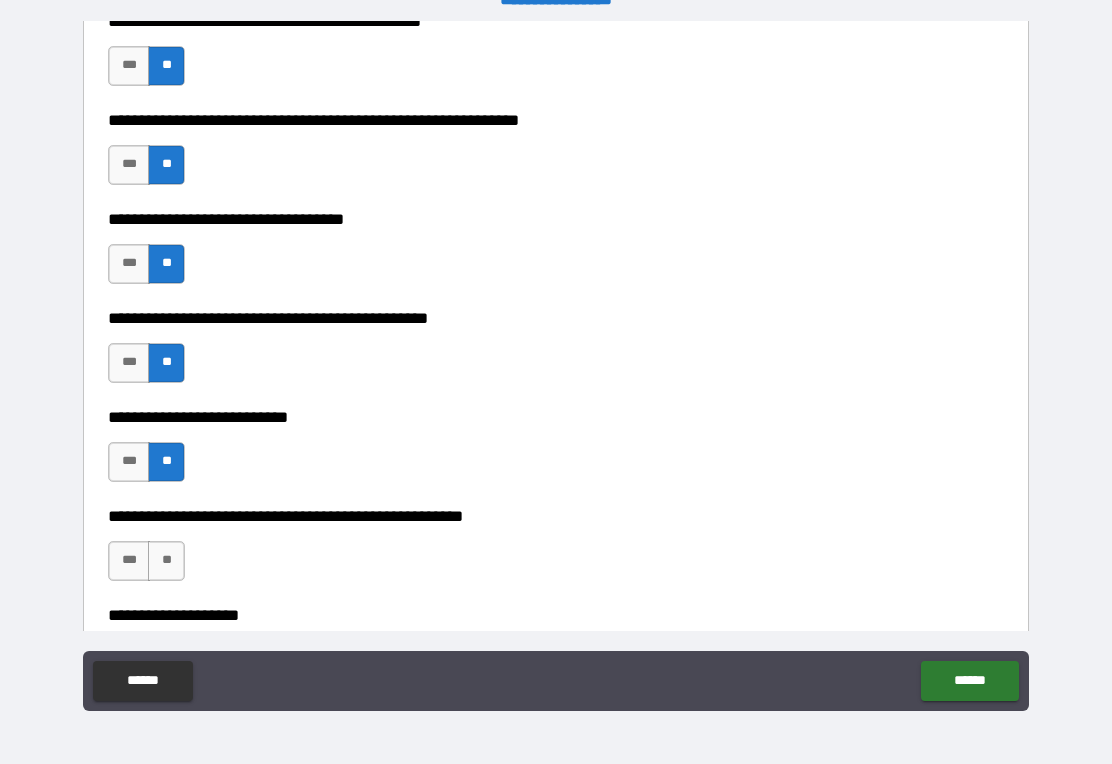 click on "**" at bounding box center (166, 561) 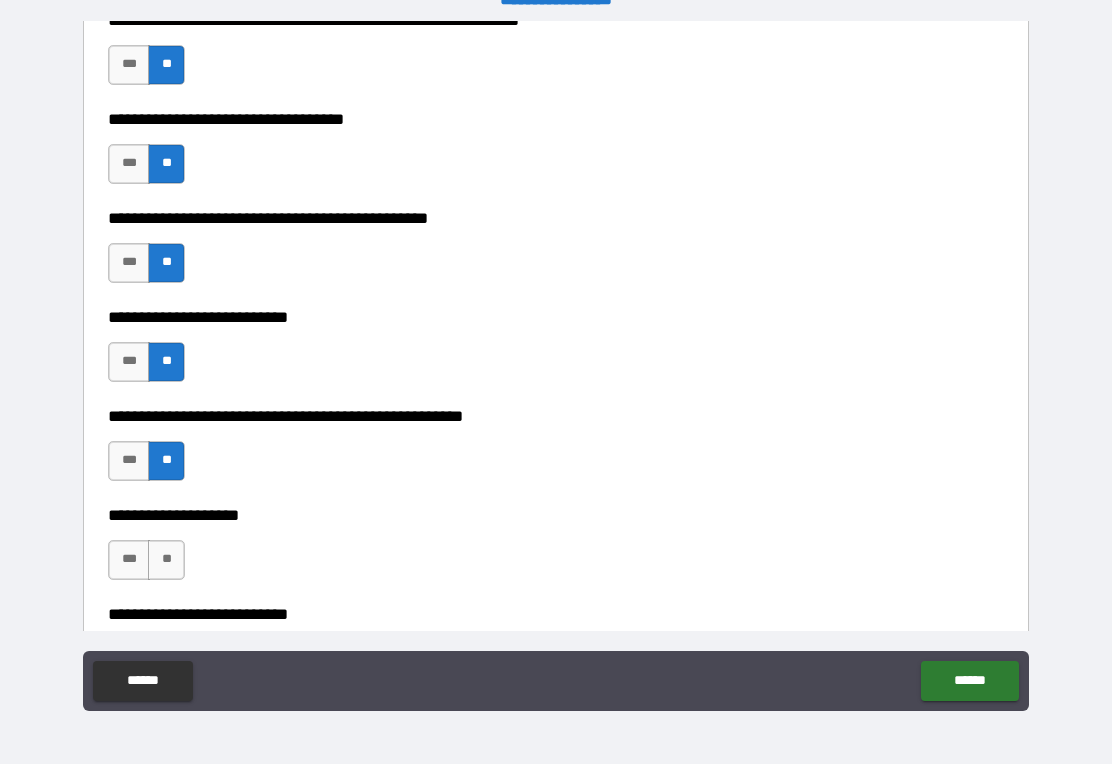 click on "**" at bounding box center (166, 560) 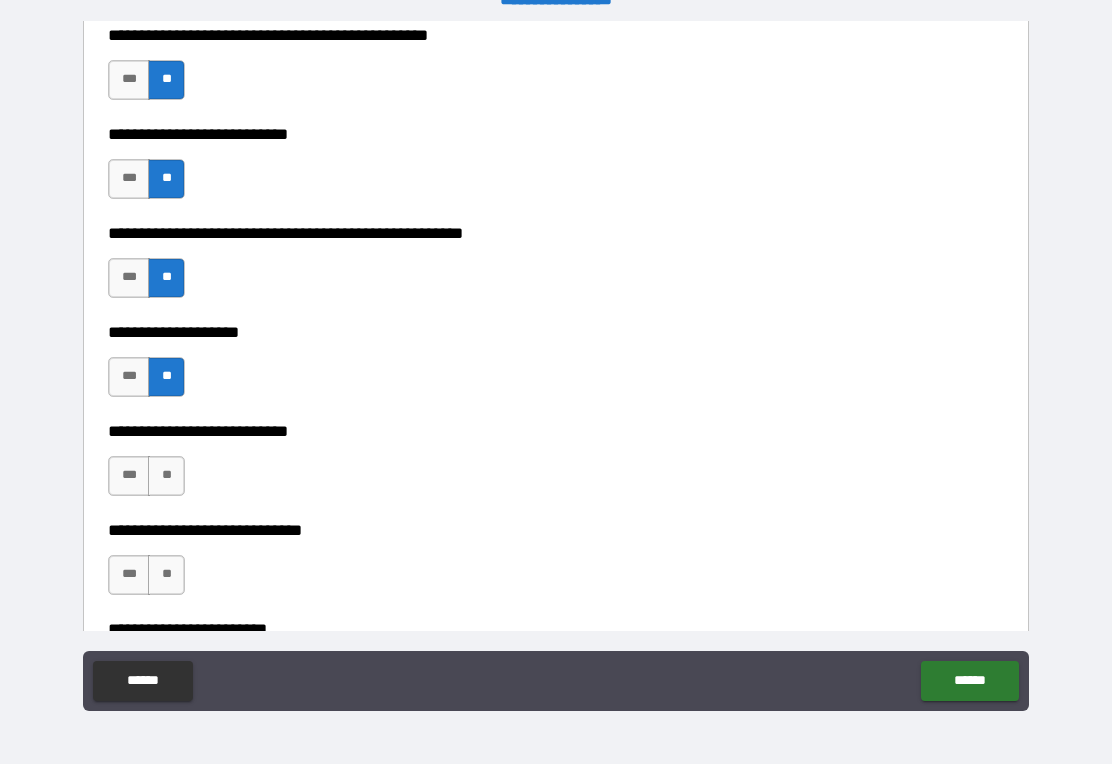 scroll, scrollTop: 606, scrollLeft: 0, axis: vertical 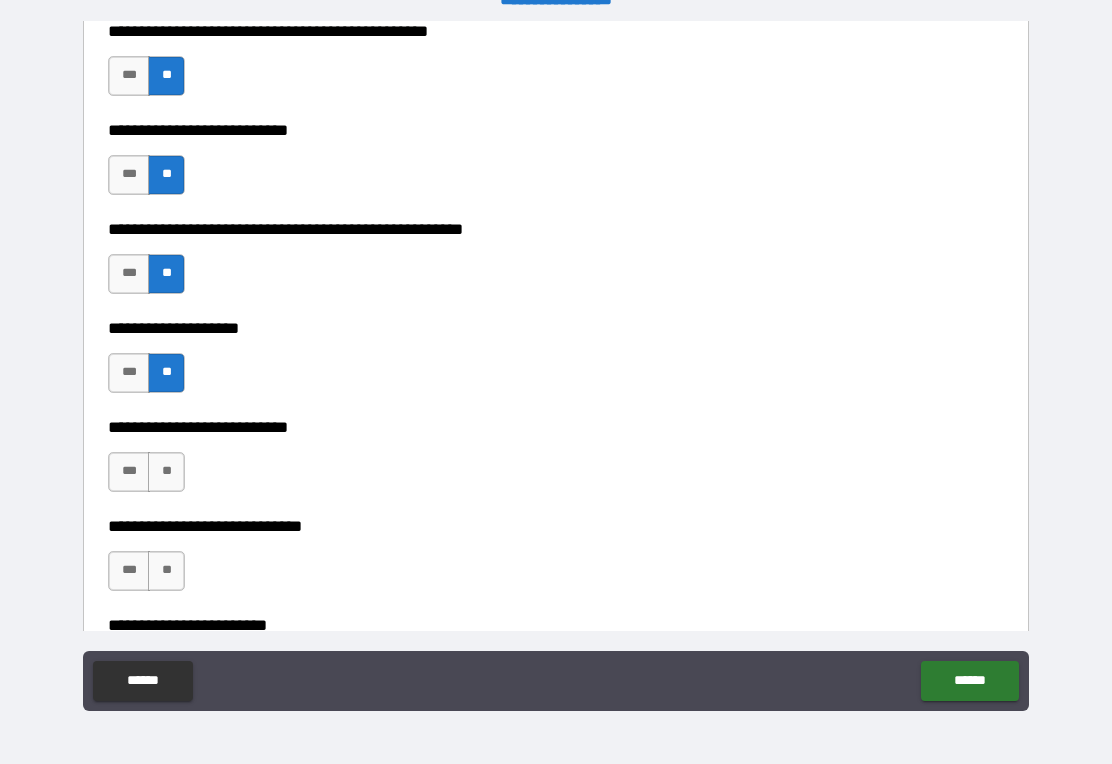 click on "**" at bounding box center (166, 472) 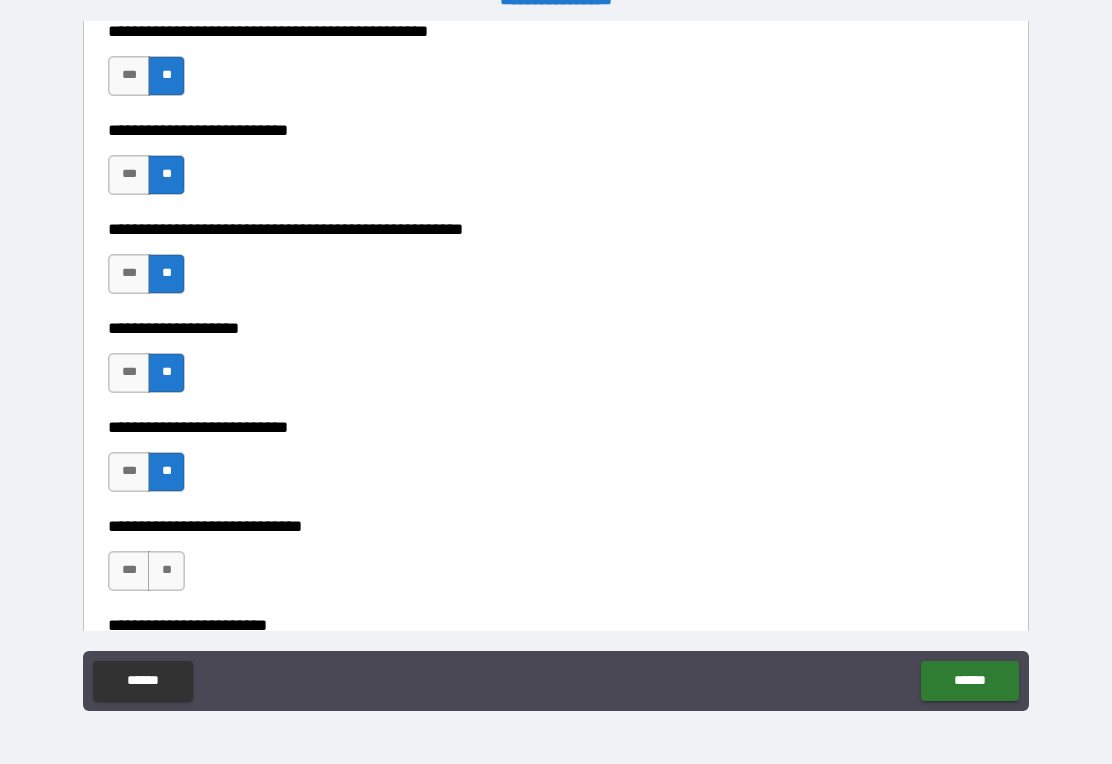 click on "**" at bounding box center (166, 571) 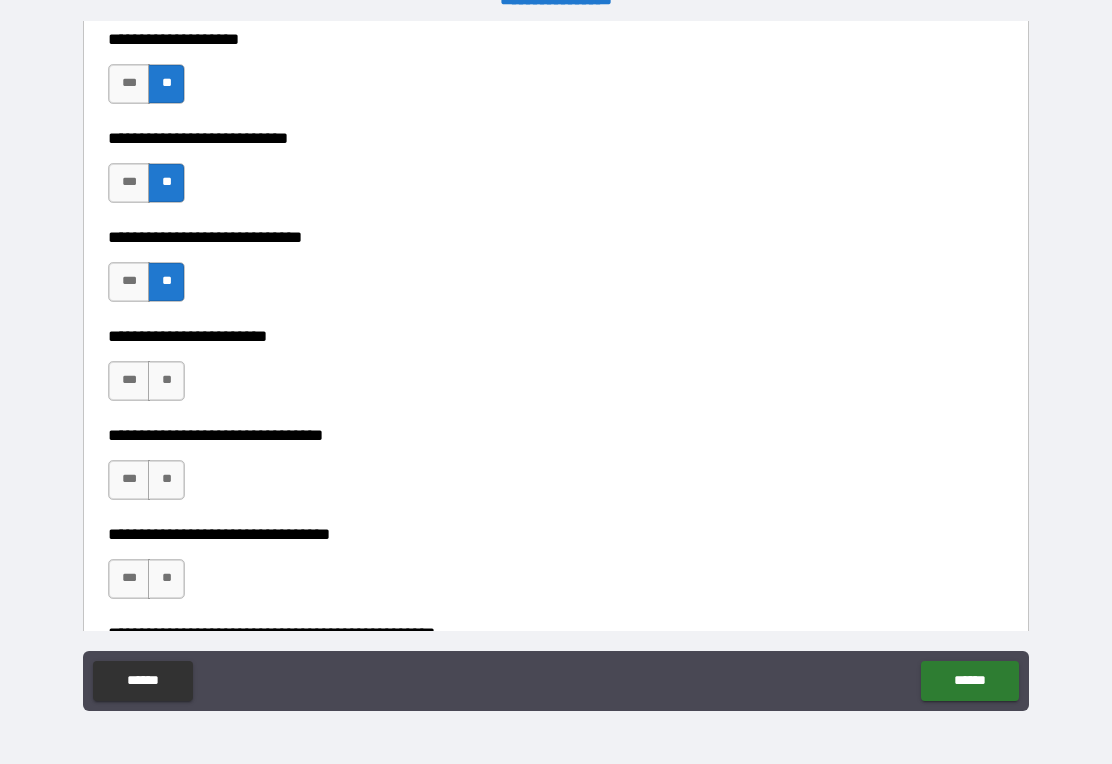 scroll, scrollTop: 899, scrollLeft: 0, axis: vertical 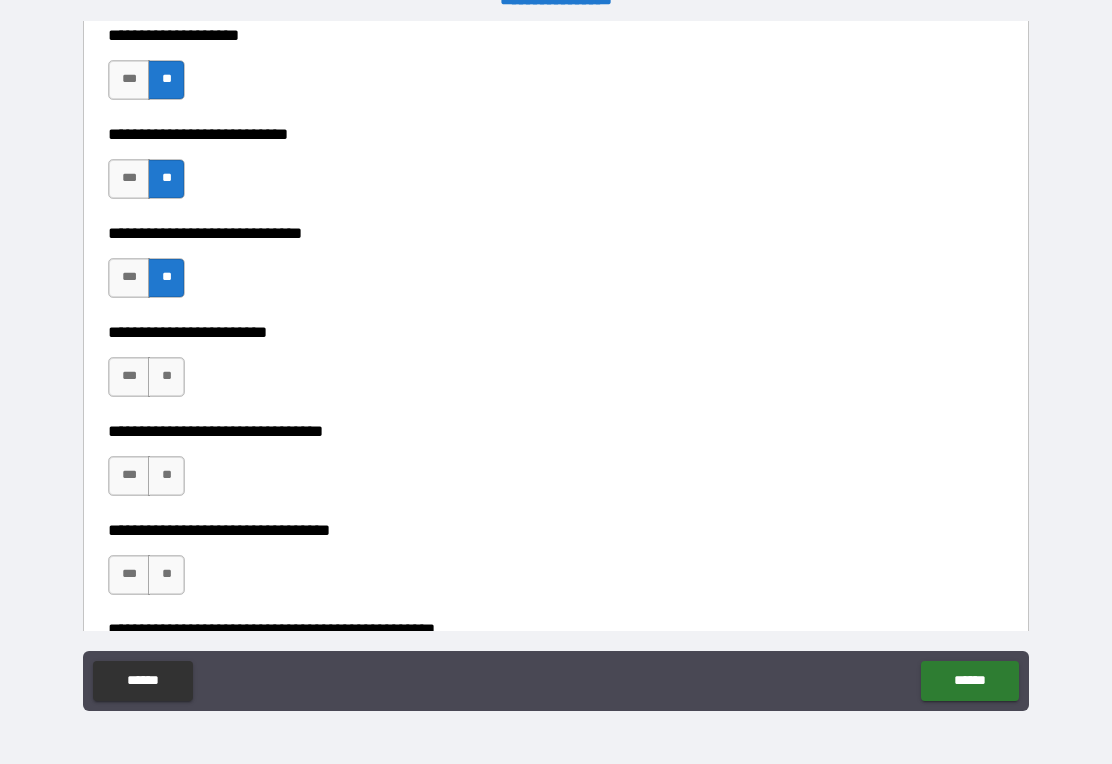click on "**" at bounding box center [166, 476] 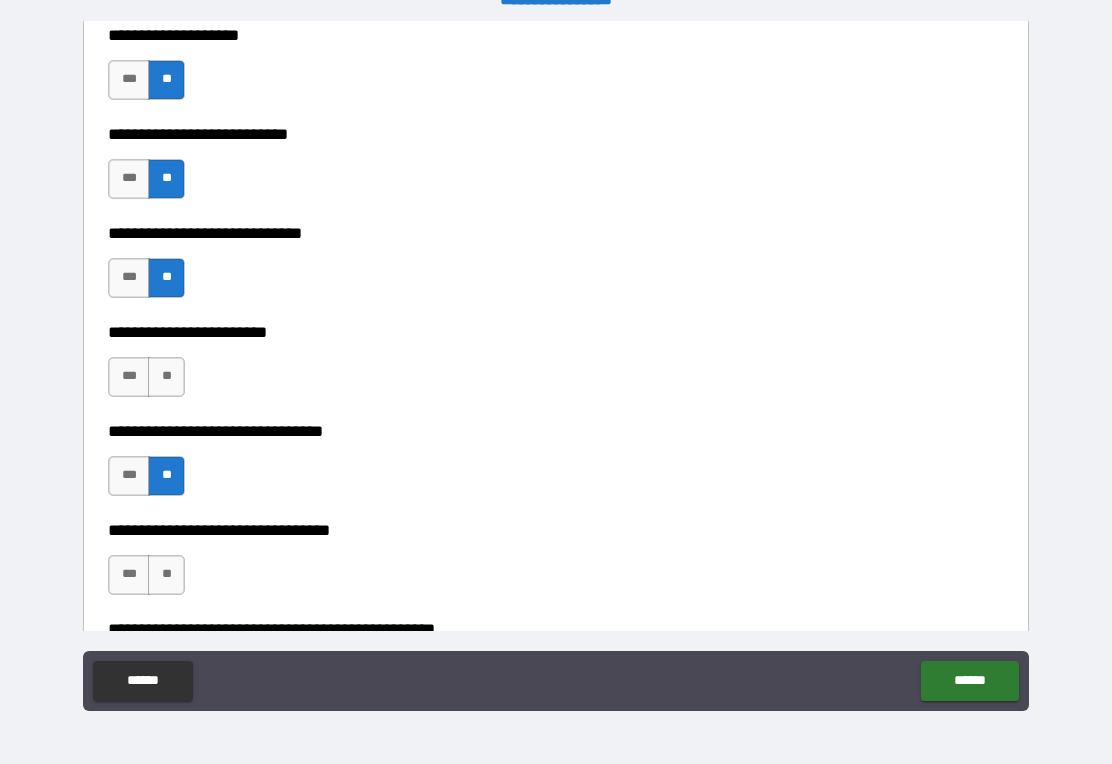 click on "**" at bounding box center (166, 377) 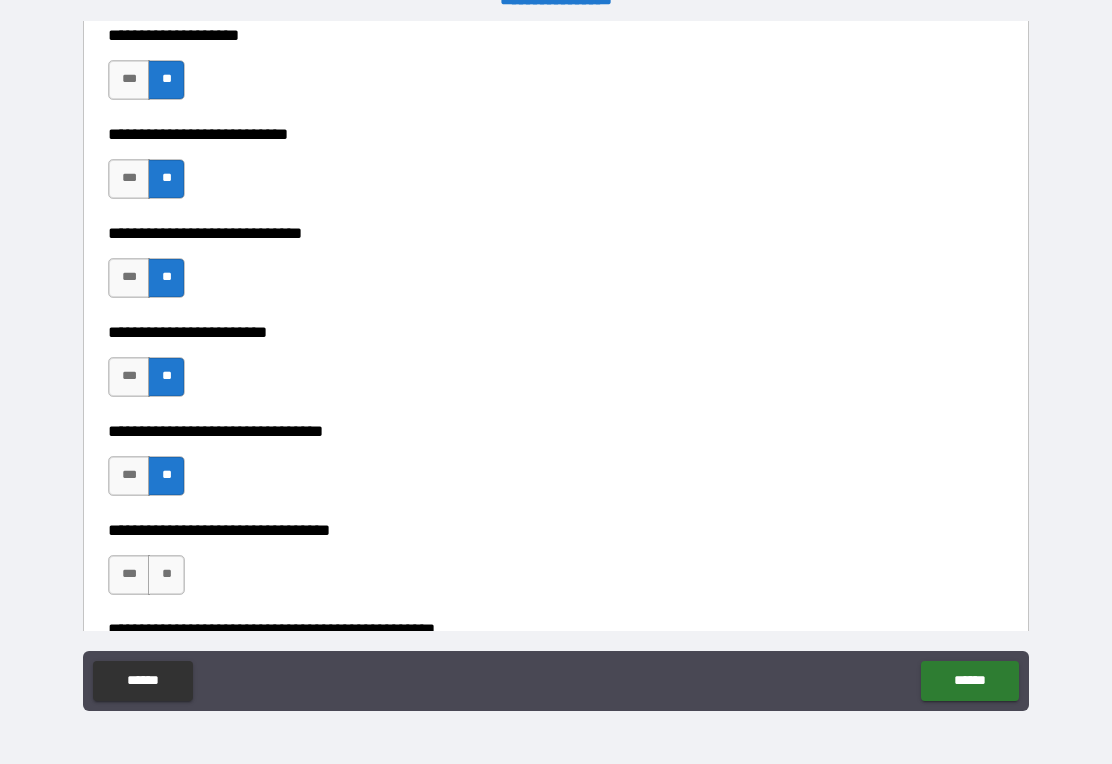 click on "**" at bounding box center [166, 575] 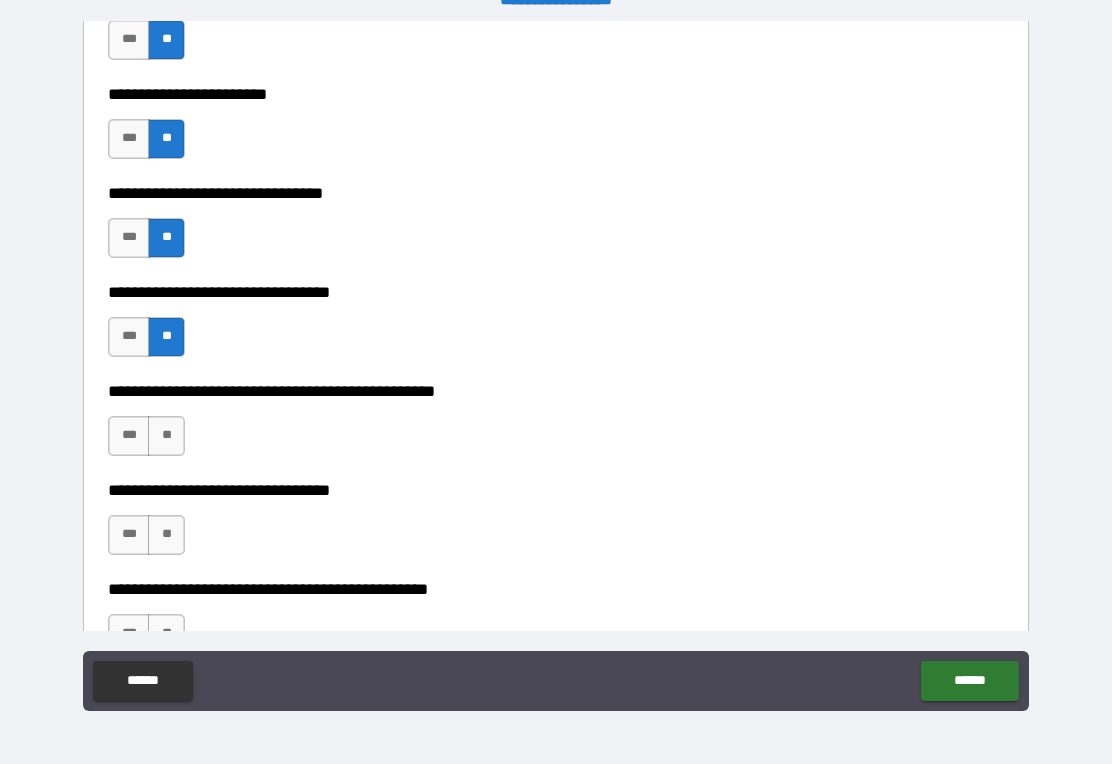 scroll, scrollTop: 1137, scrollLeft: 0, axis: vertical 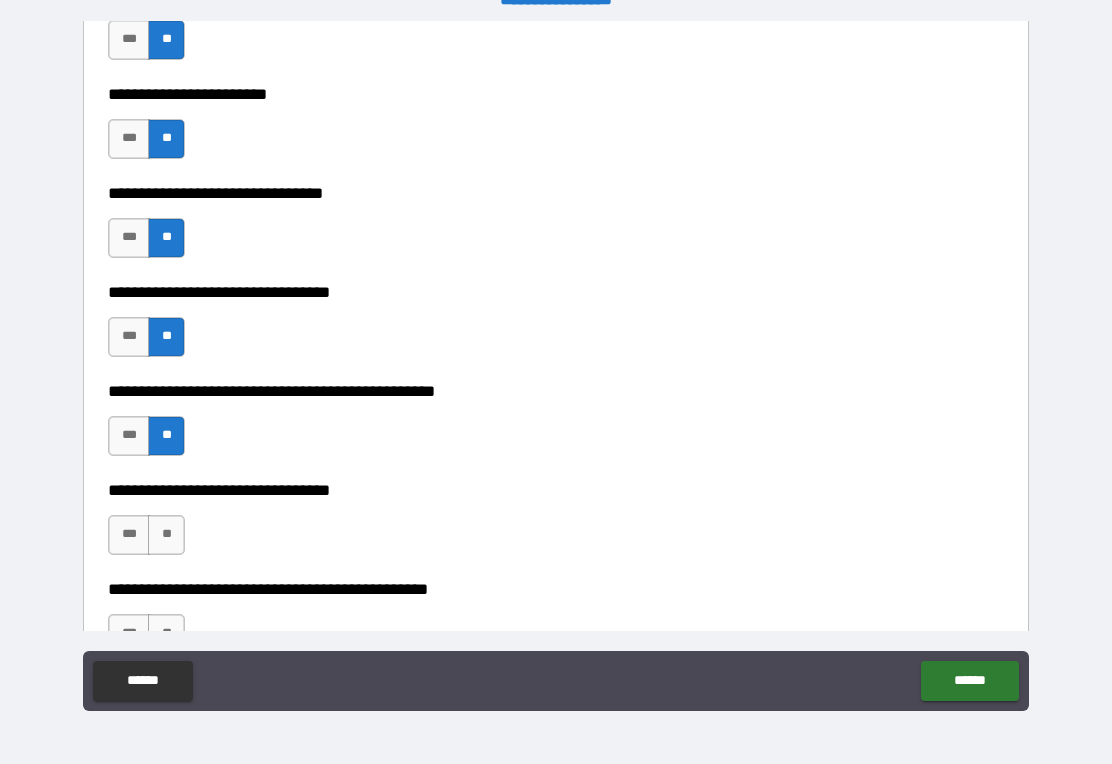 click on "**" at bounding box center [166, 535] 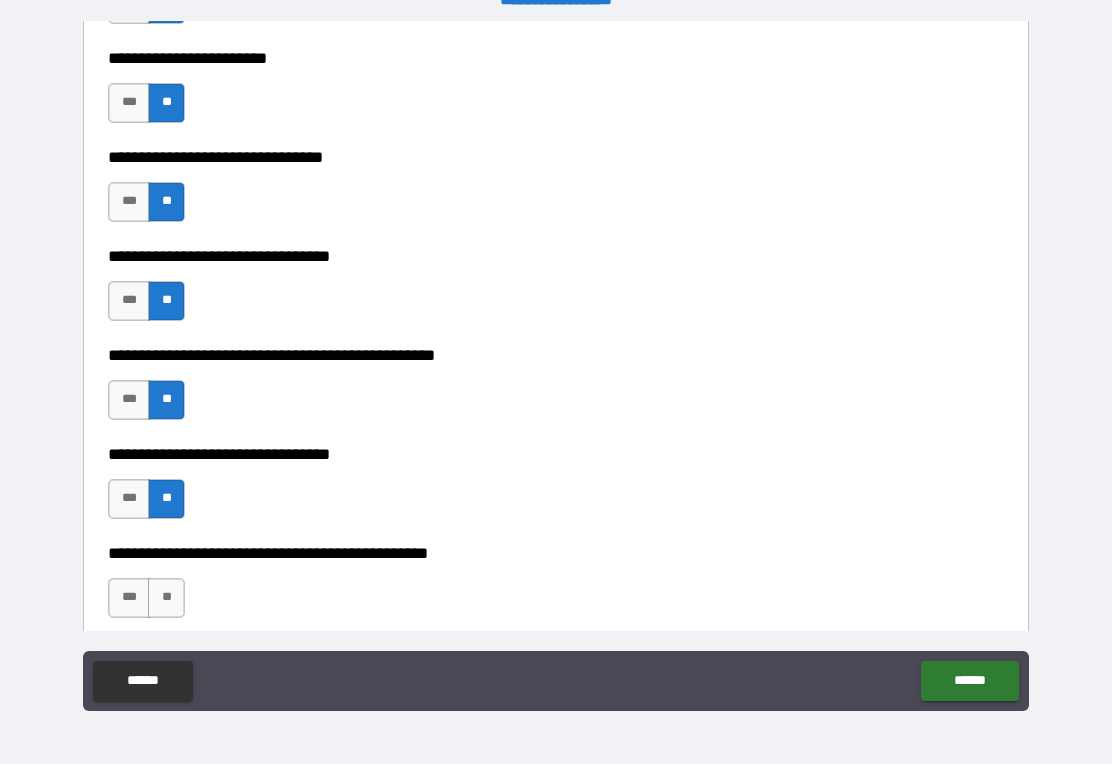 scroll, scrollTop: 1218, scrollLeft: 0, axis: vertical 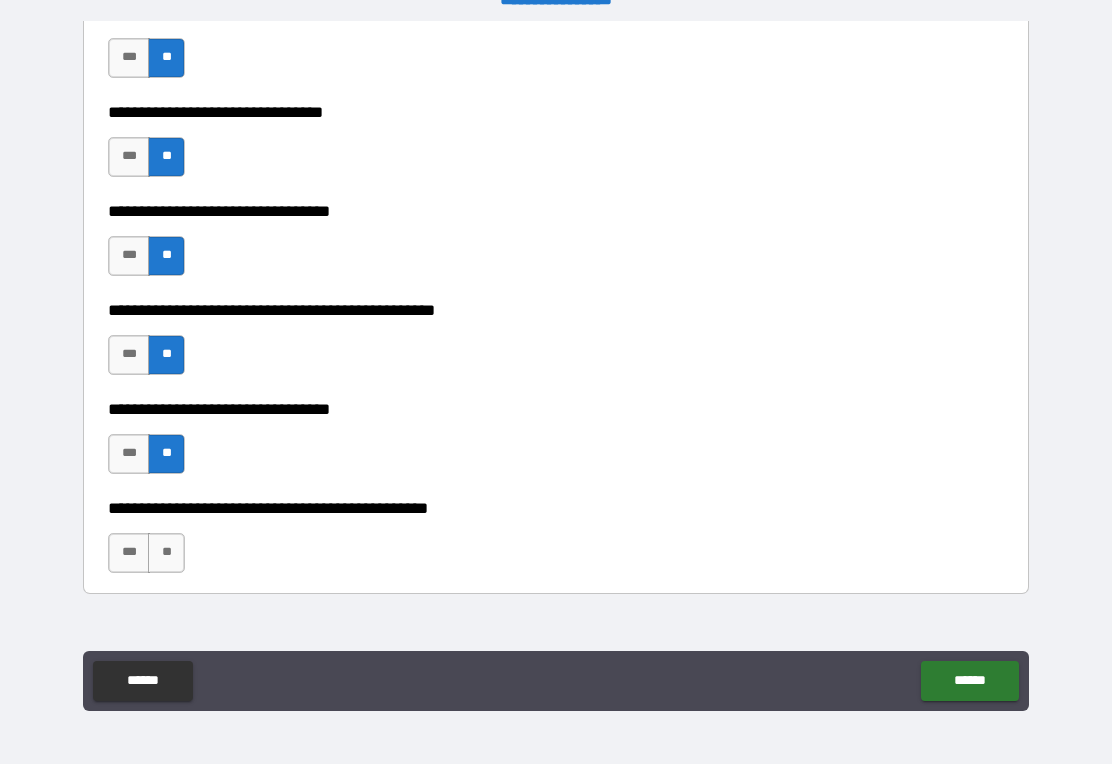 click on "**" at bounding box center [166, 553] 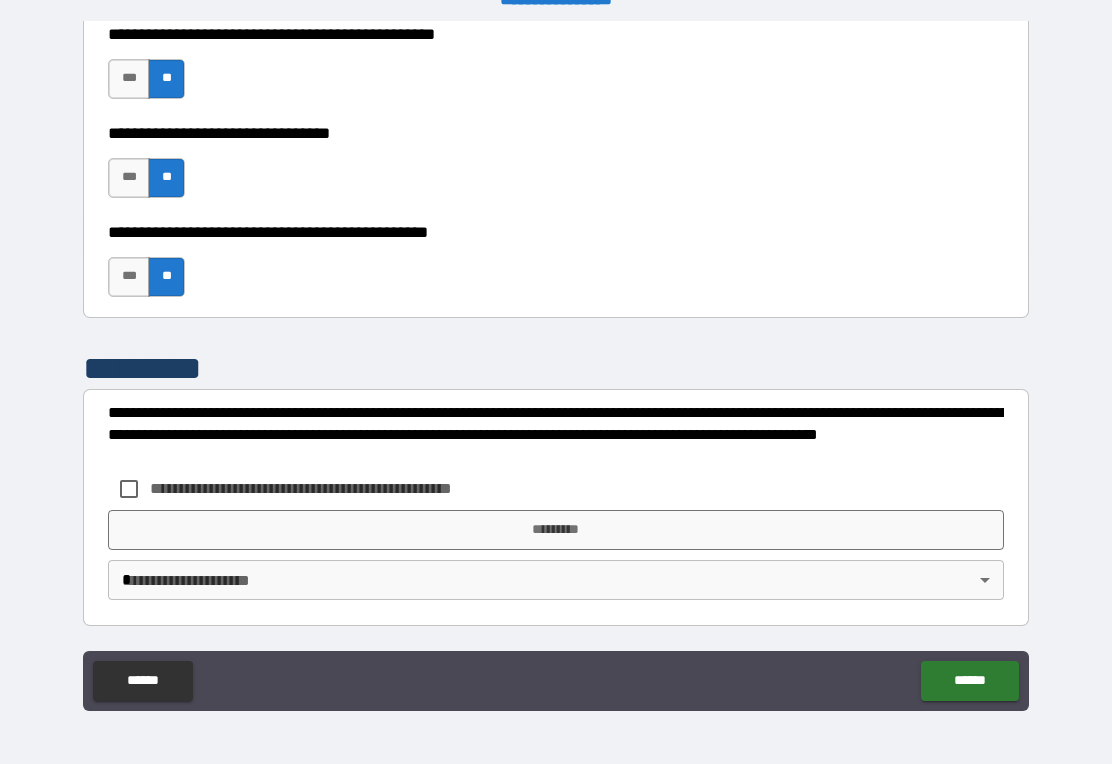 scroll, scrollTop: 1498, scrollLeft: 0, axis: vertical 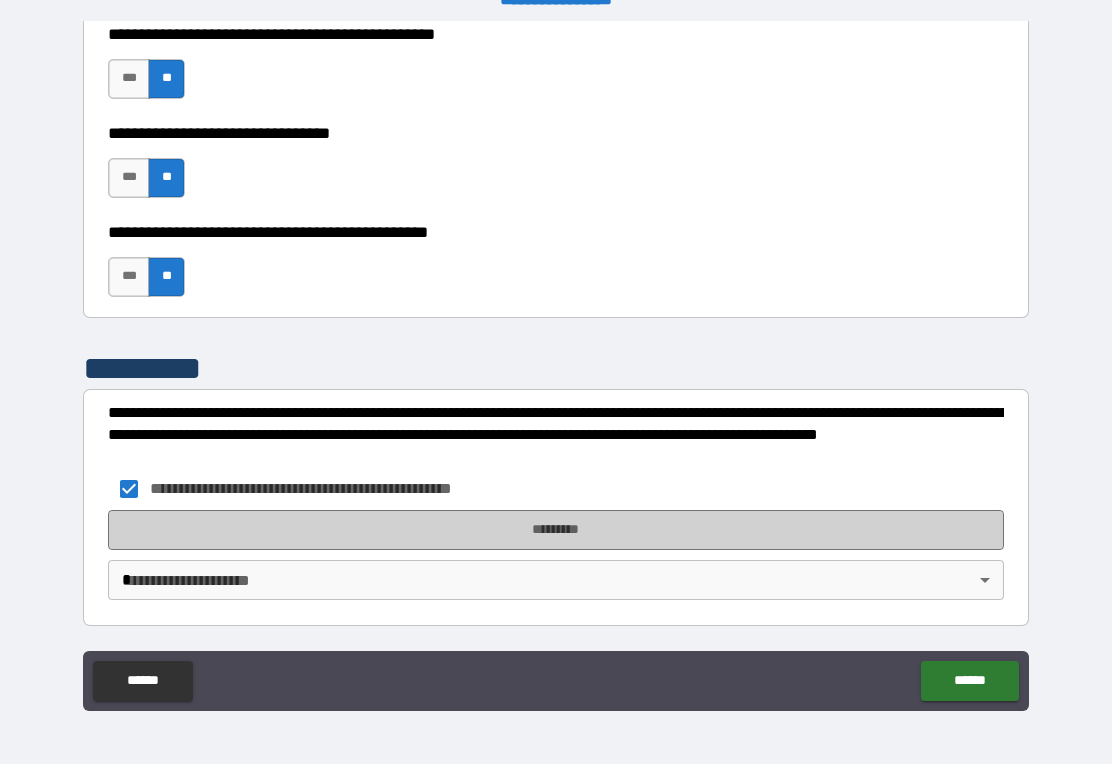 click on "*********" at bounding box center [556, 530] 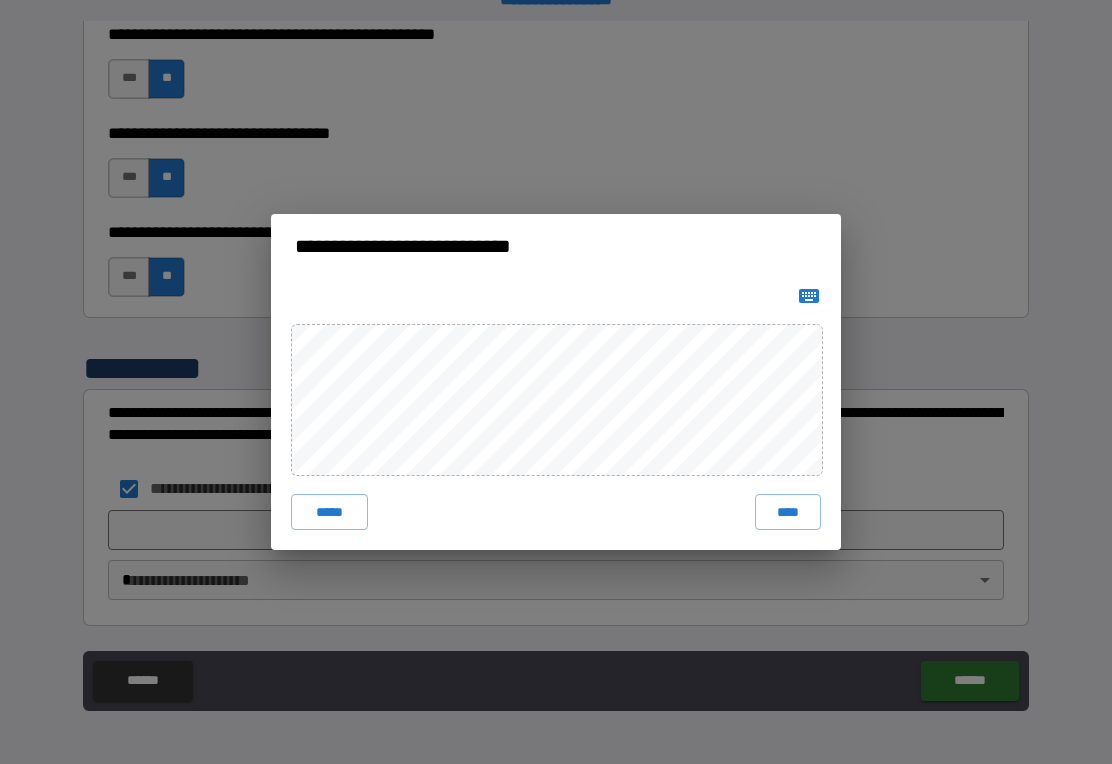 click on "****" at bounding box center [788, 512] 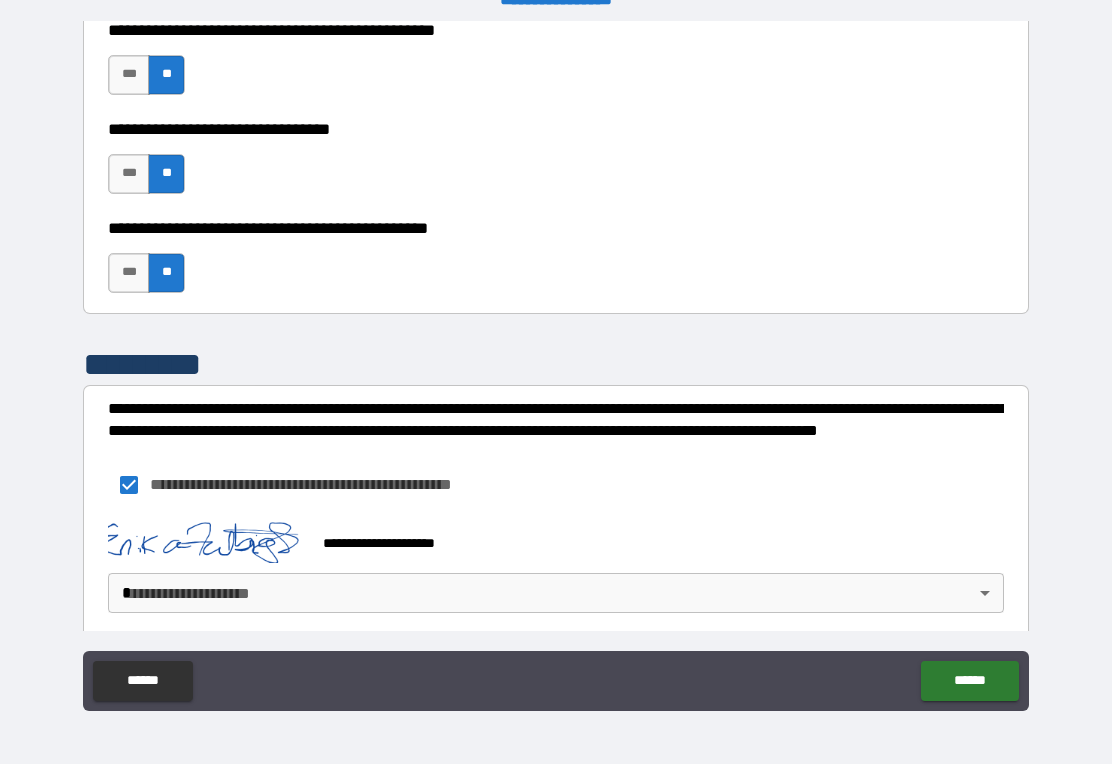 click on "**********" at bounding box center [556, 366] 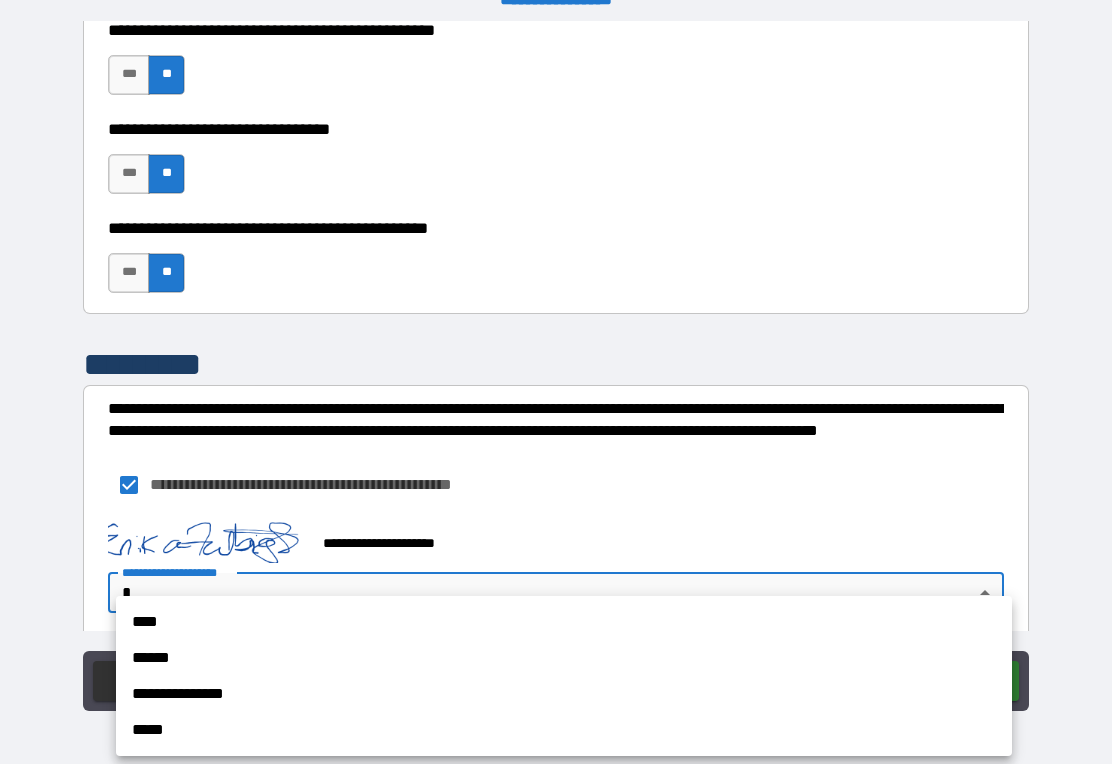 click on "**********" at bounding box center [564, 694] 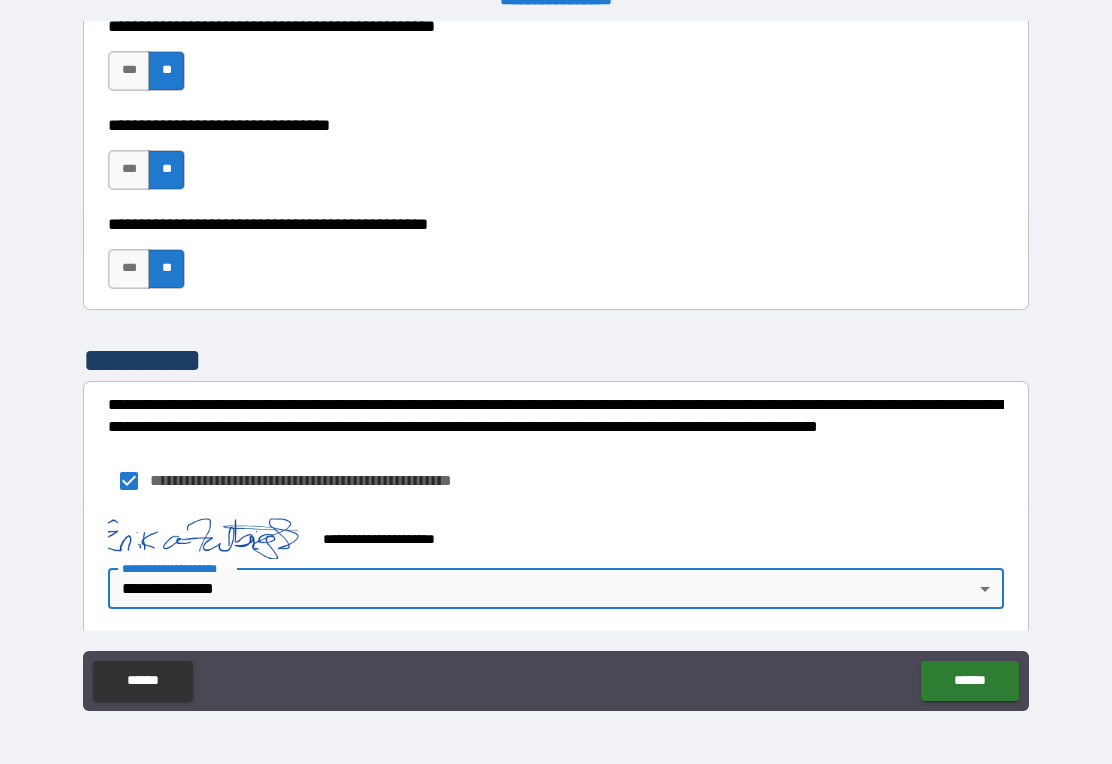 click on "******" at bounding box center (969, 681) 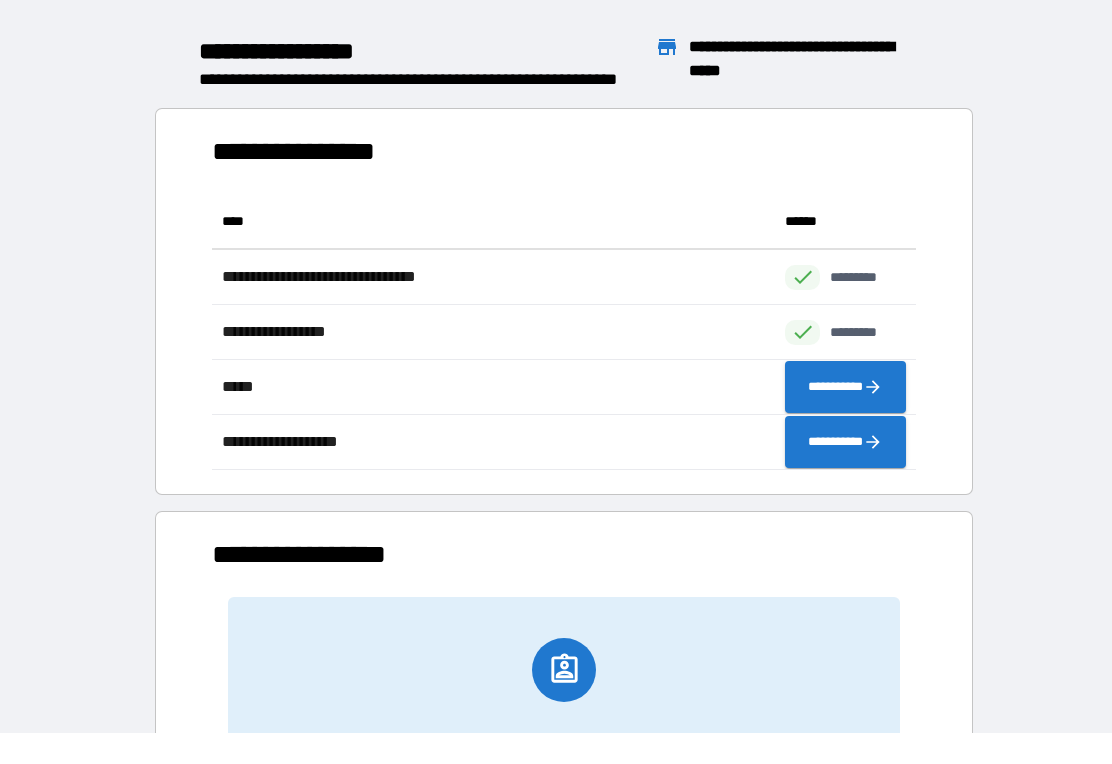 scroll, scrollTop: 1, scrollLeft: 1, axis: both 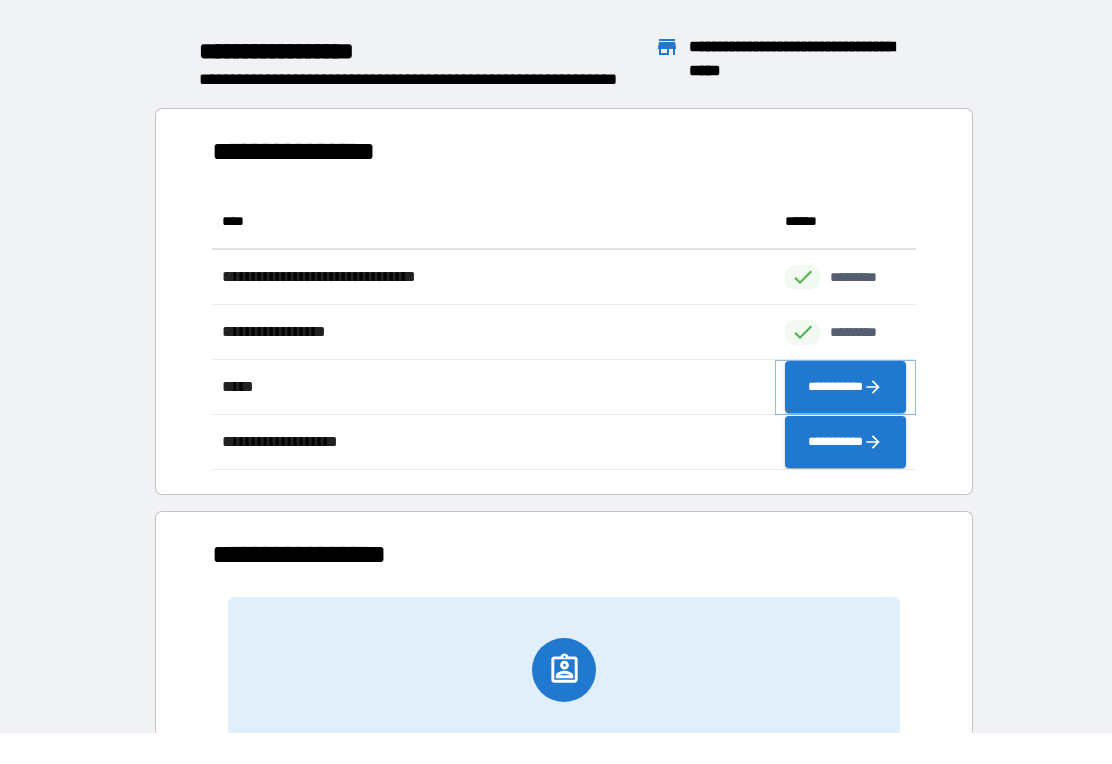 click on "**********" at bounding box center [845, 387] 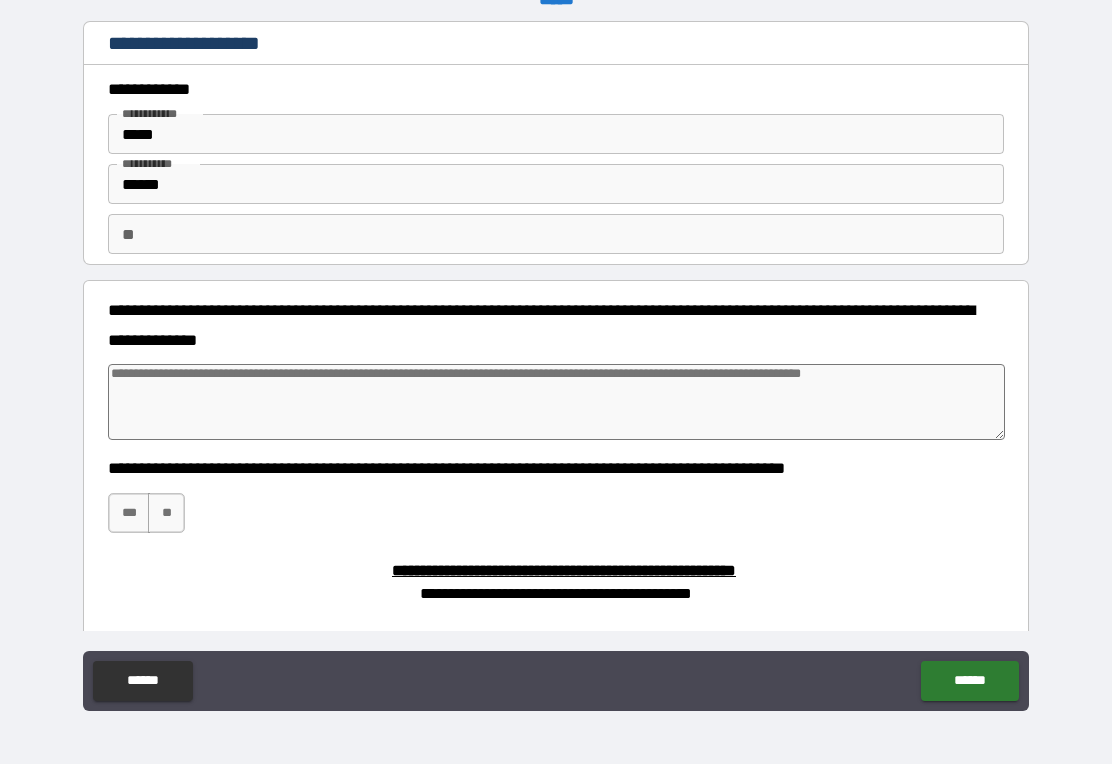 type on "*" 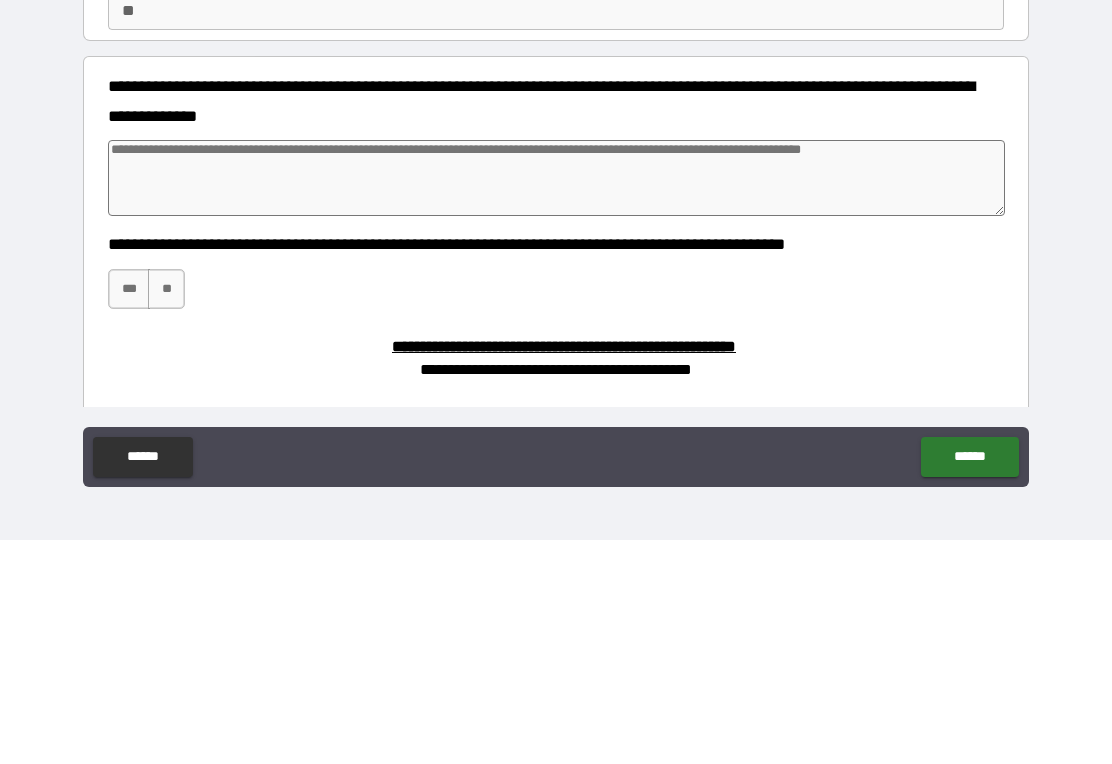 type on "*" 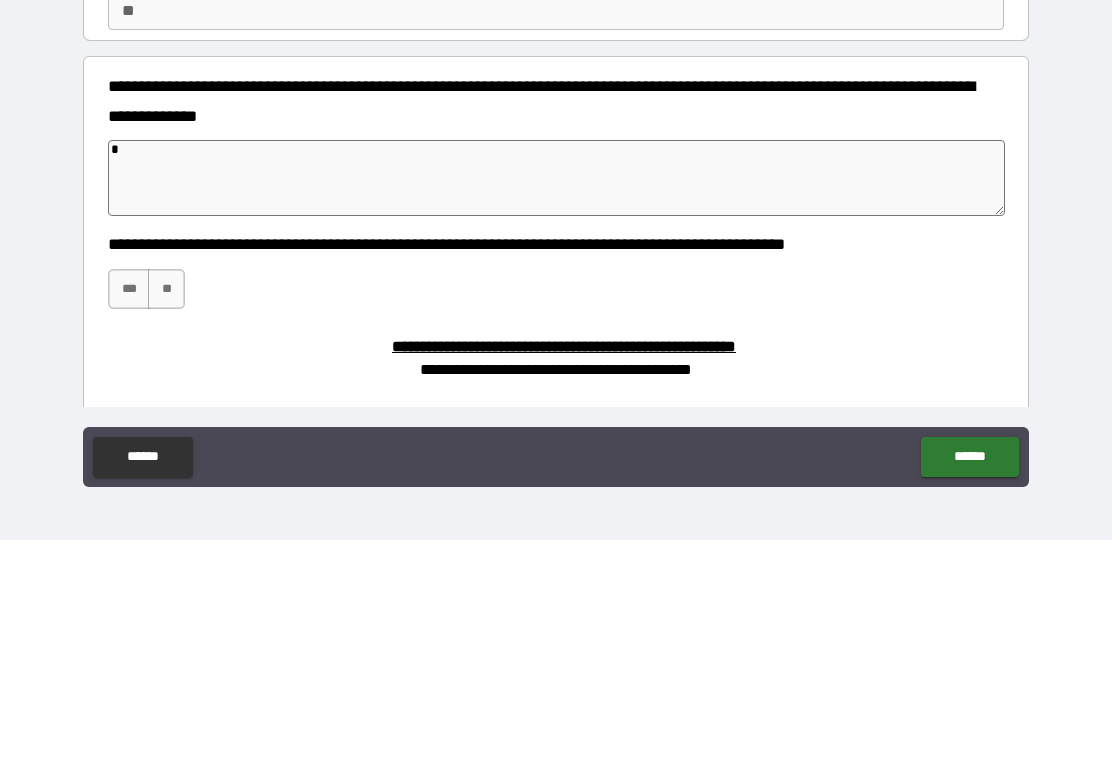 type on "**" 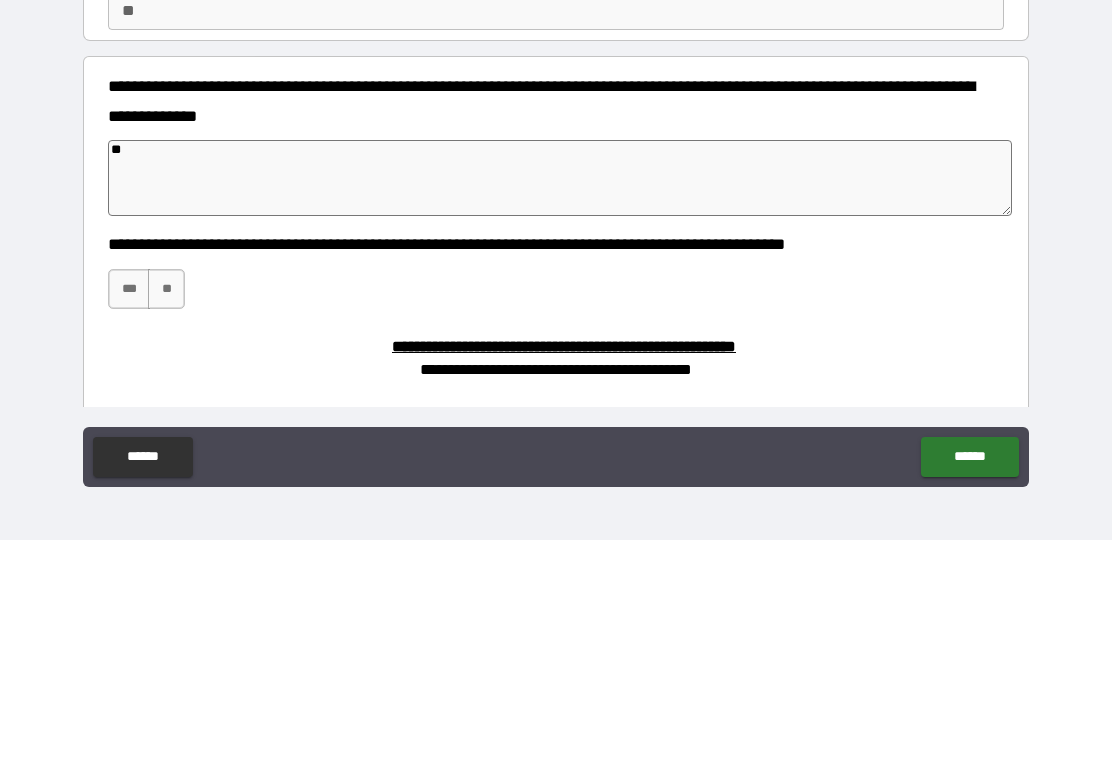 type on "*" 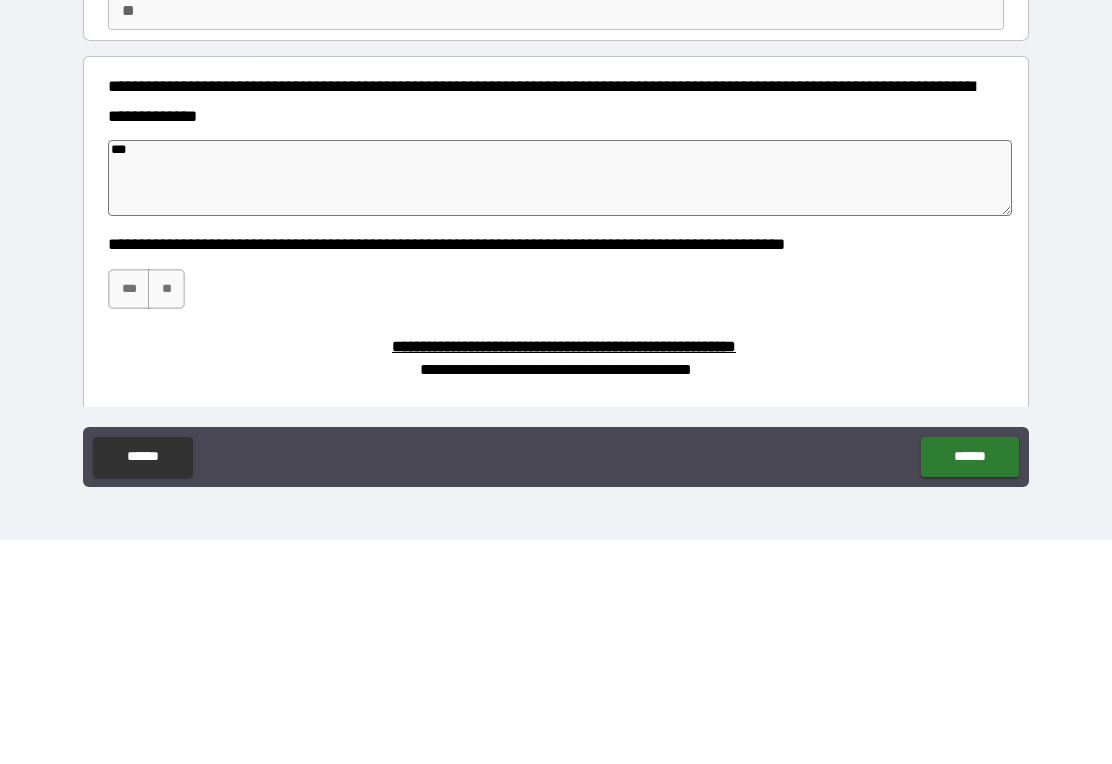 type on "*" 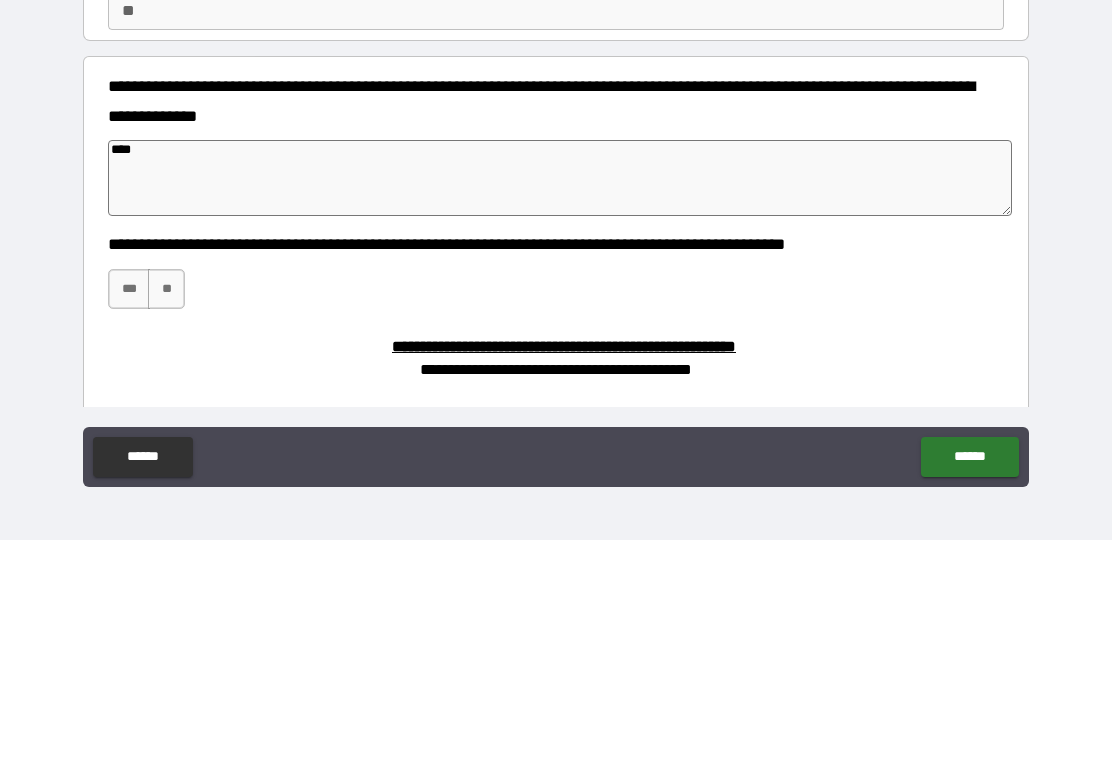 type on "*" 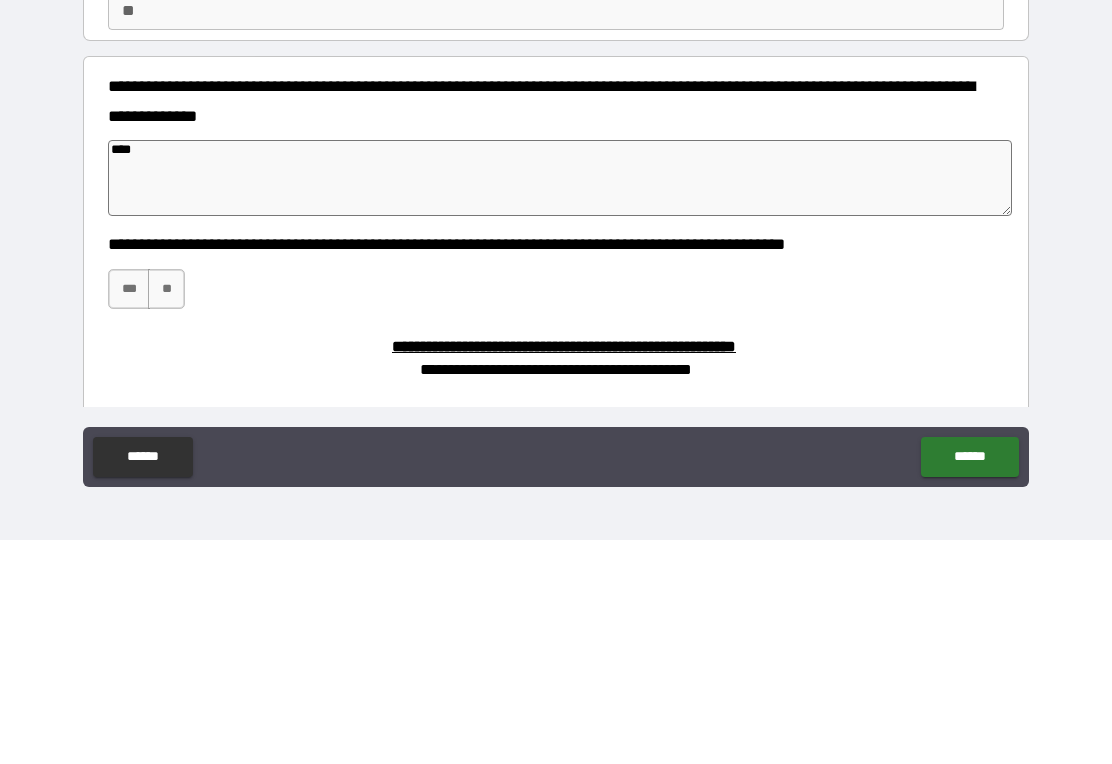 type on "*****" 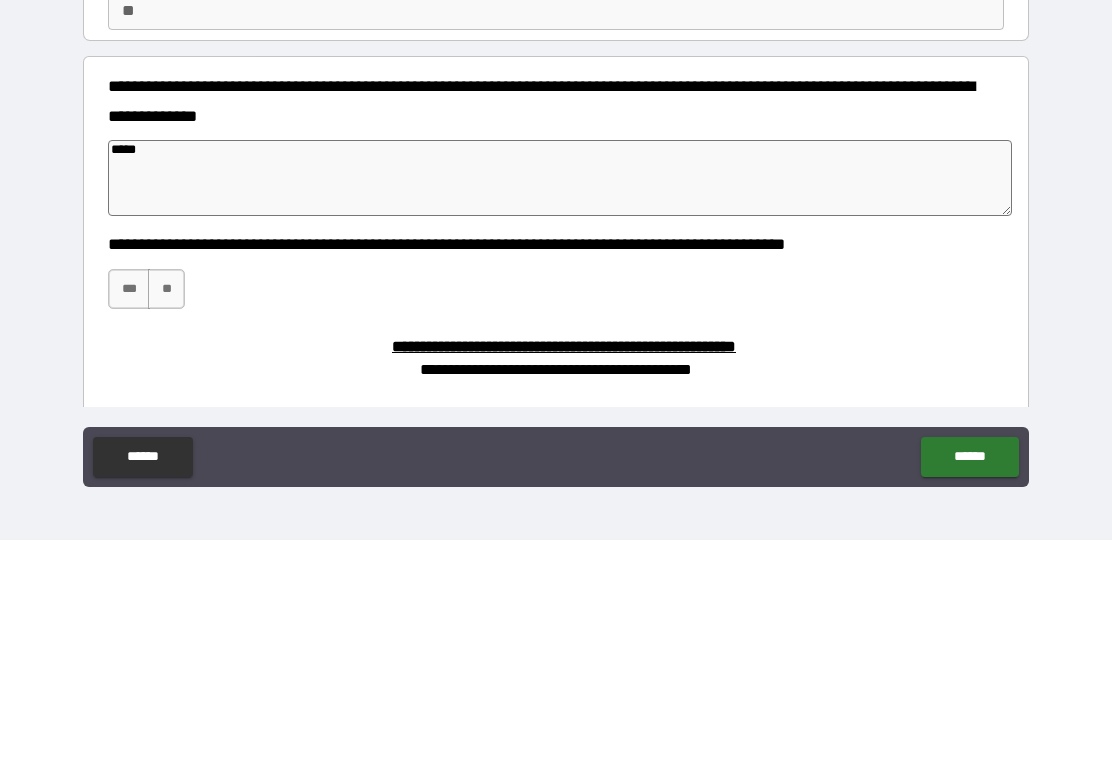 type on "*" 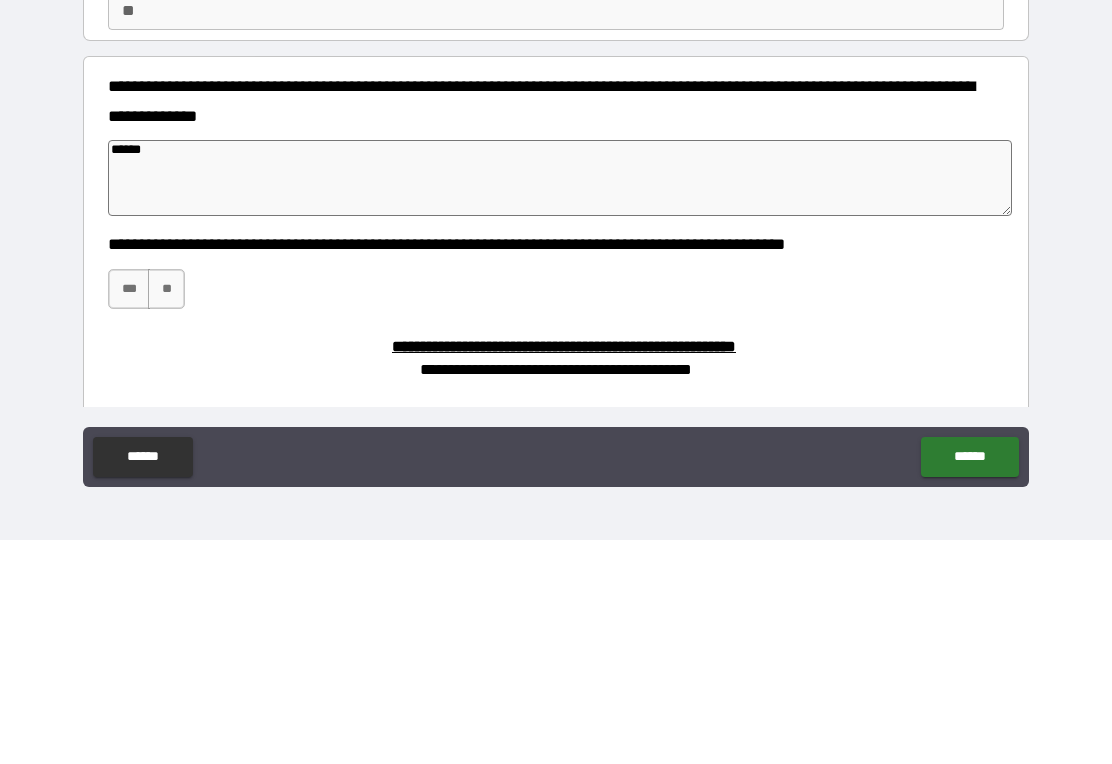 type on "*" 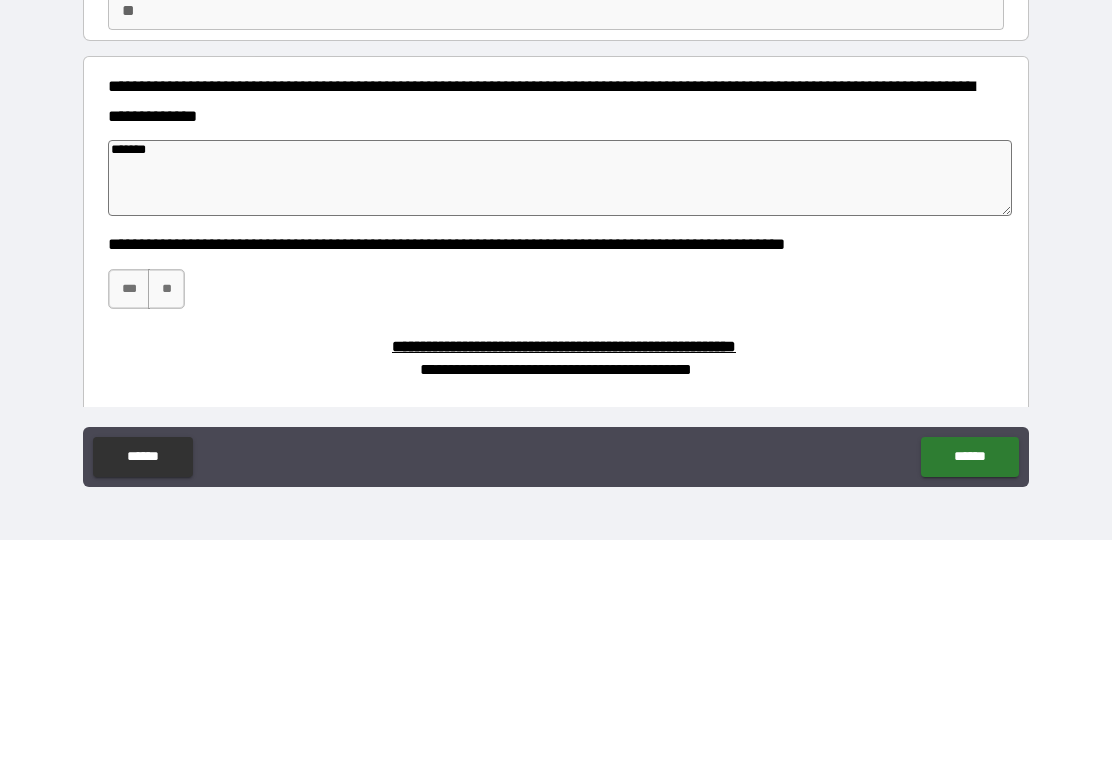 type on "*" 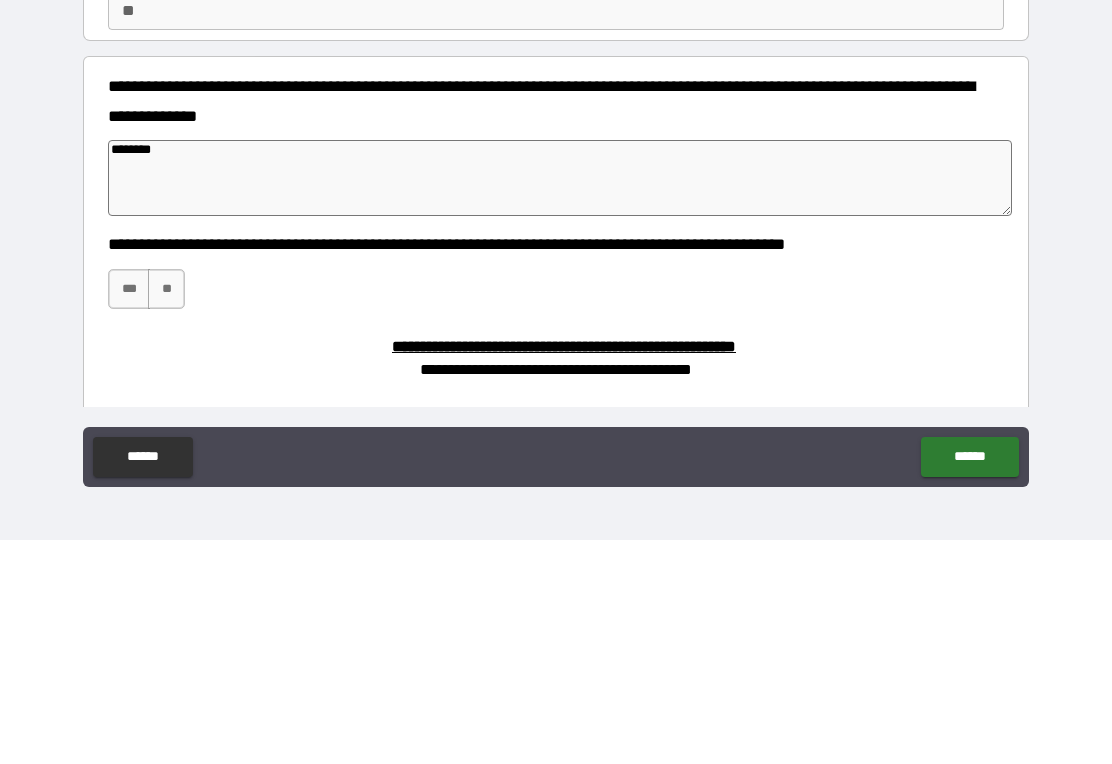 type on "*" 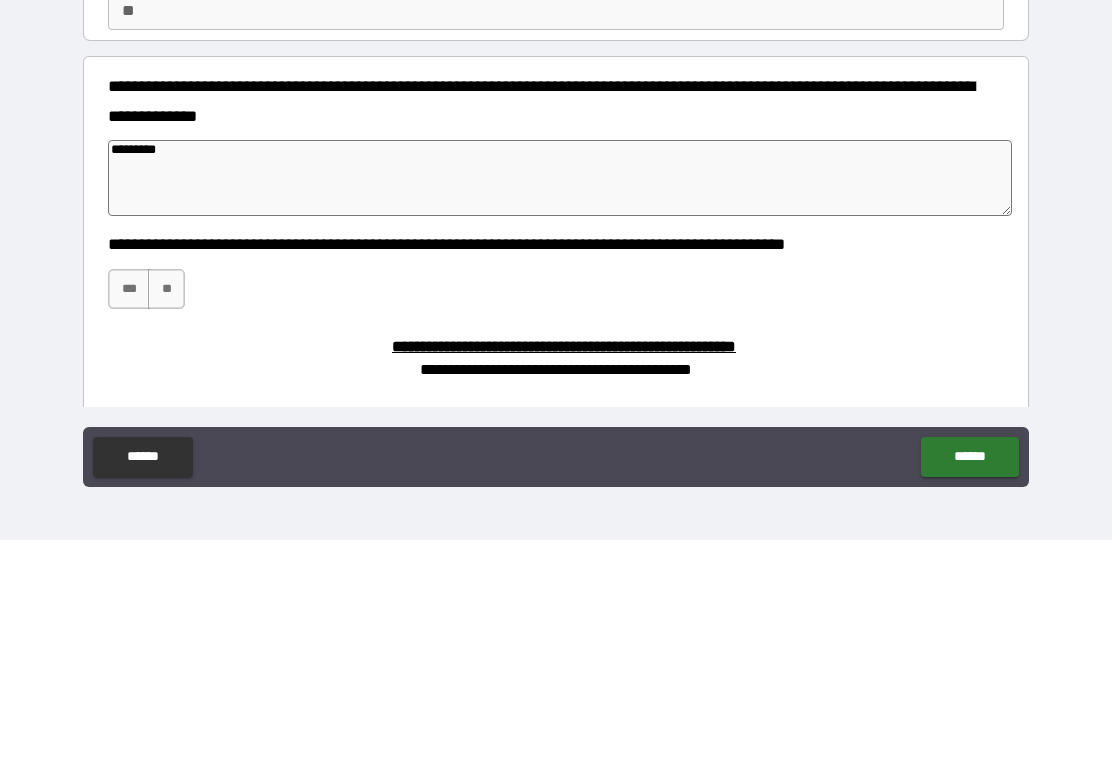 type on "*" 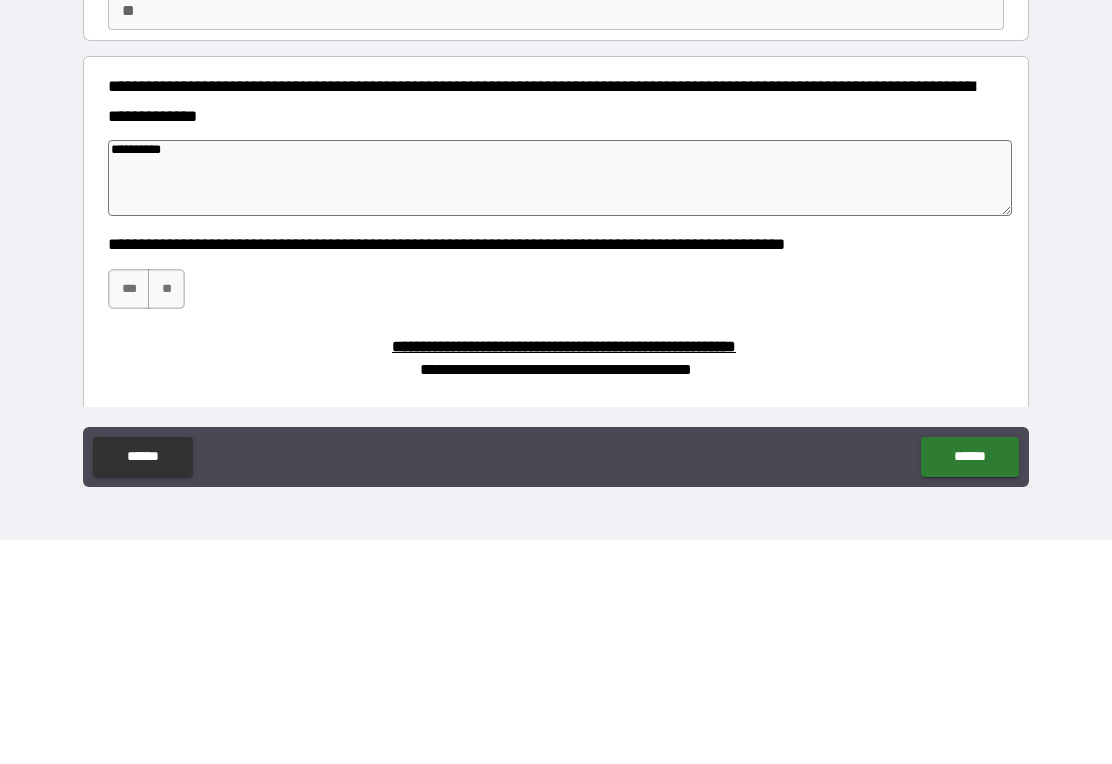 type on "*" 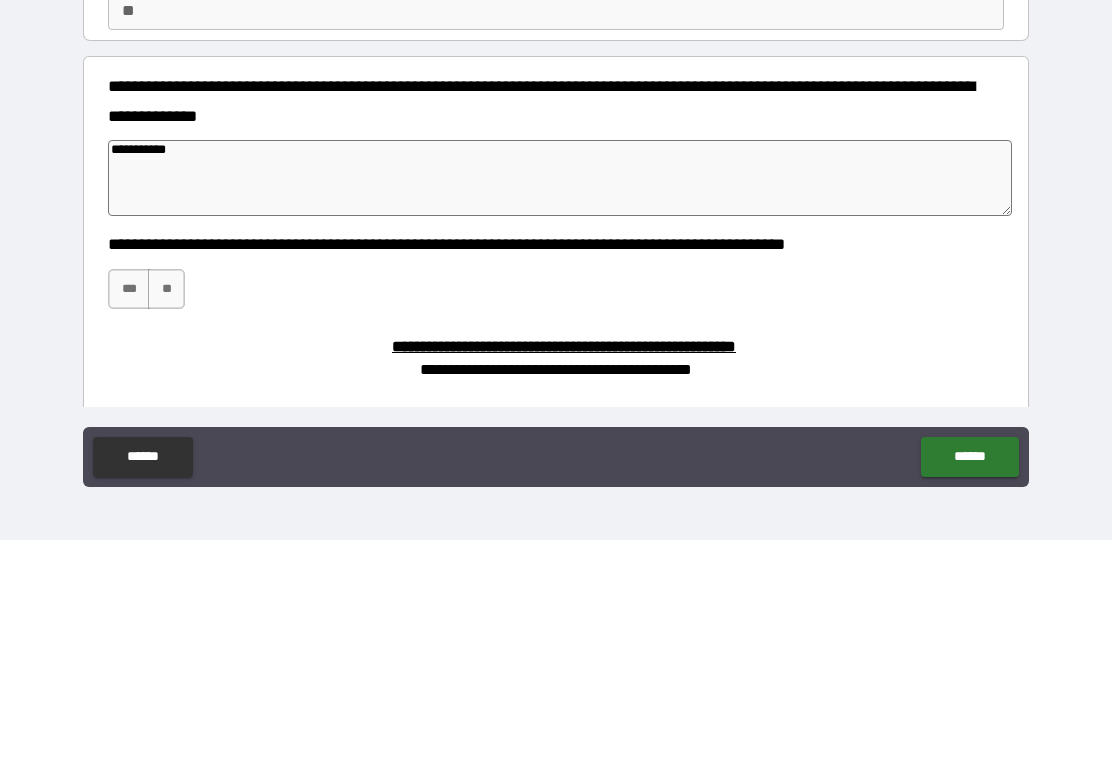 type on "*" 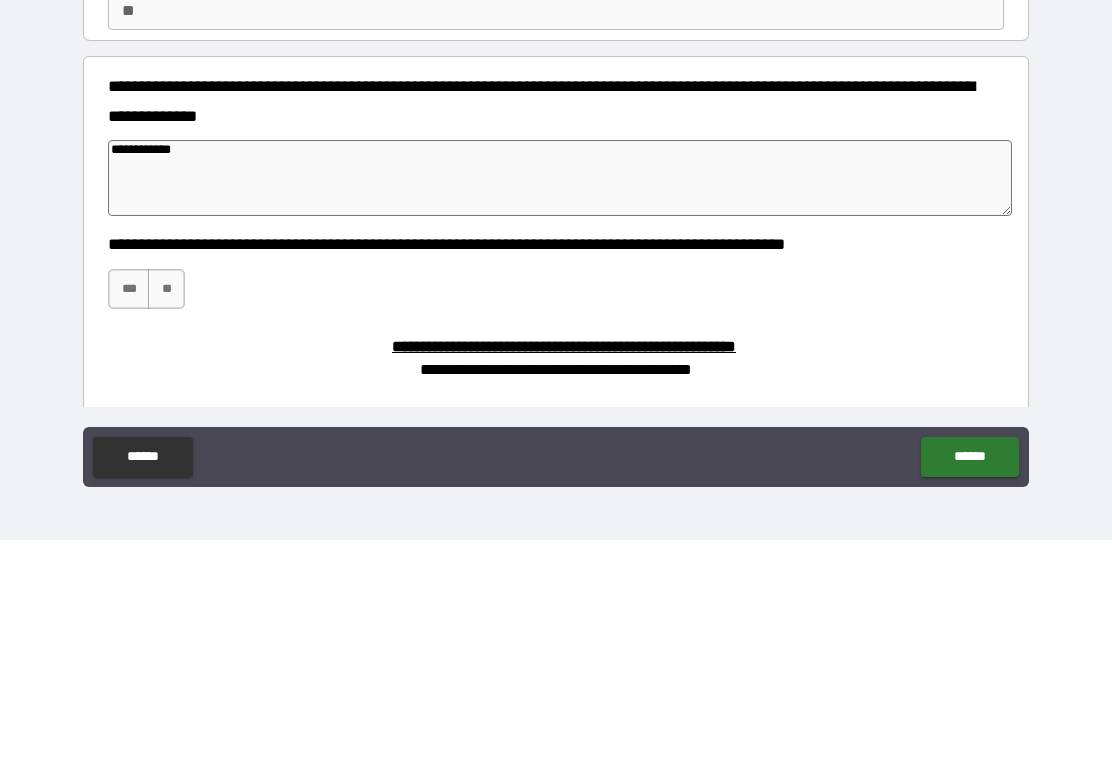 type on "*" 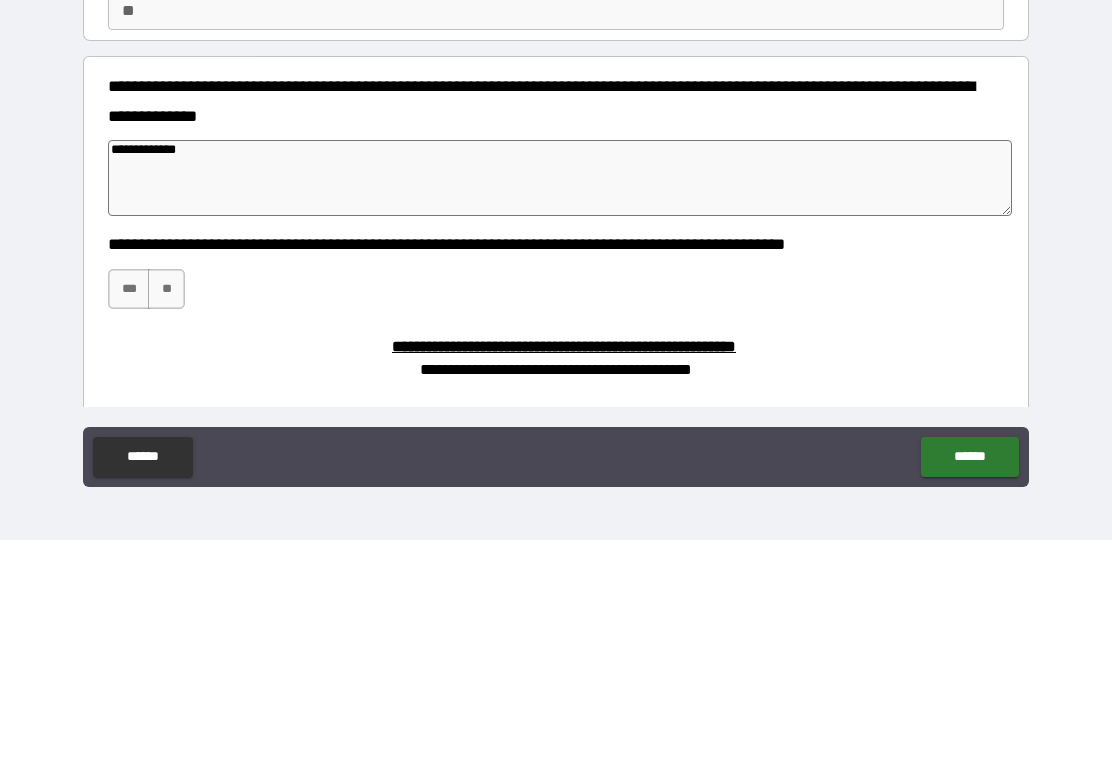 type on "**********" 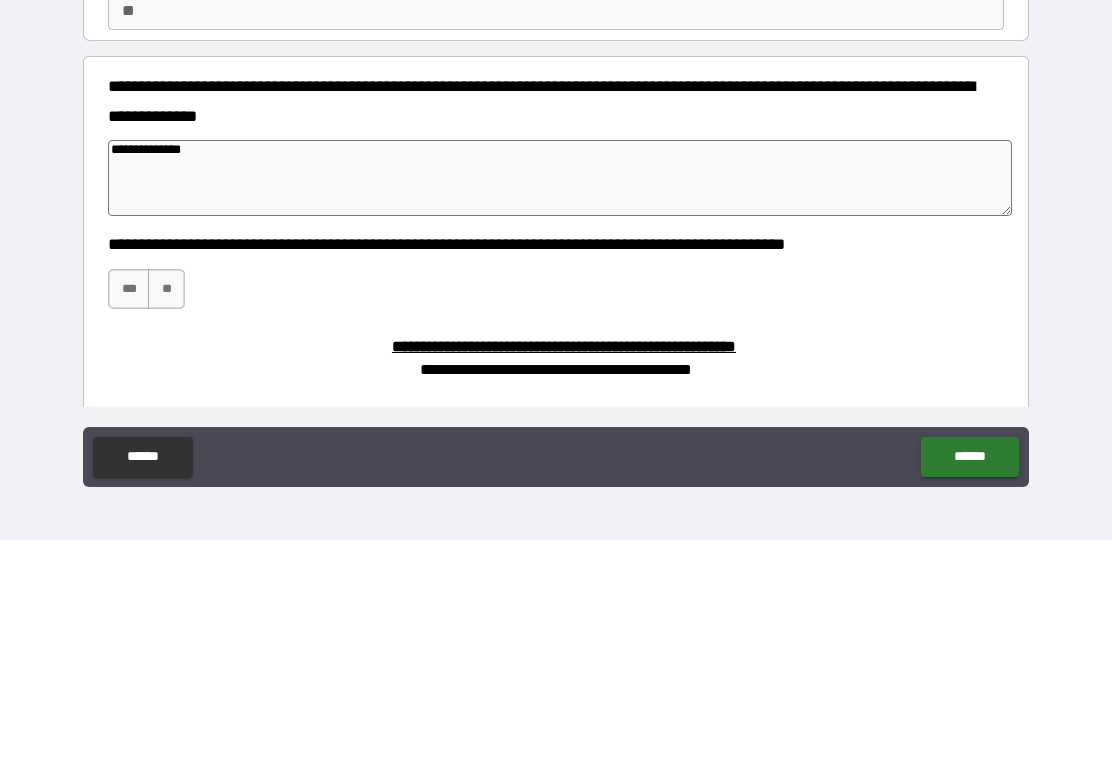 type on "*" 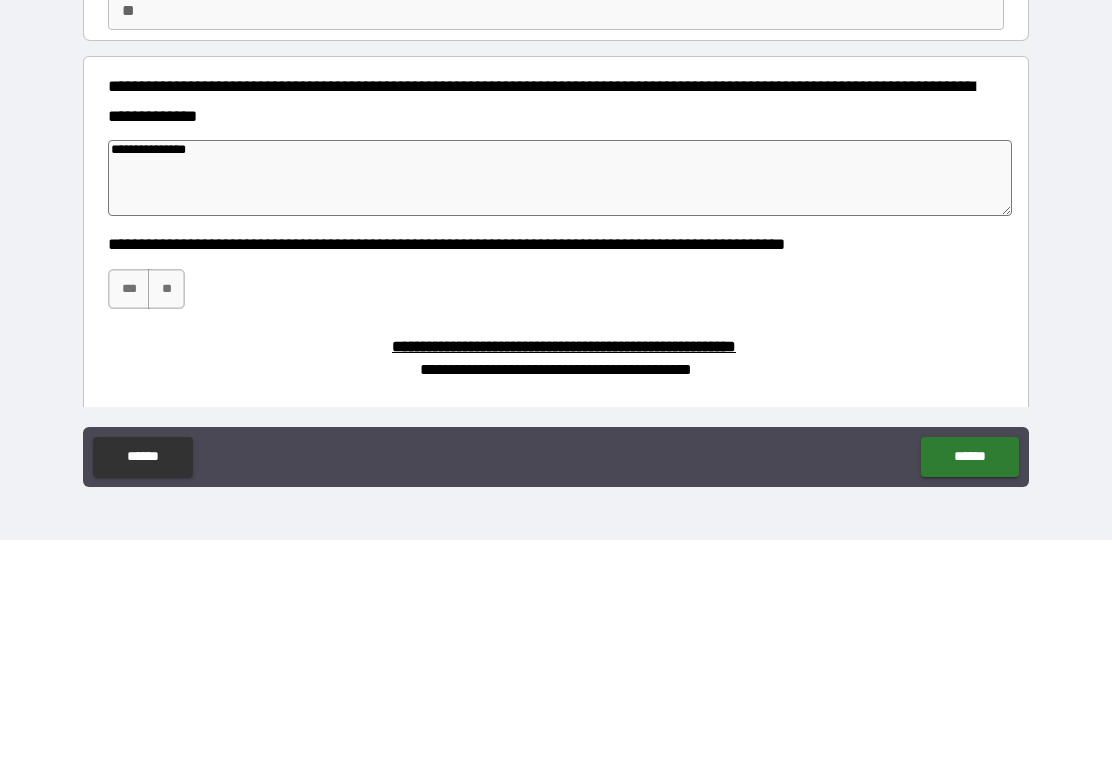 type on "*" 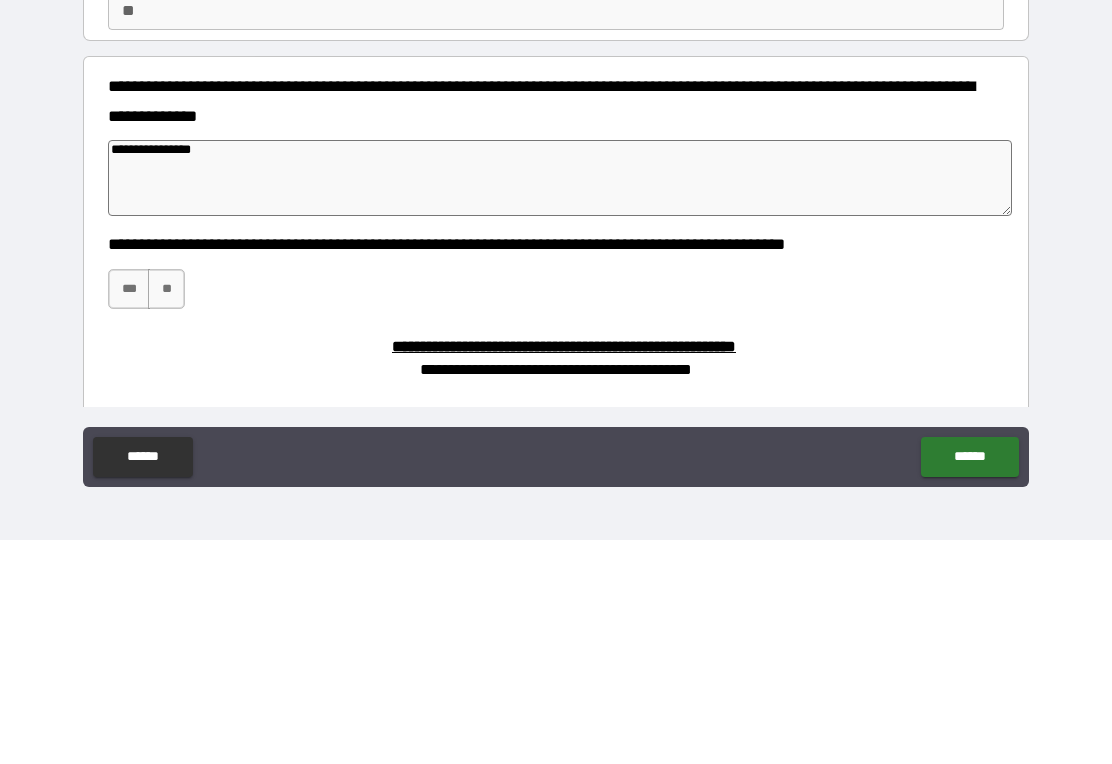 type on "*" 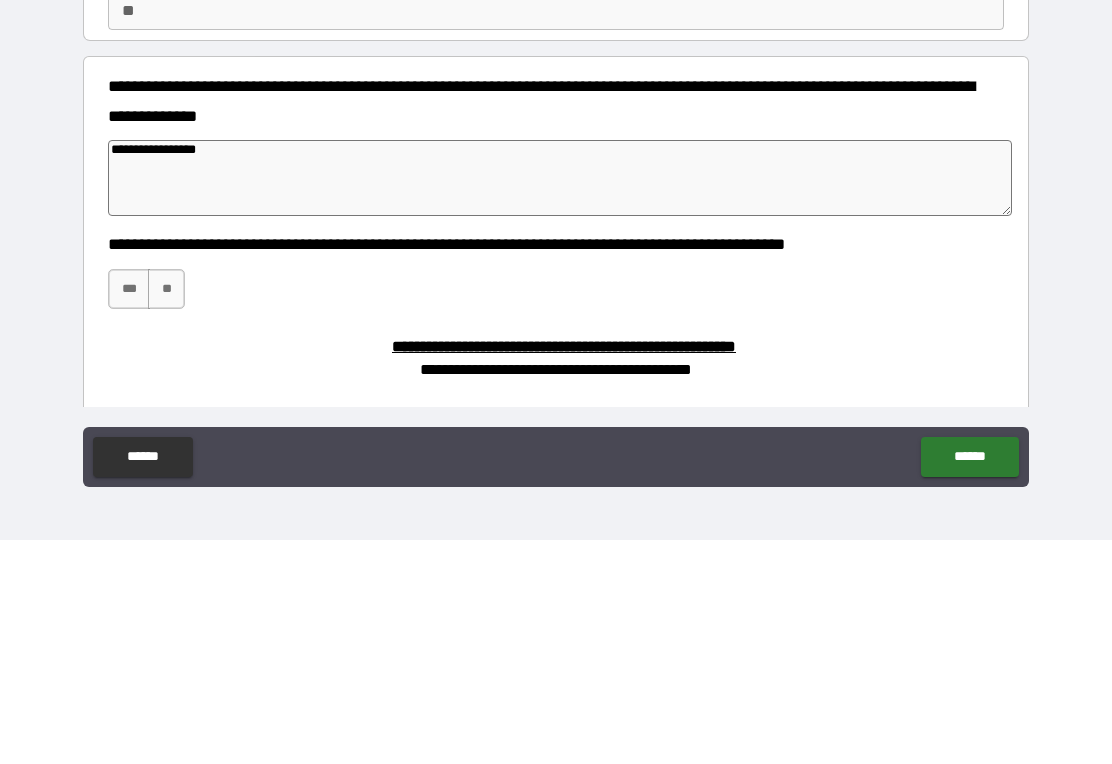 type on "*" 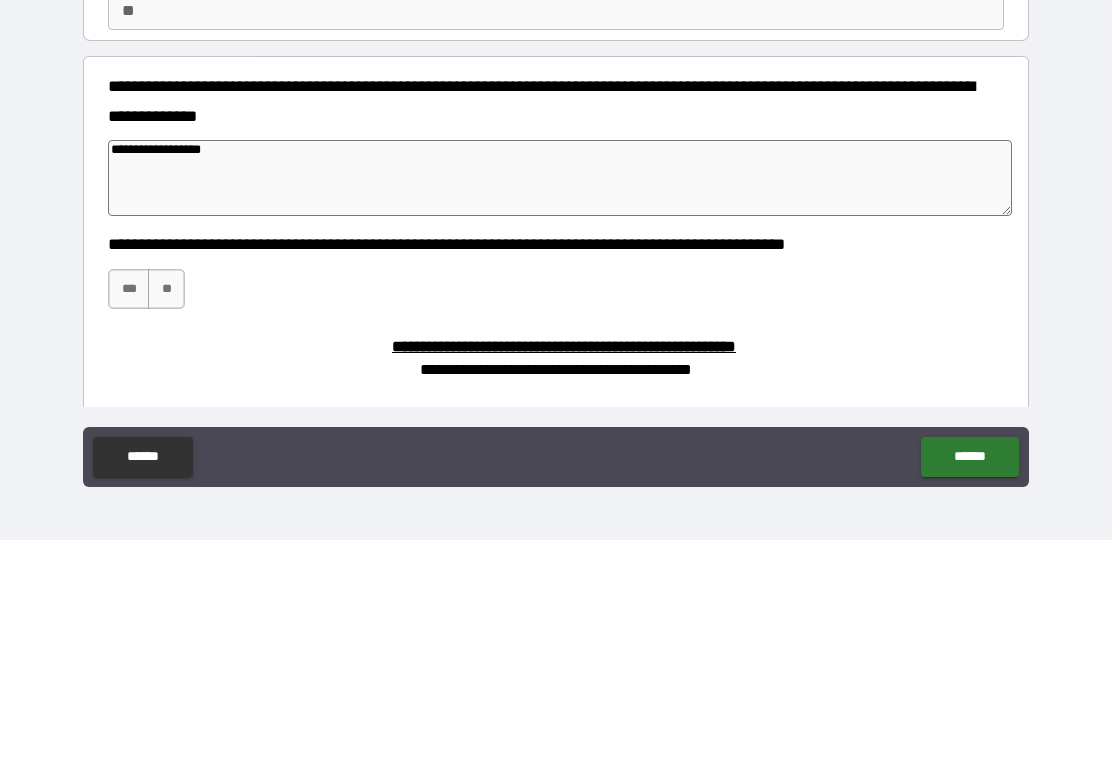 type on "*" 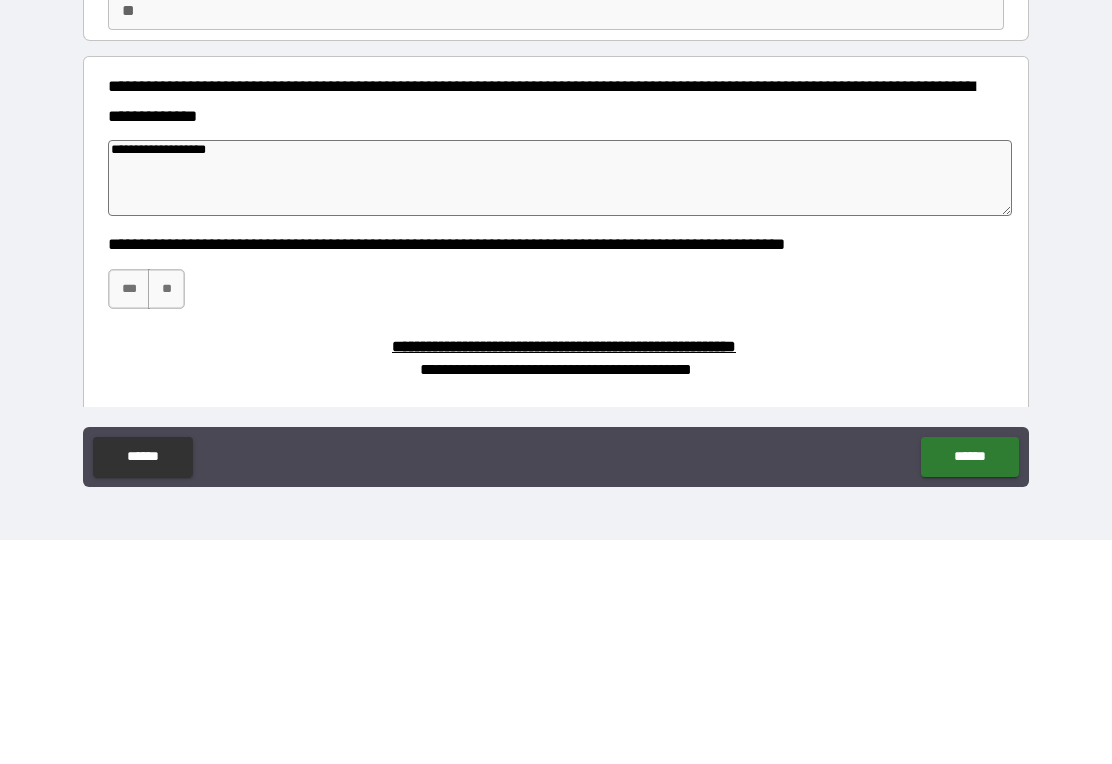 type on "*" 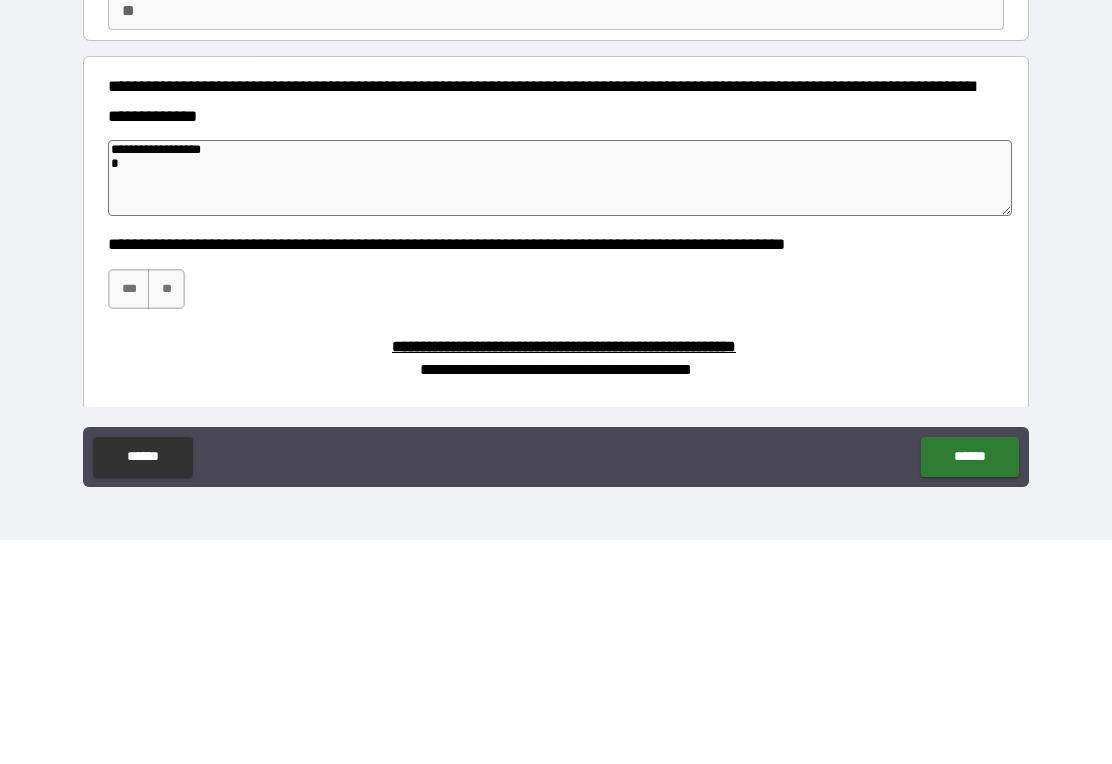 type on "*" 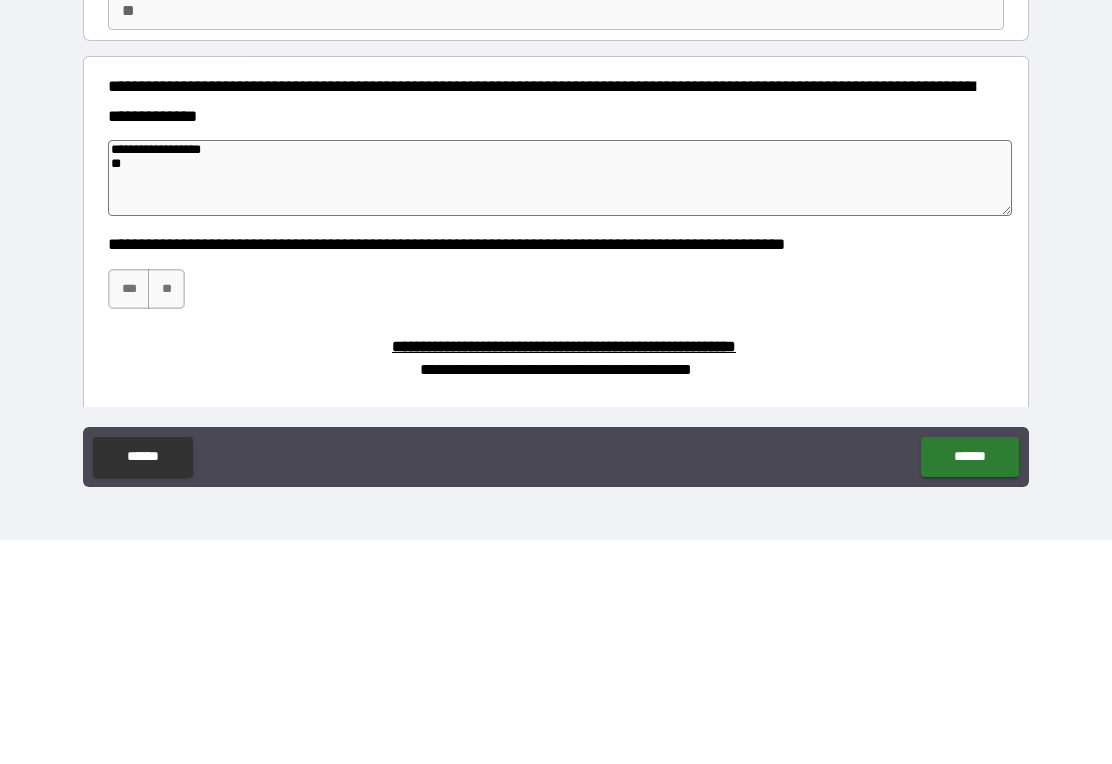 type on "*" 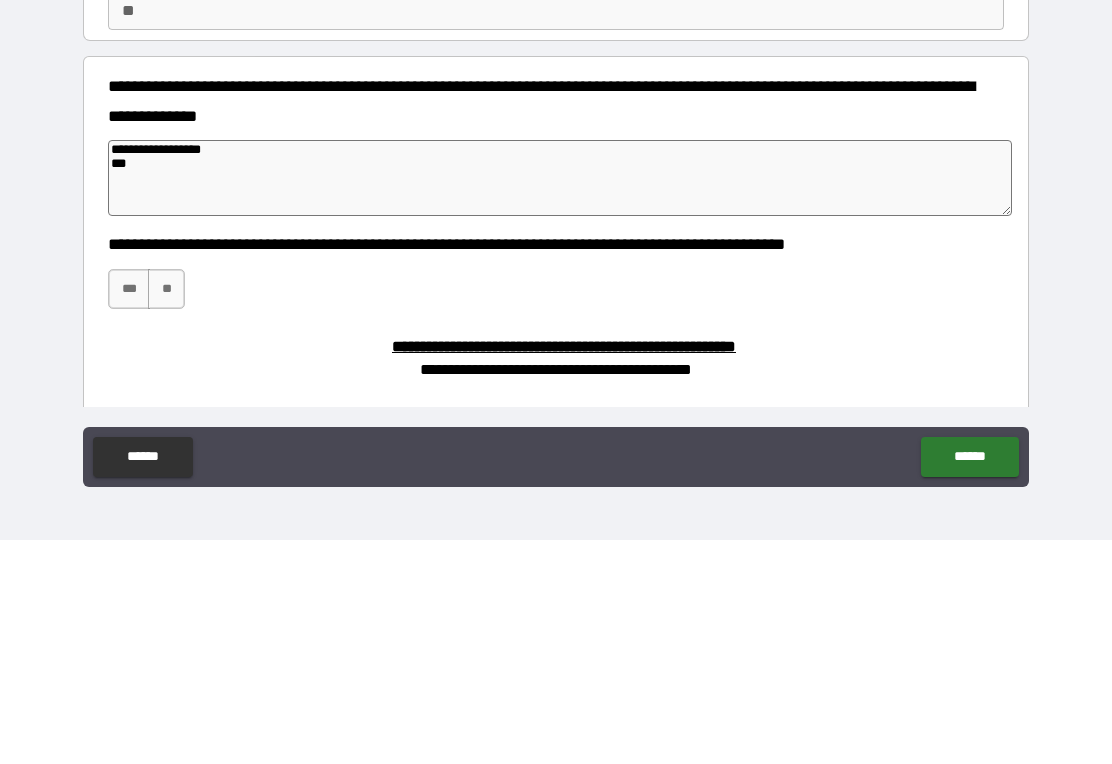 type on "*" 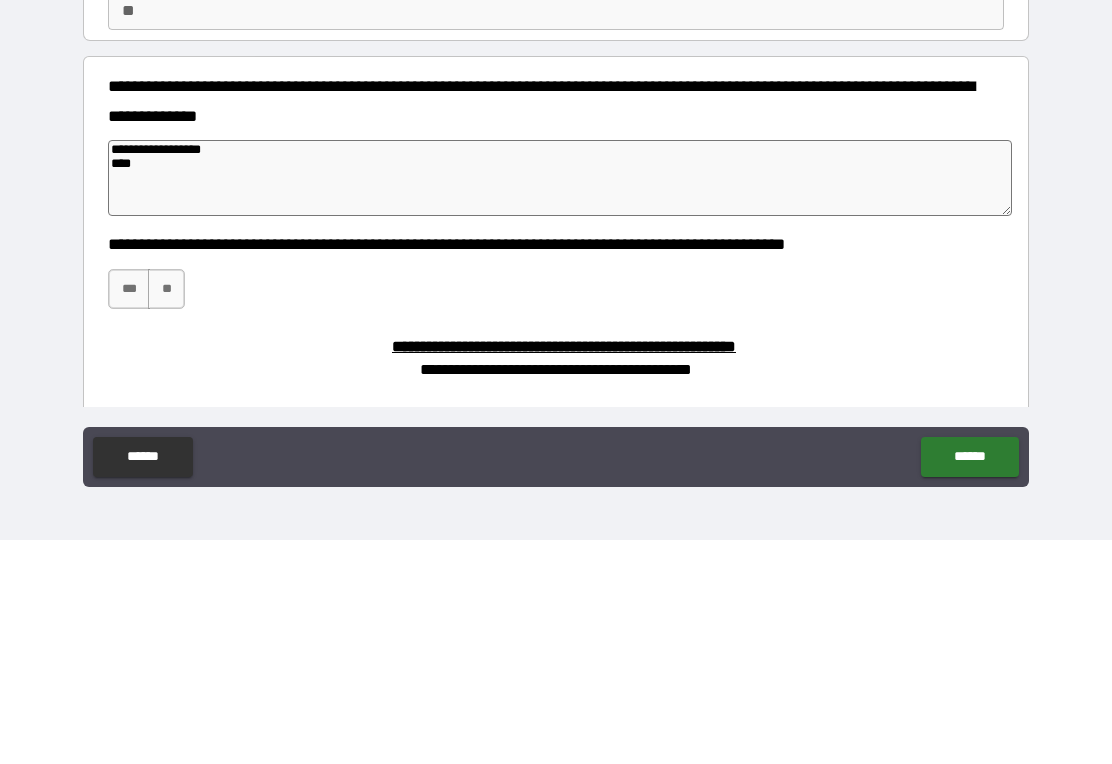 type on "*" 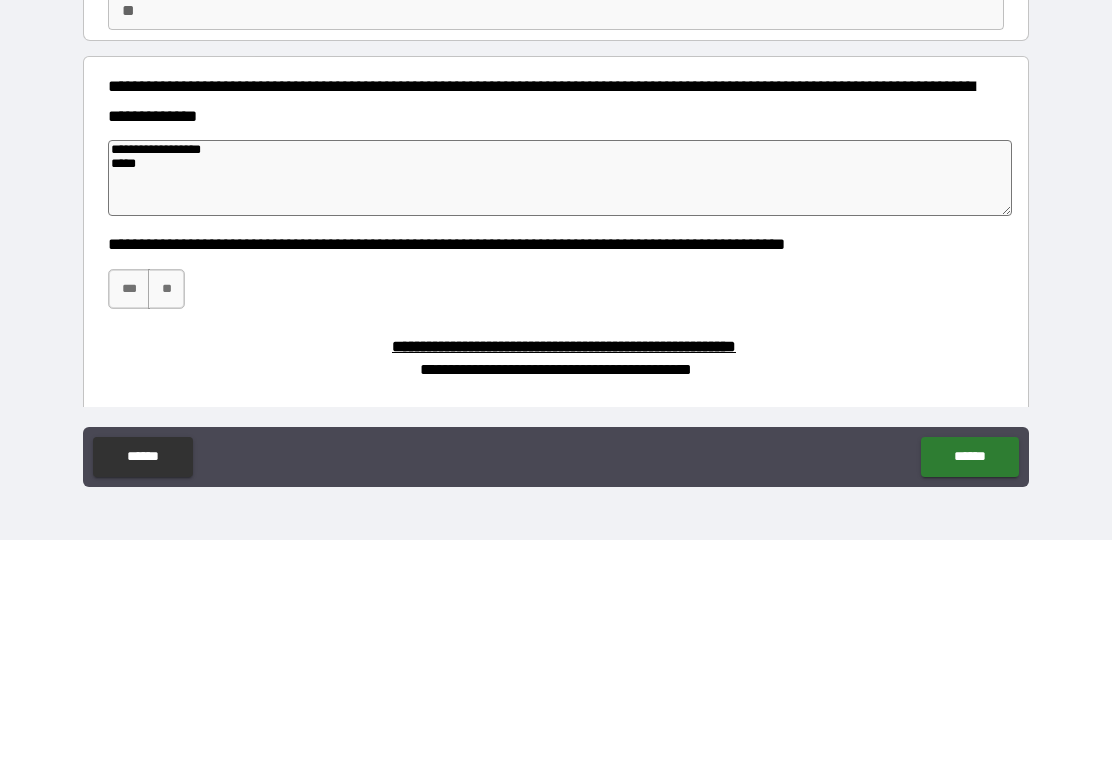 type on "**********" 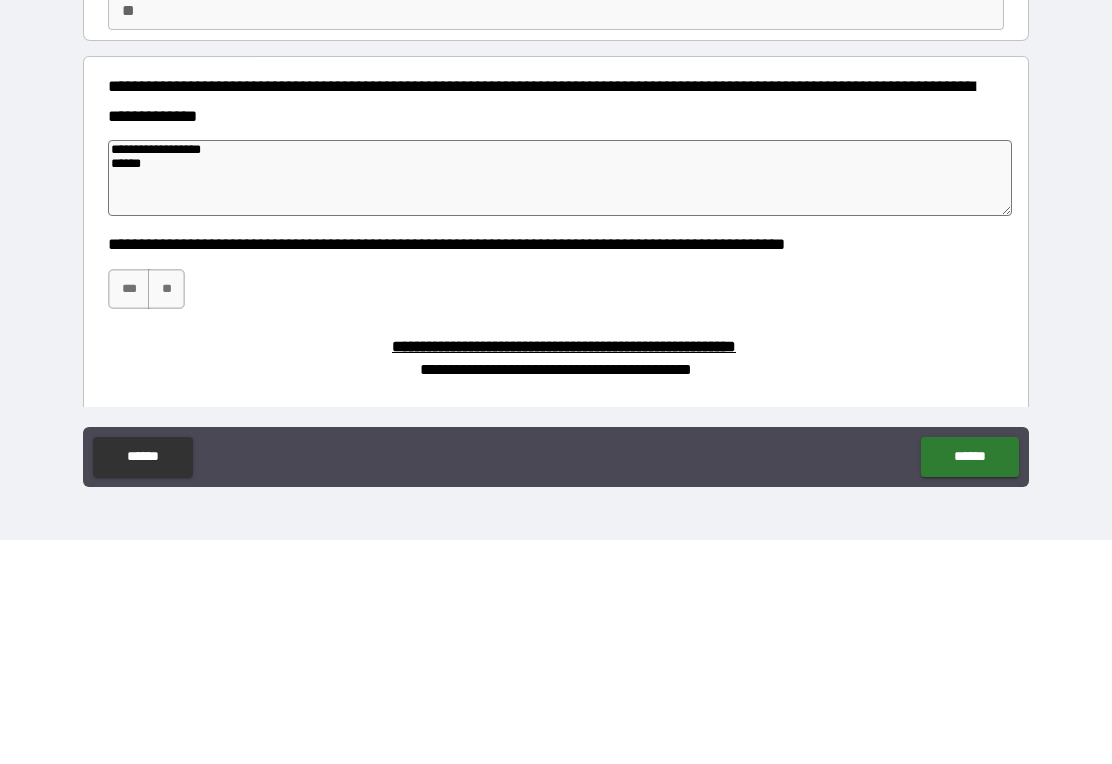 type on "*" 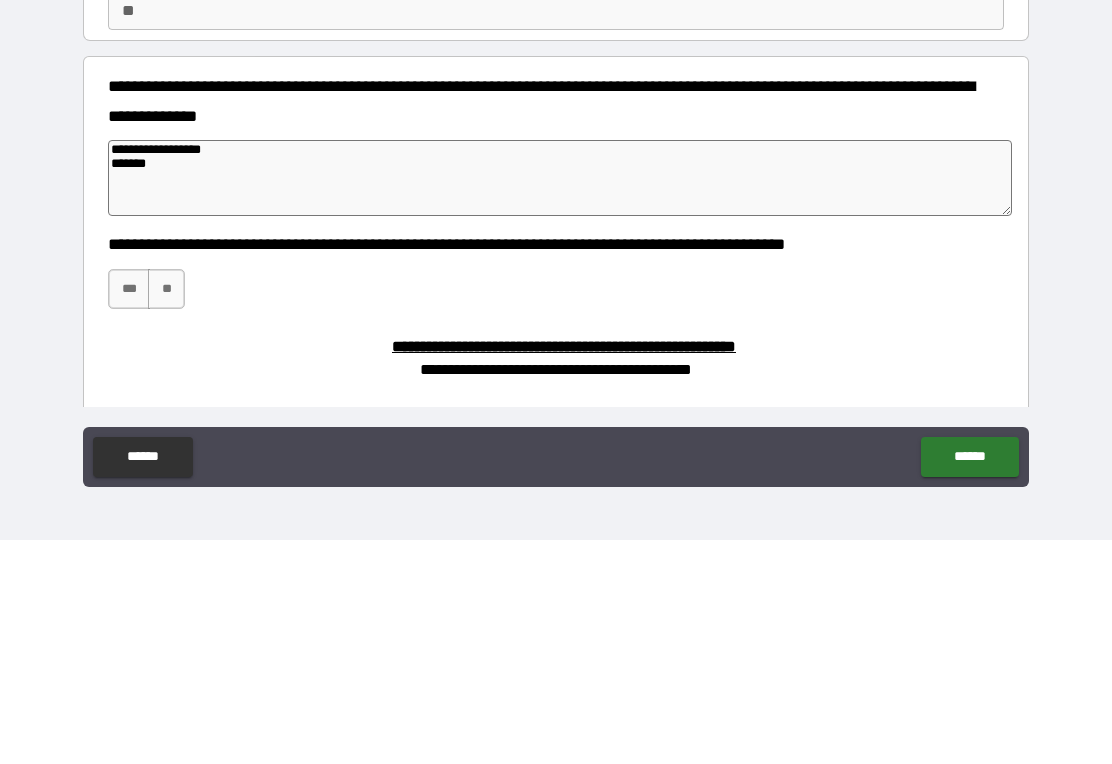 type on "*" 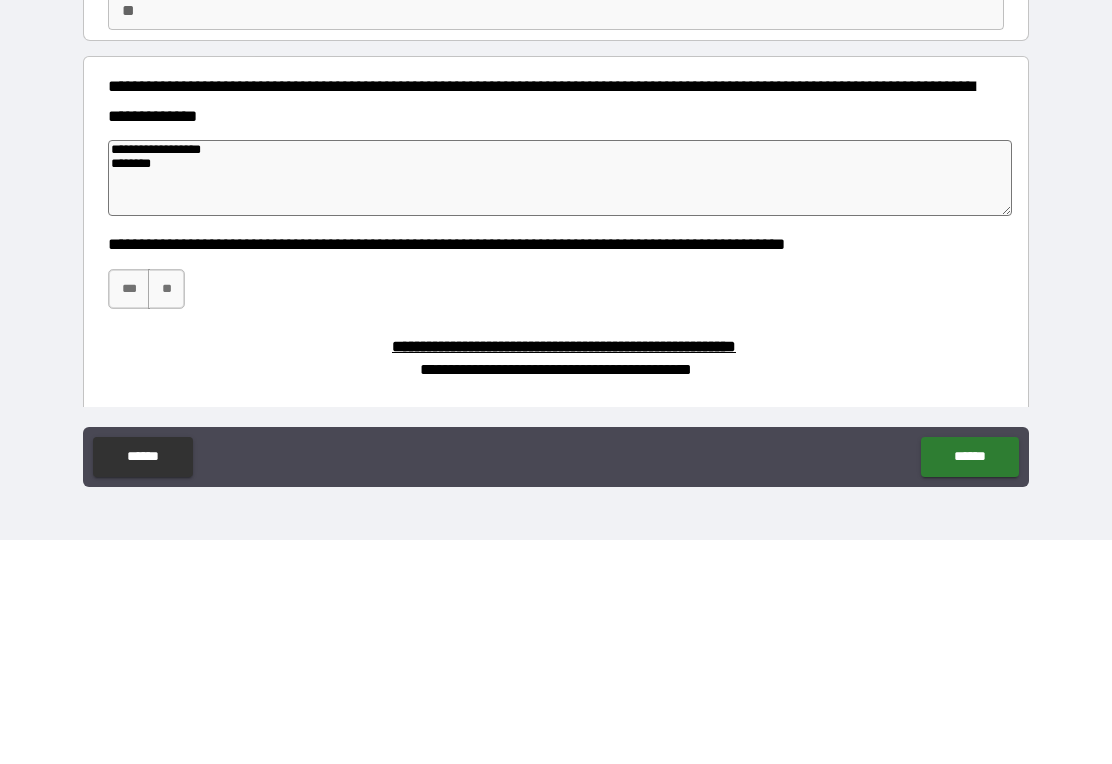 type on "*" 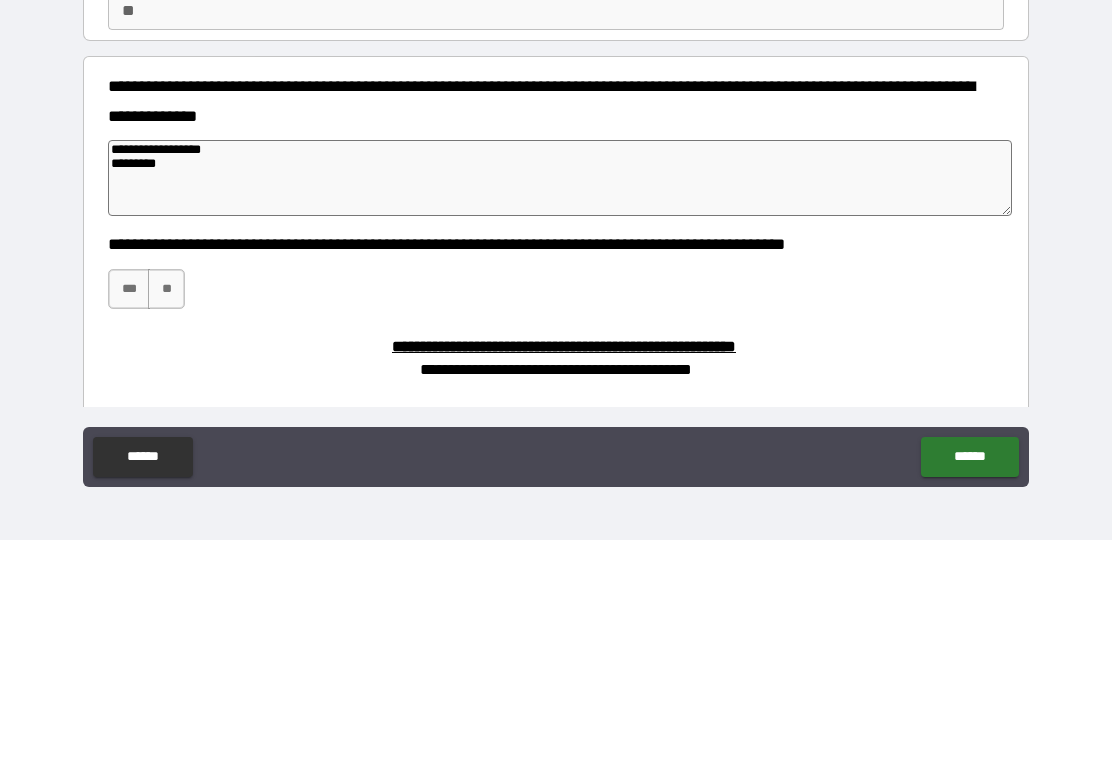 type on "*" 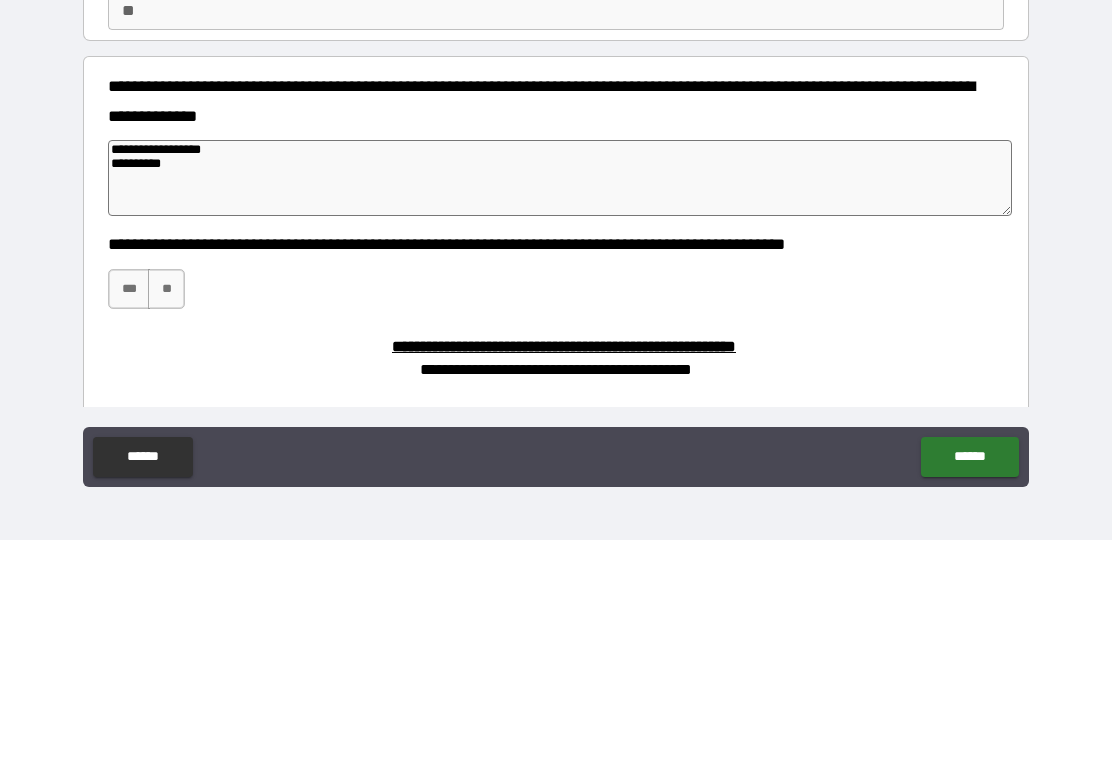 type on "*" 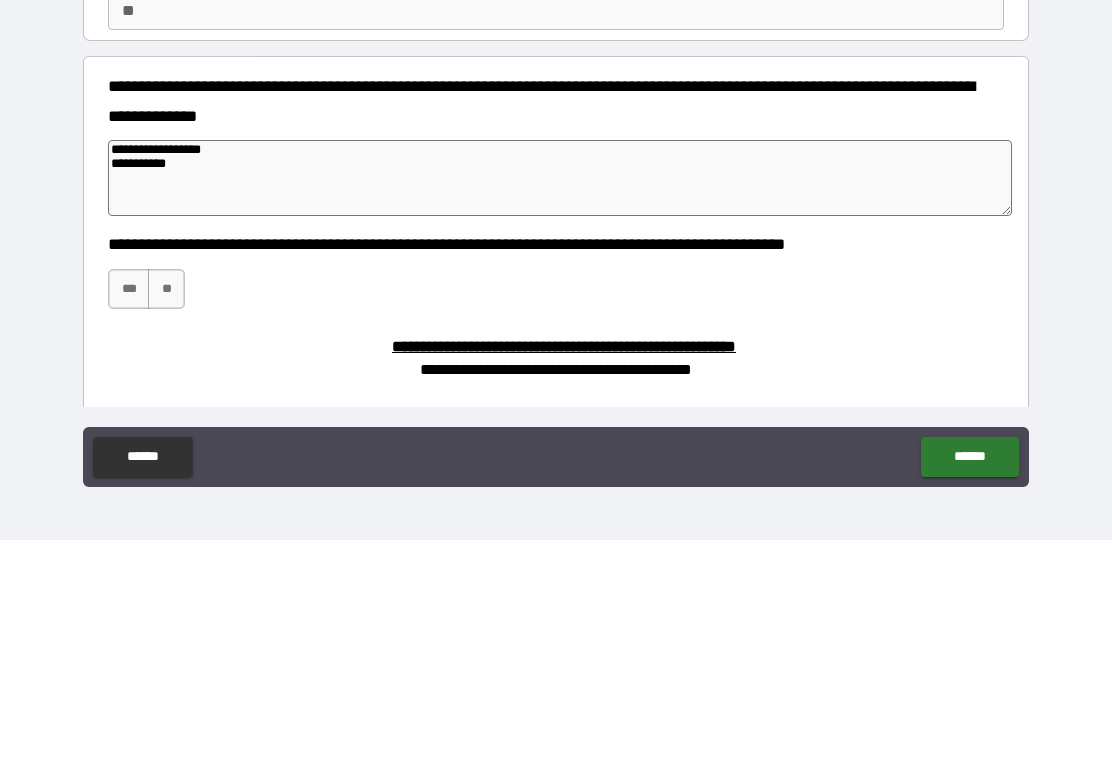 type on "*" 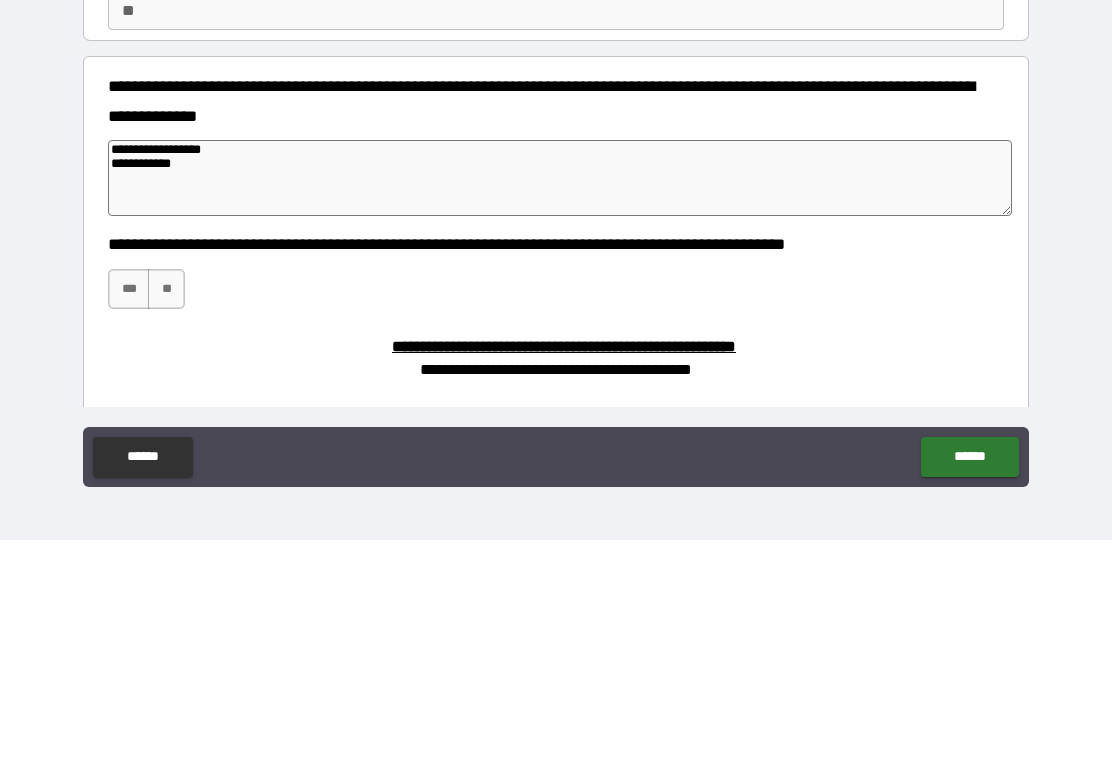 type on "*" 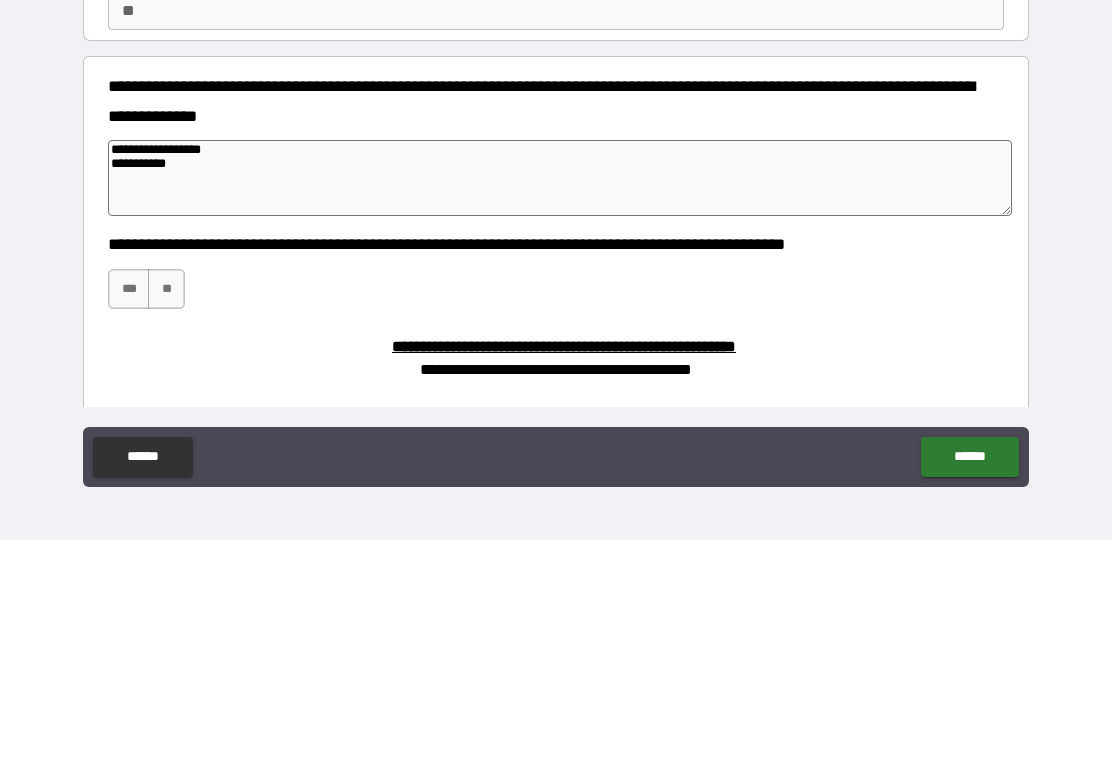 type on "*" 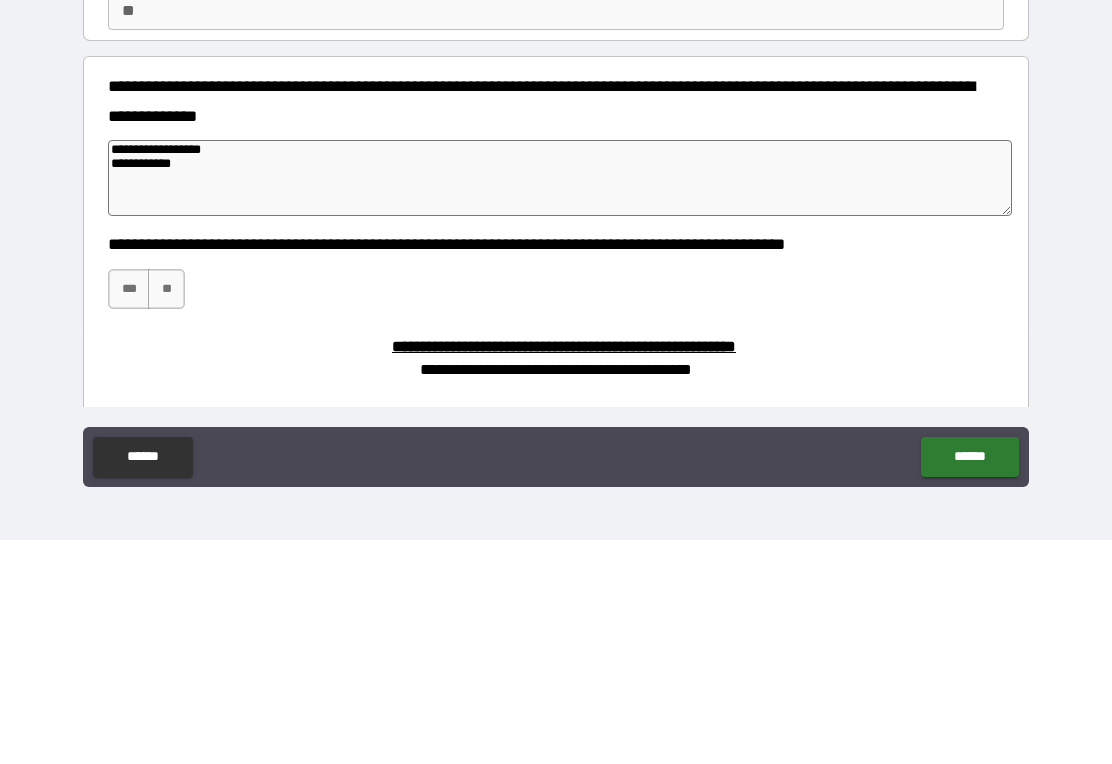 type on "*" 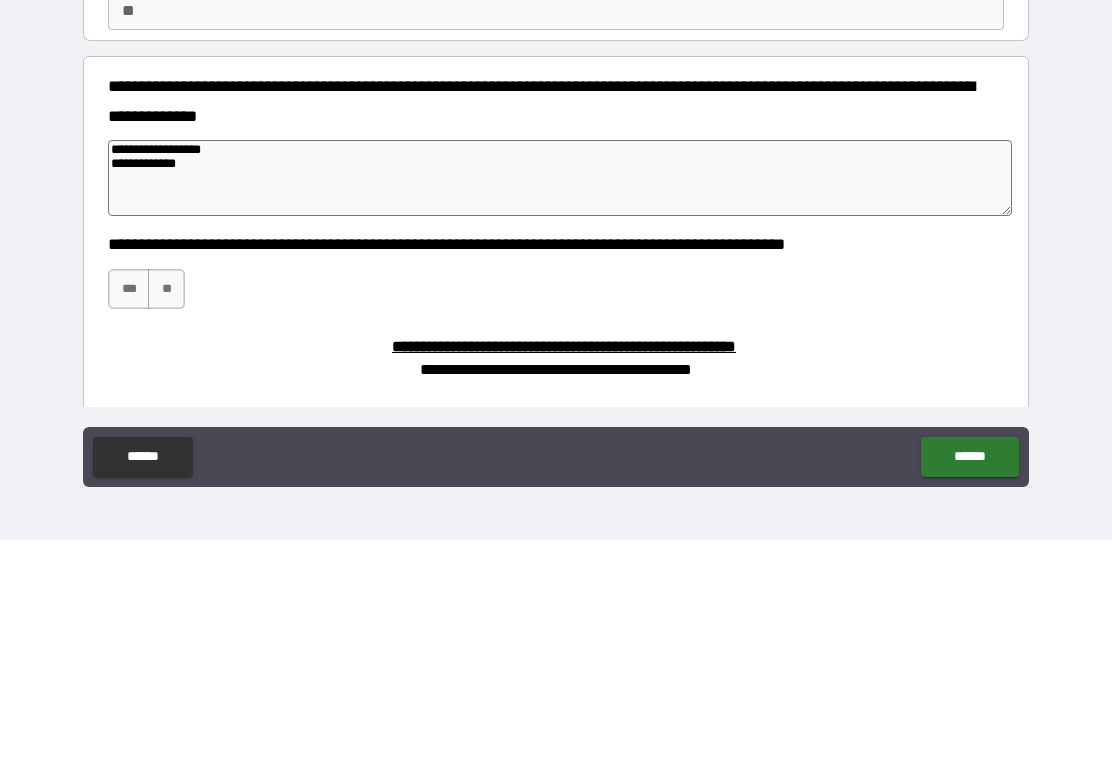 type on "*" 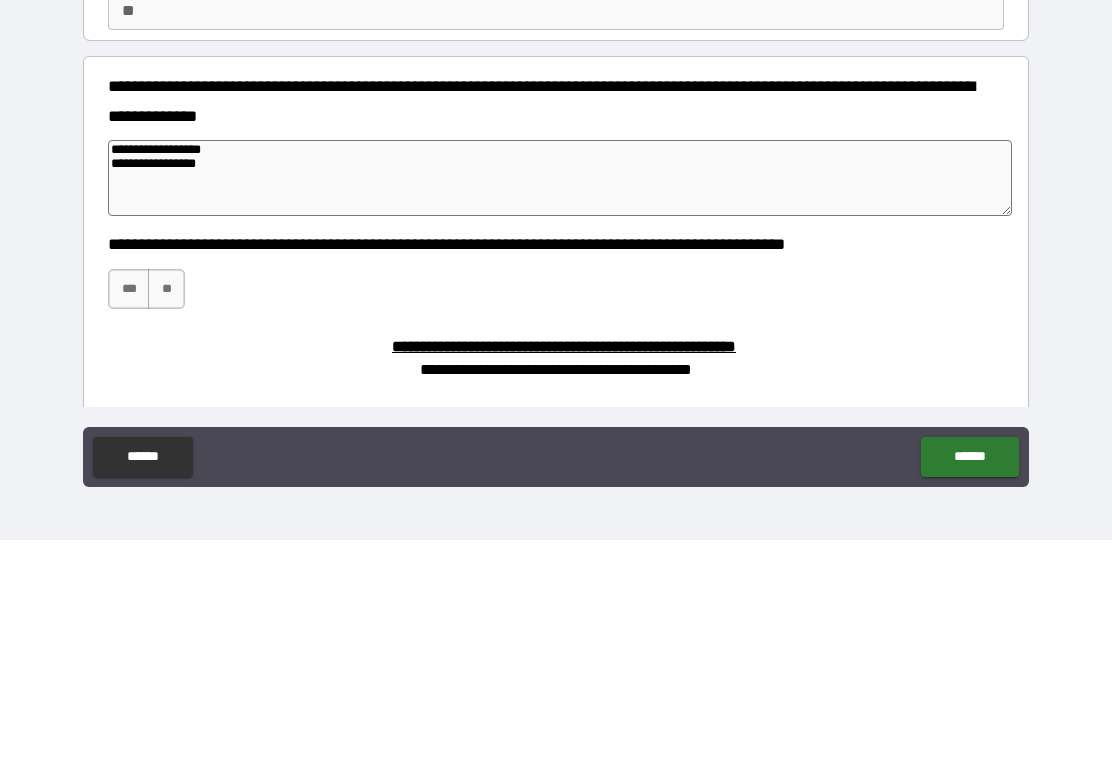 type on "**********" 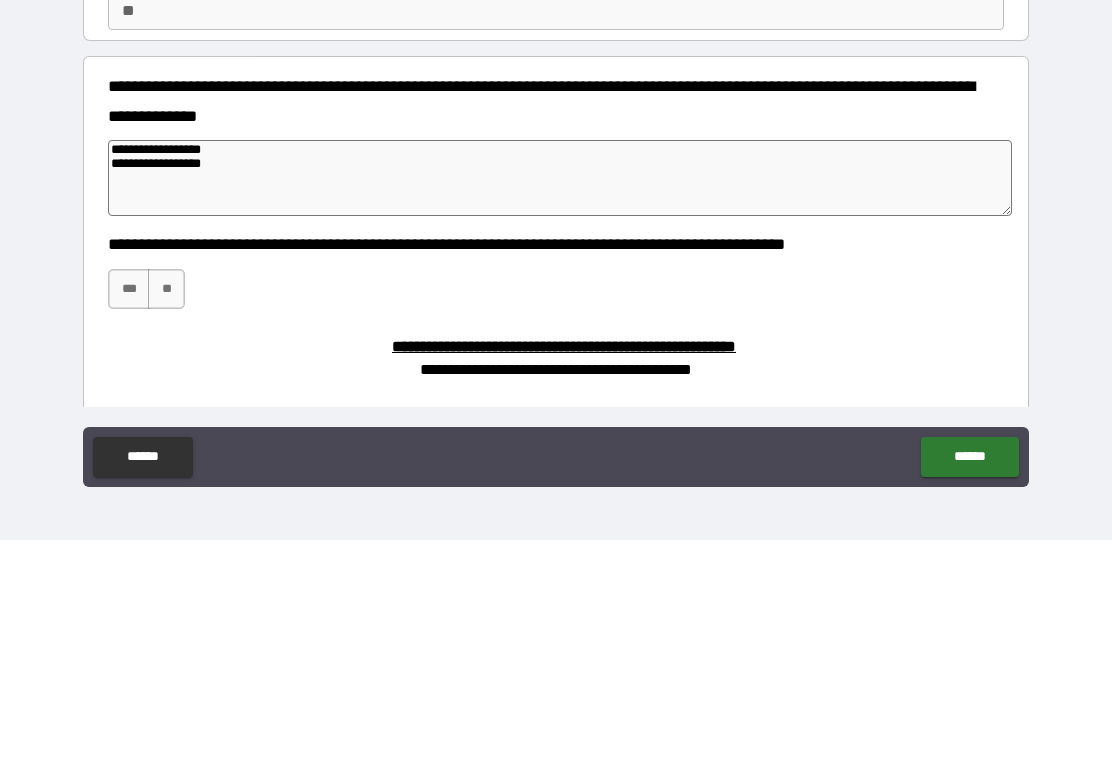 type on "*" 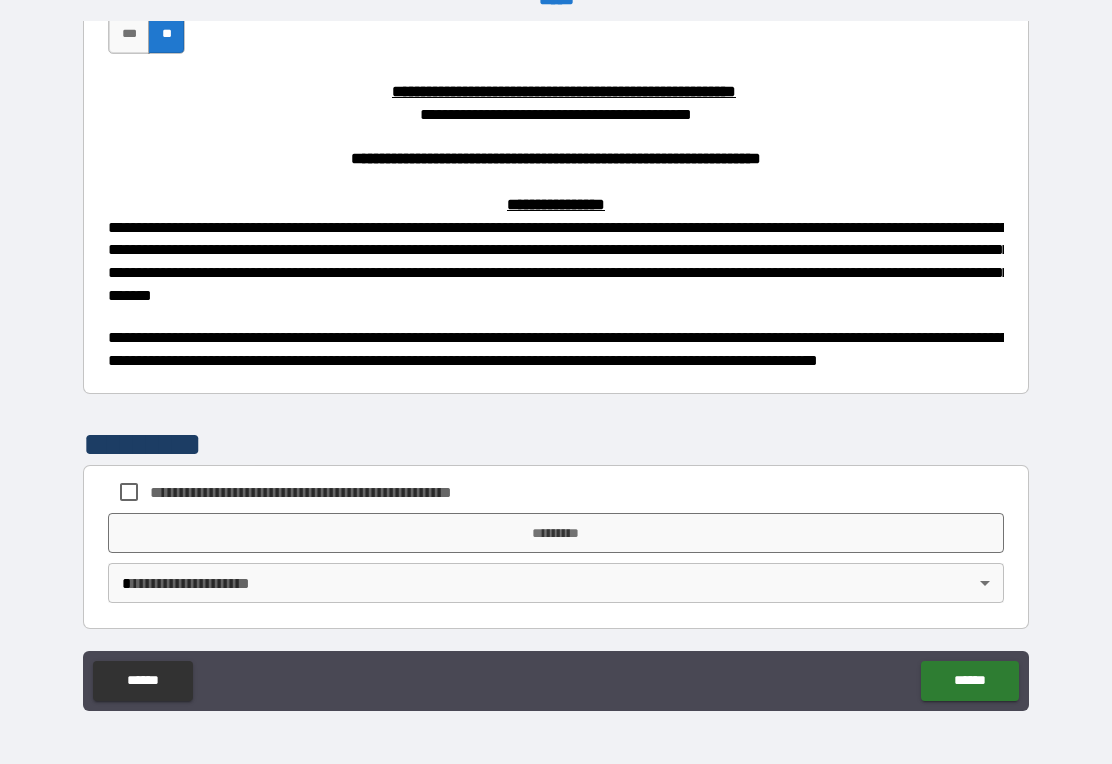 scroll, scrollTop: 478, scrollLeft: 0, axis: vertical 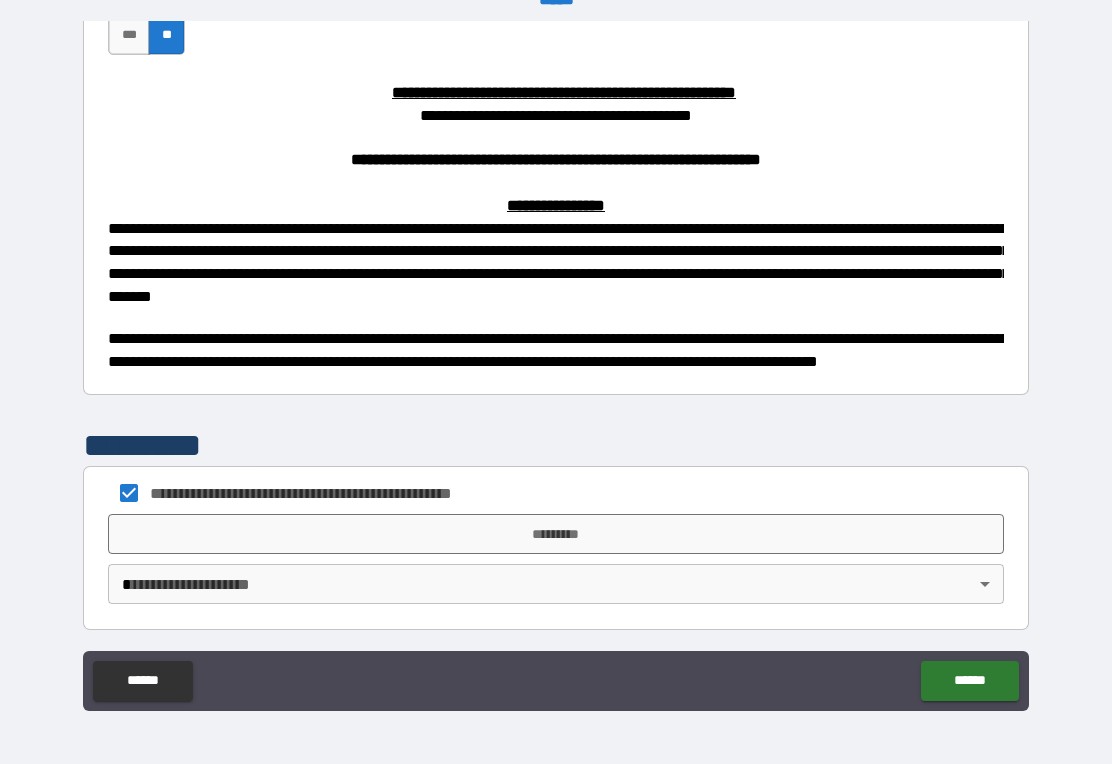 click on "*********" at bounding box center [556, 534] 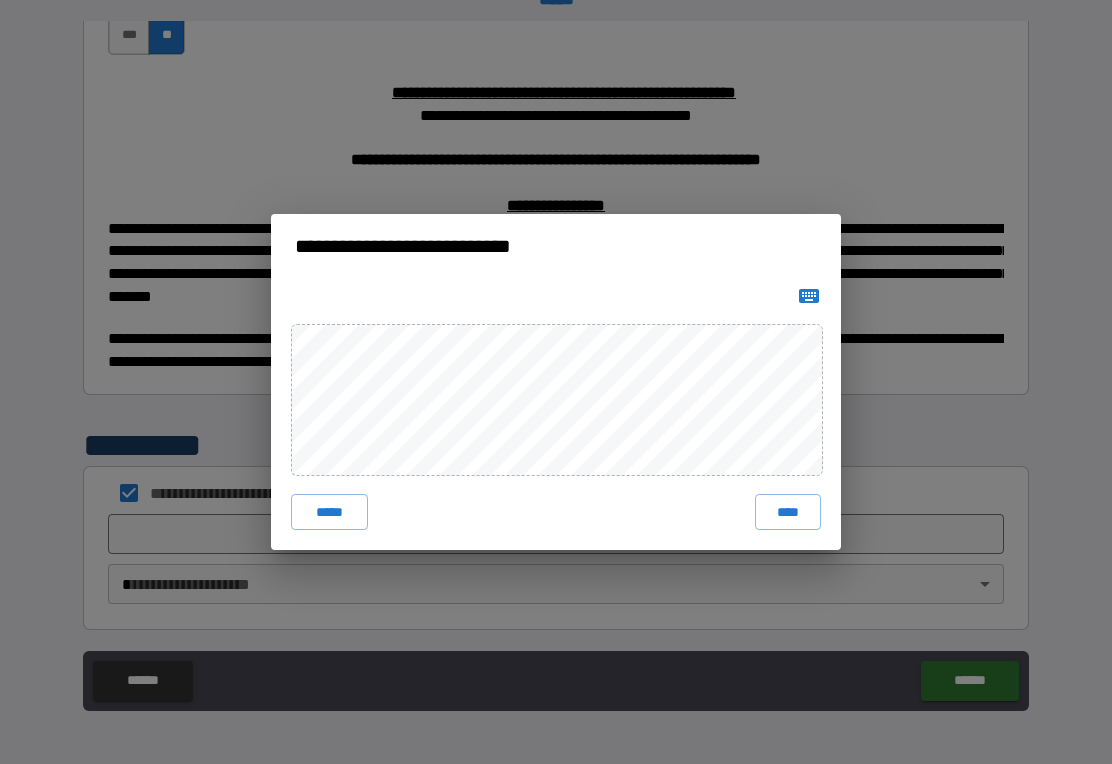 click on "****" at bounding box center (788, 512) 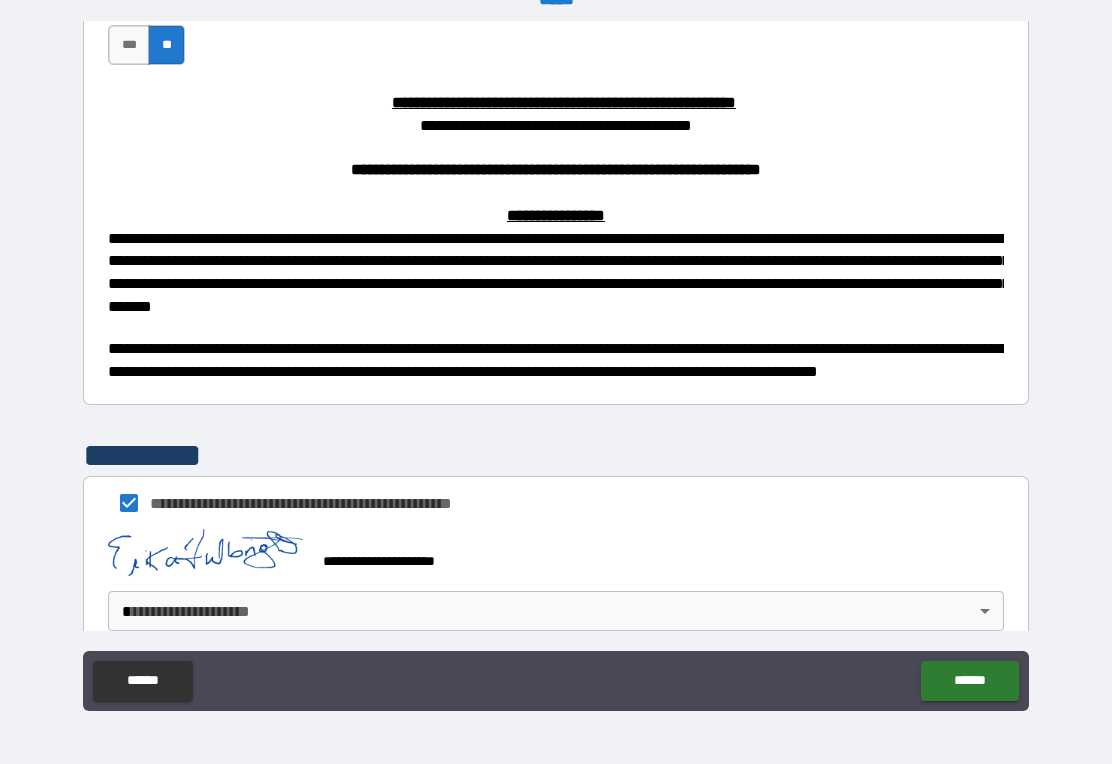 click on "**********" at bounding box center [556, 366] 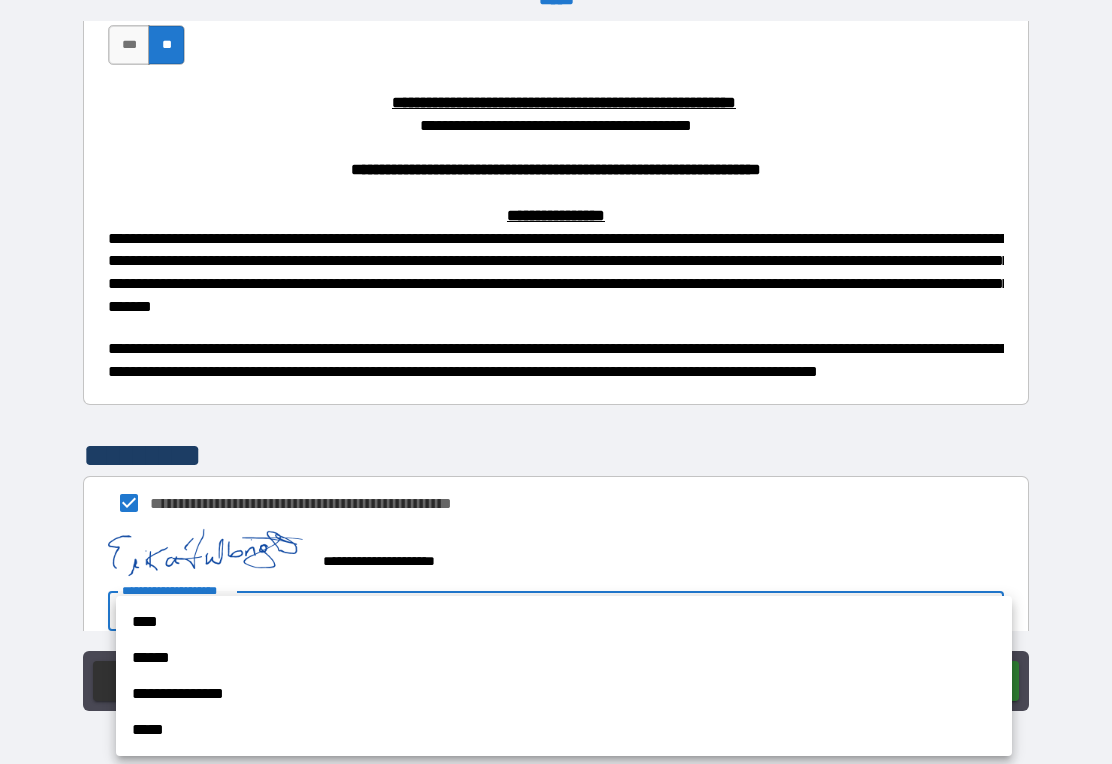 click on "**********" at bounding box center (564, 694) 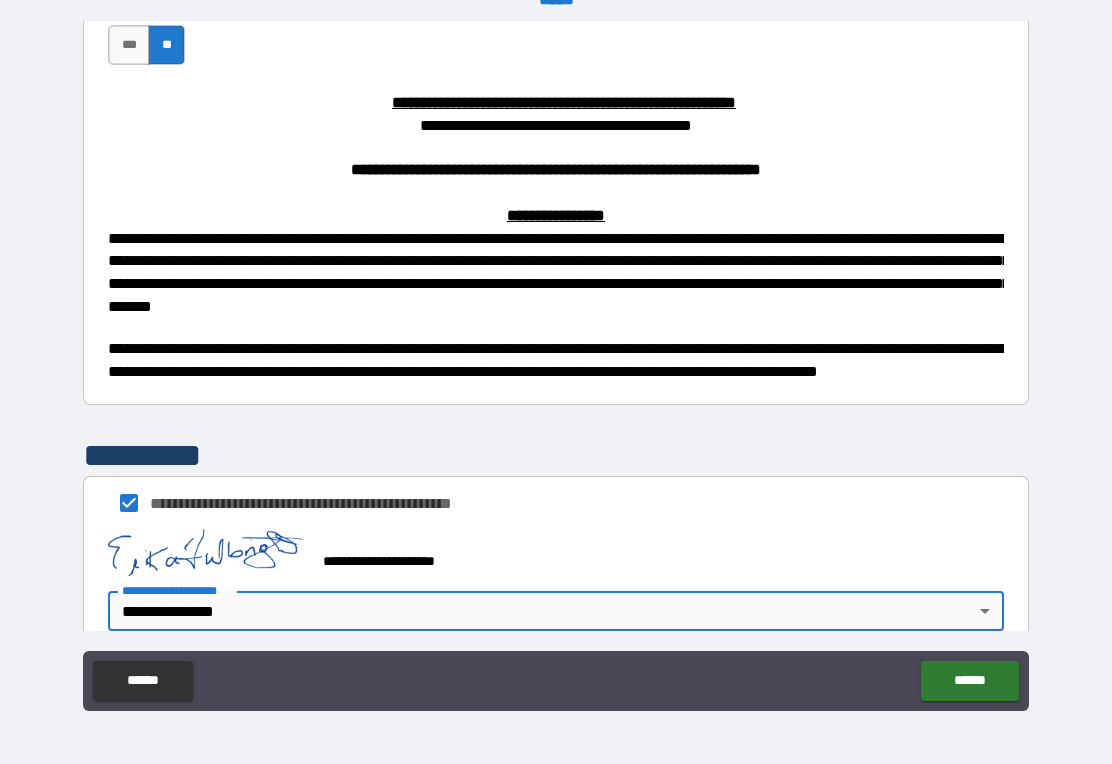 type on "*" 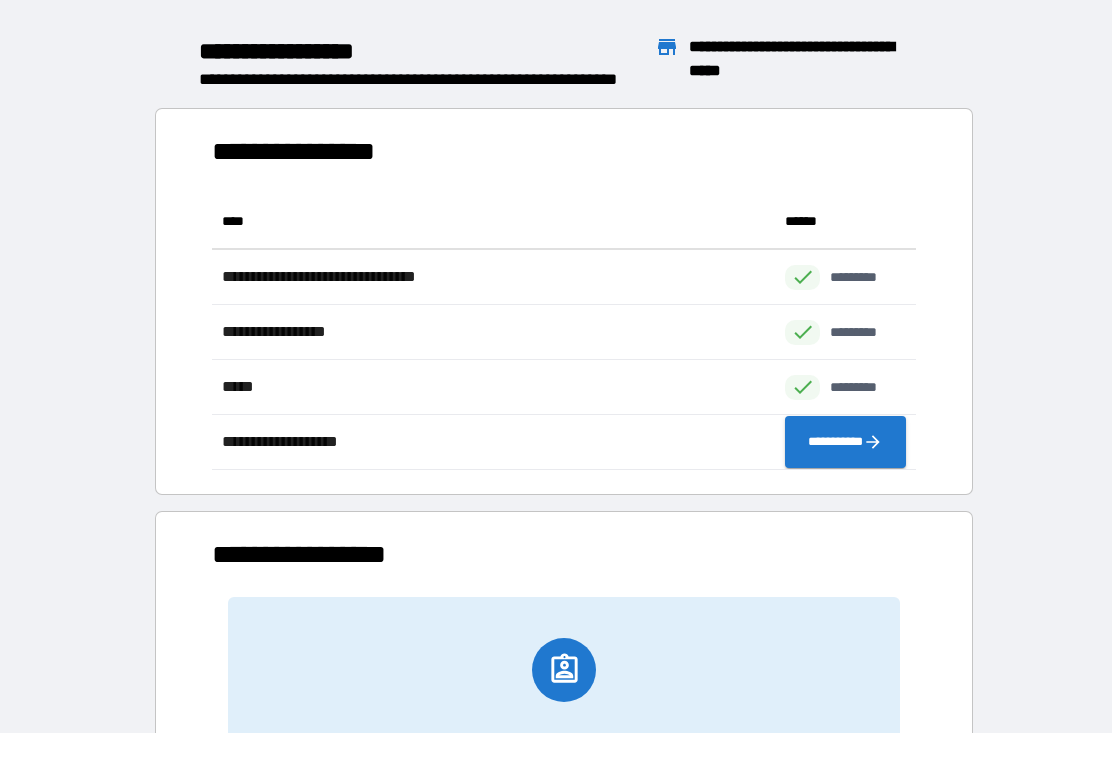 scroll, scrollTop: 1, scrollLeft: 1, axis: both 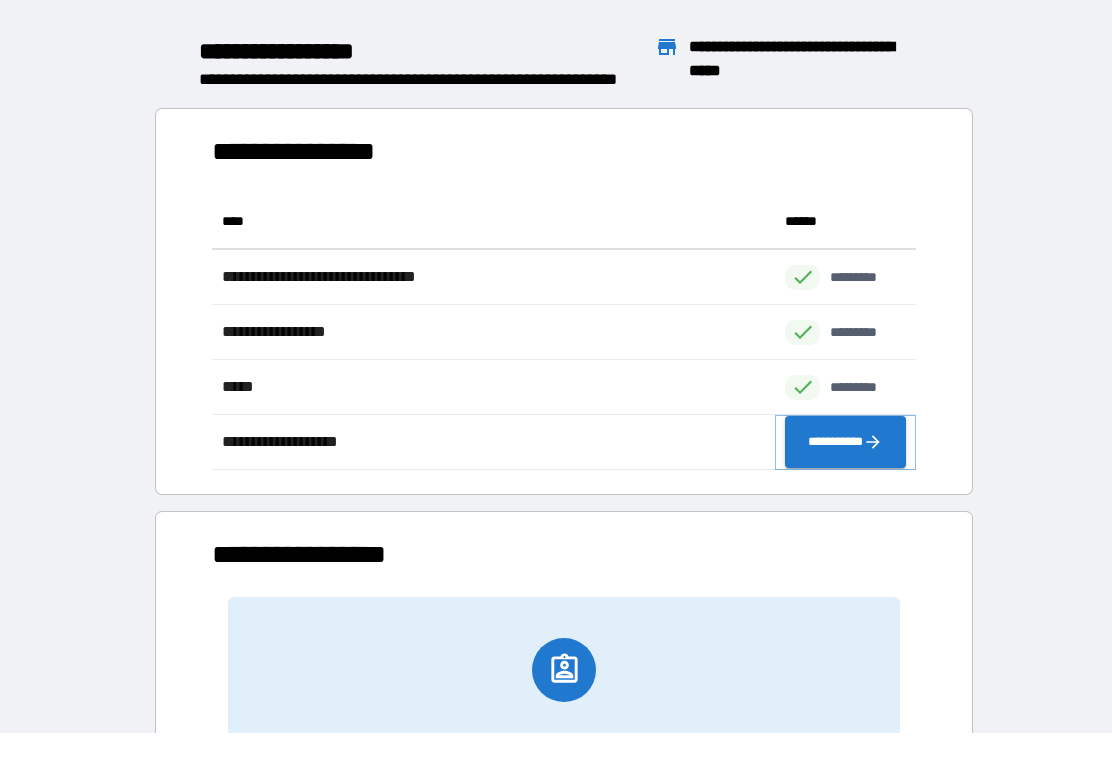 click on "**********" at bounding box center (845, 442) 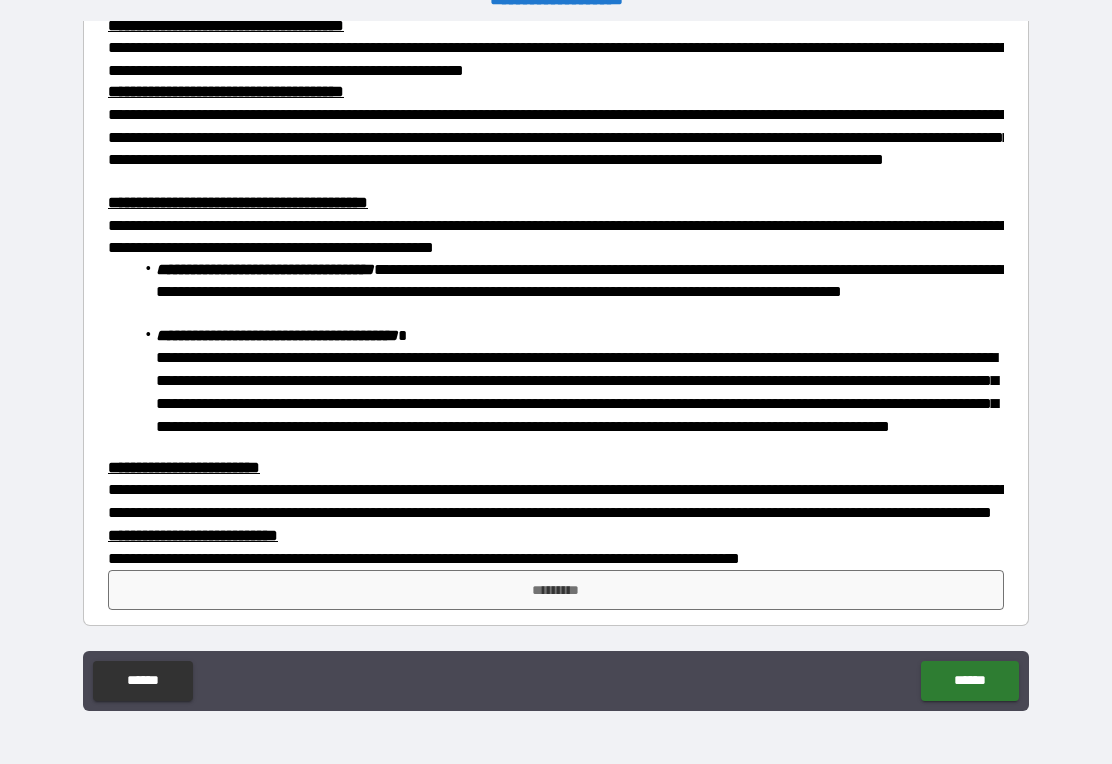scroll, scrollTop: 1252, scrollLeft: 0, axis: vertical 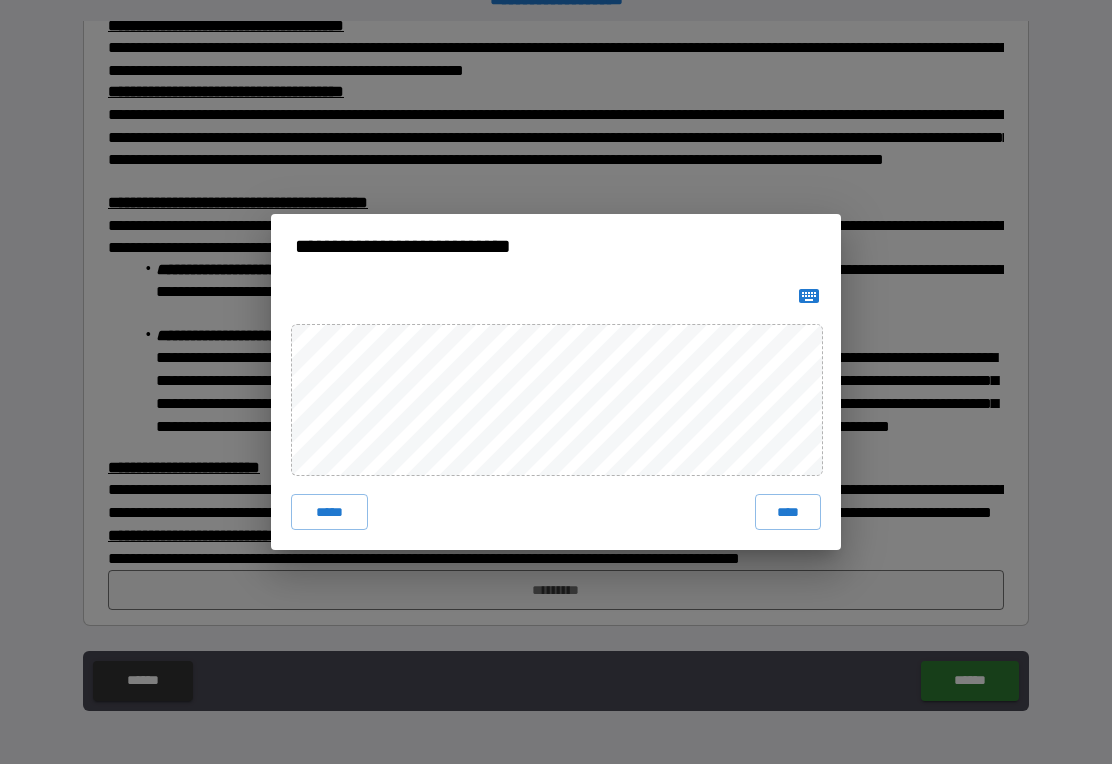 click on "****" at bounding box center (788, 512) 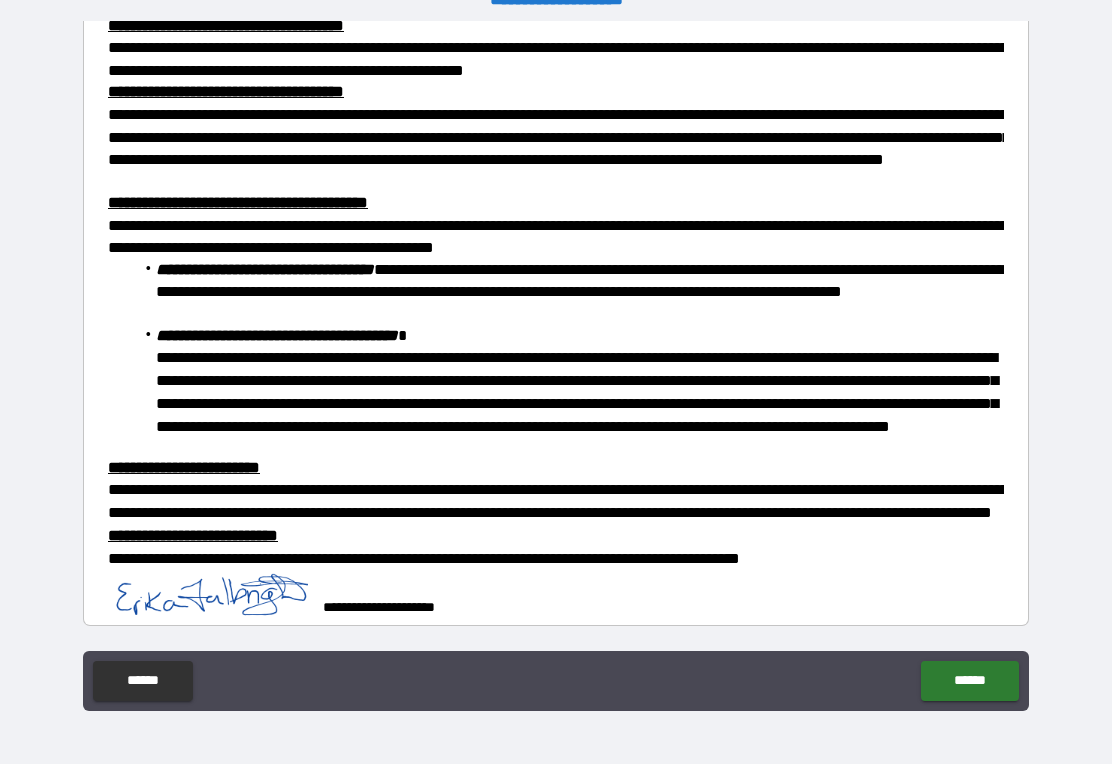 scroll, scrollTop: 1242, scrollLeft: 0, axis: vertical 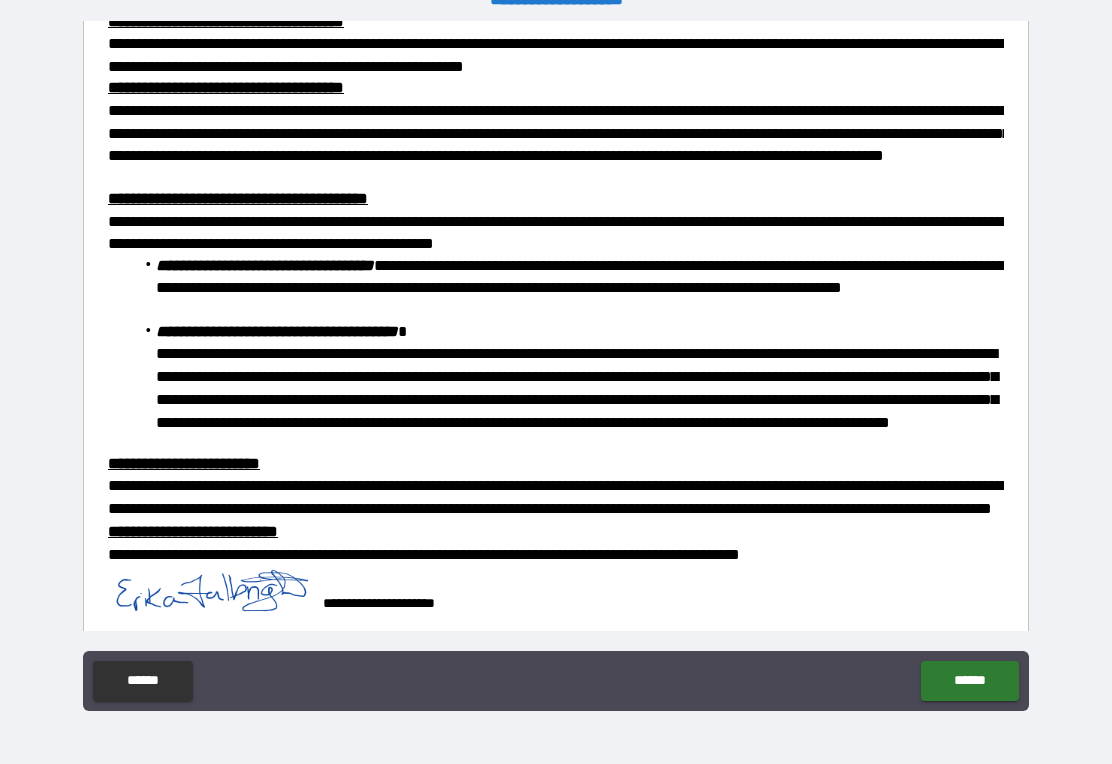 click on "******" at bounding box center (969, 681) 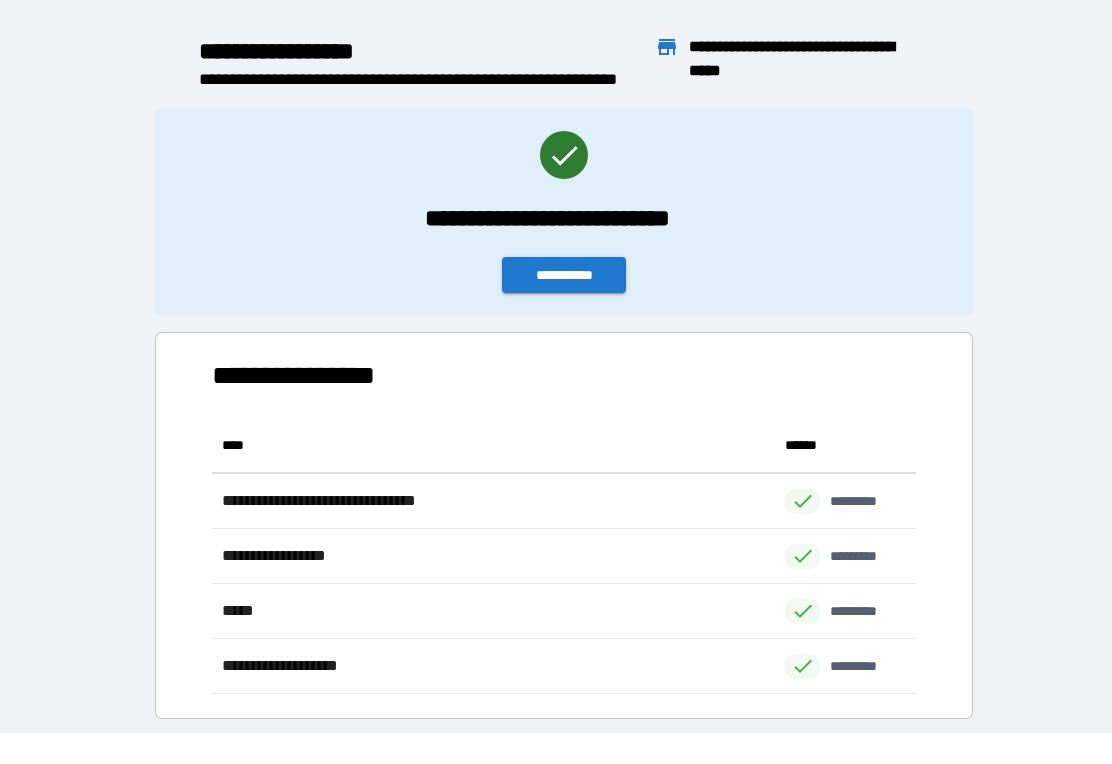 scroll, scrollTop: 276, scrollLeft: 704, axis: both 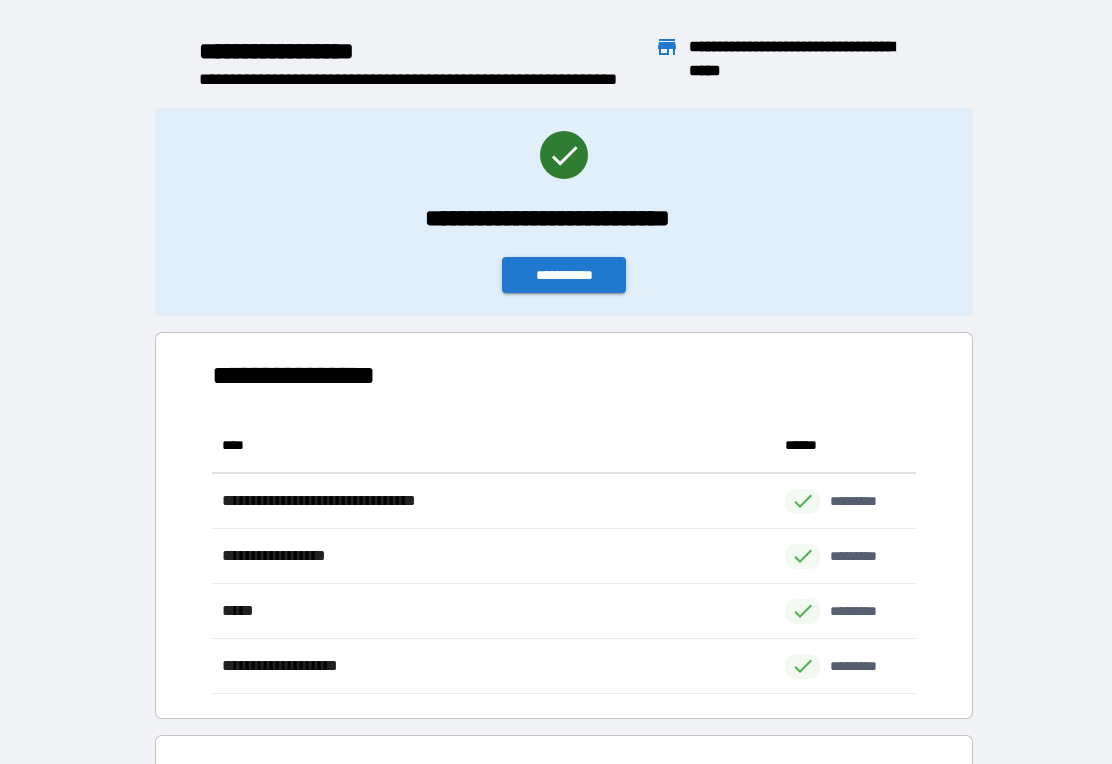 click on "**********" at bounding box center (564, 275) 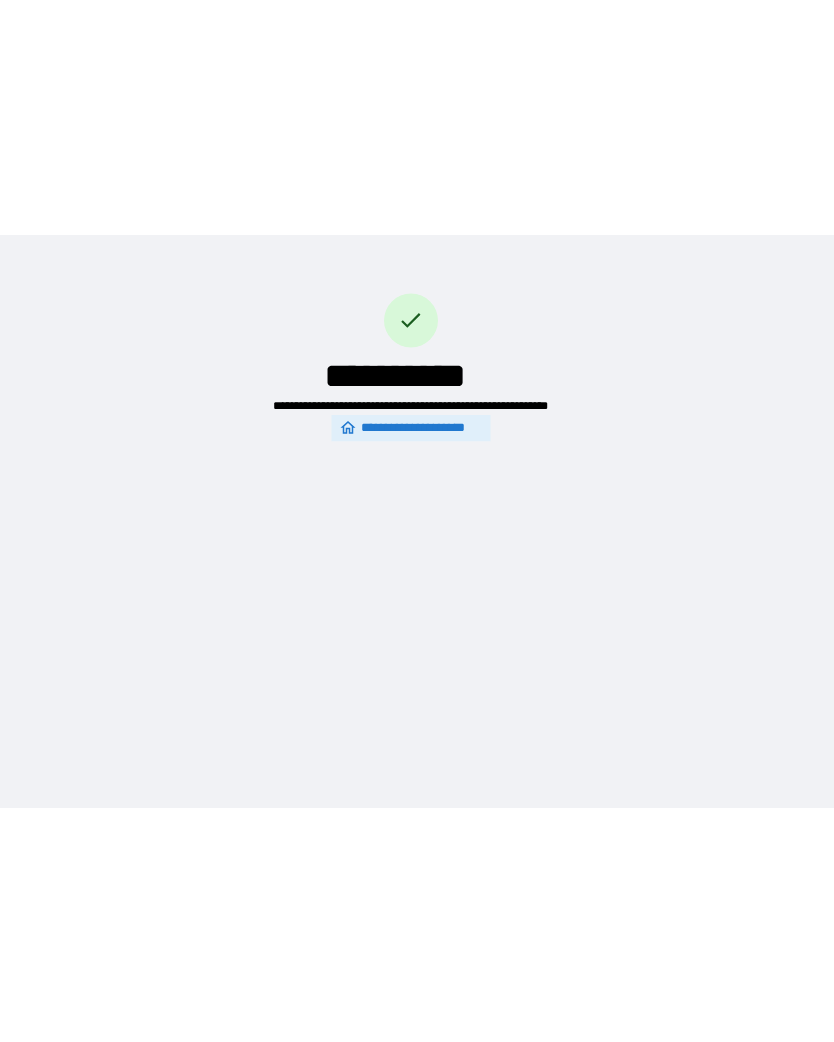 scroll, scrollTop: 0, scrollLeft: 0, axis: both 